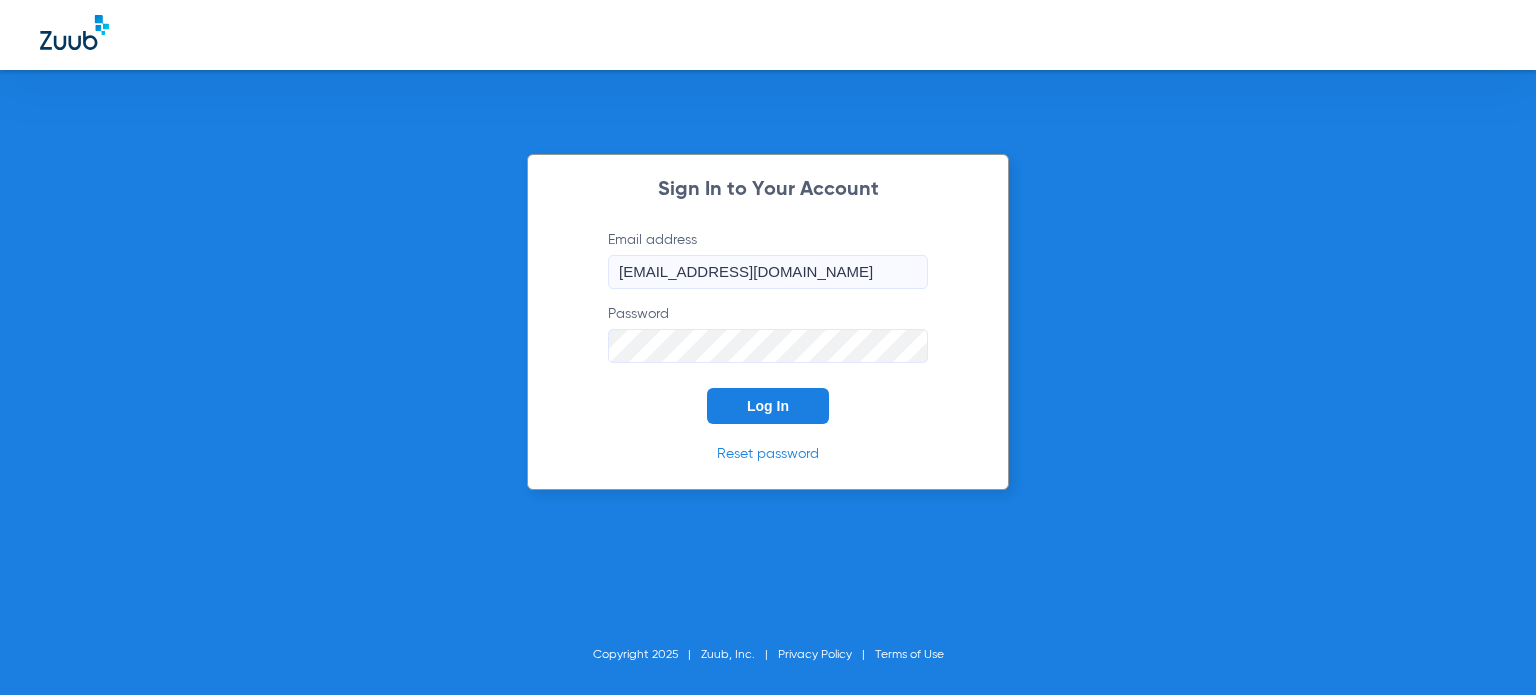 scroll, scrollTop: 0, scrollLeft: 0, axis: both 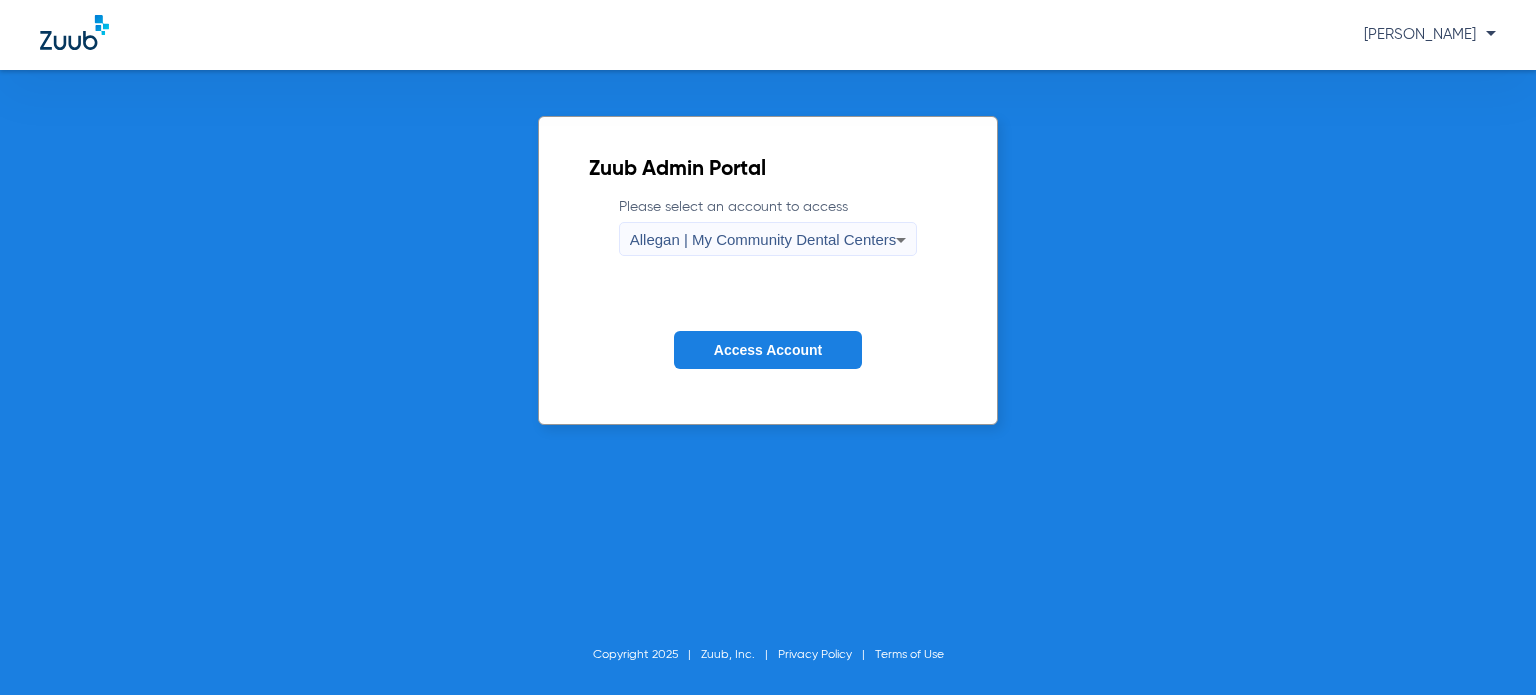 click on "Allegan | My Community Dental Centers" at bounding box center (763, 239) 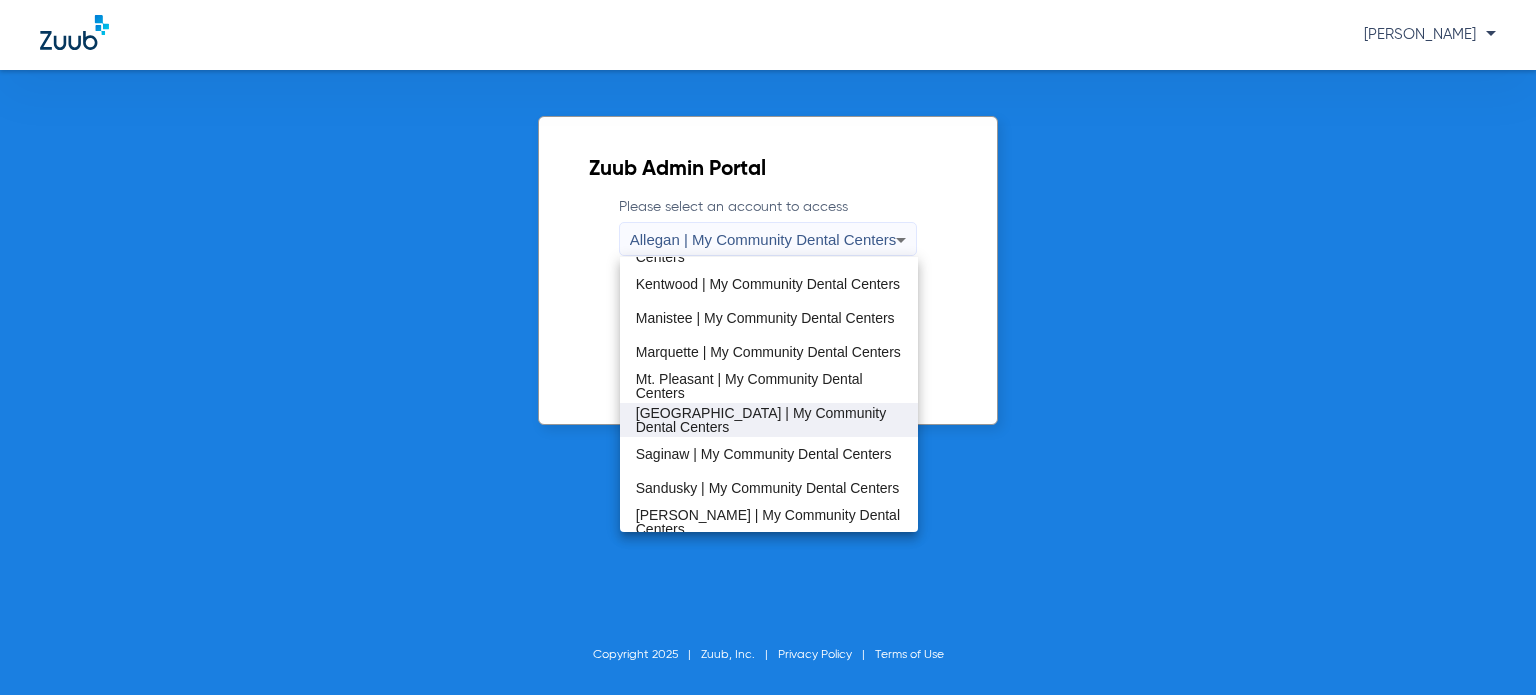 scroll, scrollTop: 600, scrollLeft: 0, axis: vertical 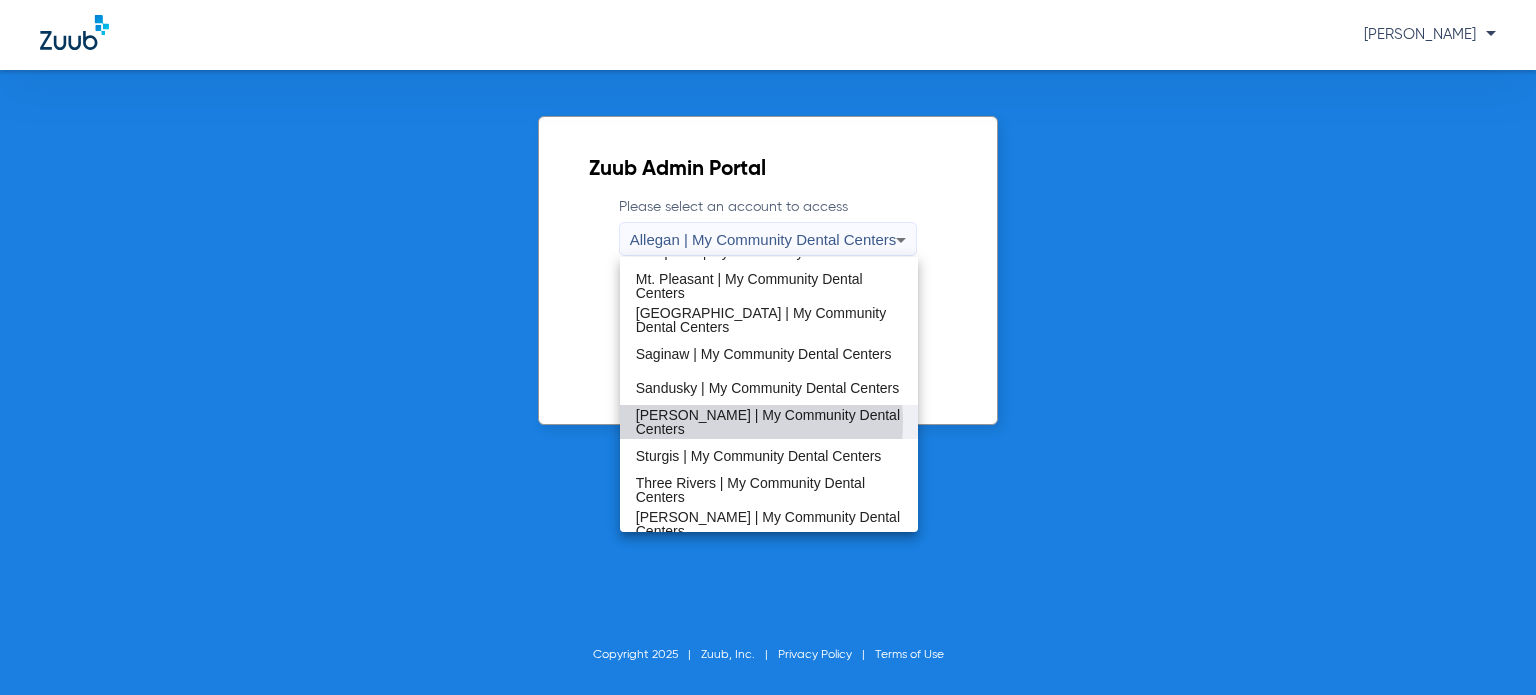 click on "[PERSON_NAME] | My Community Dental Centers" at bounding box center [769, 422] 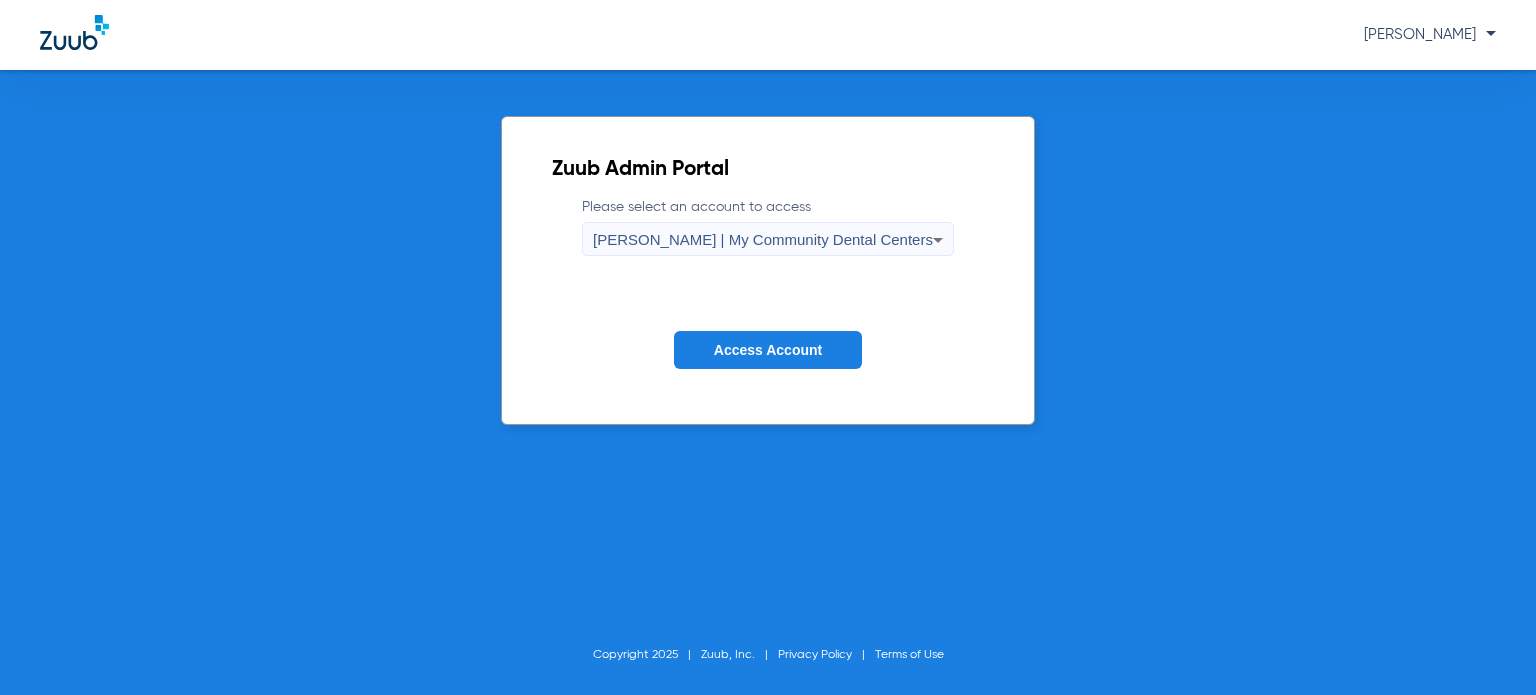 click on "Access Account" 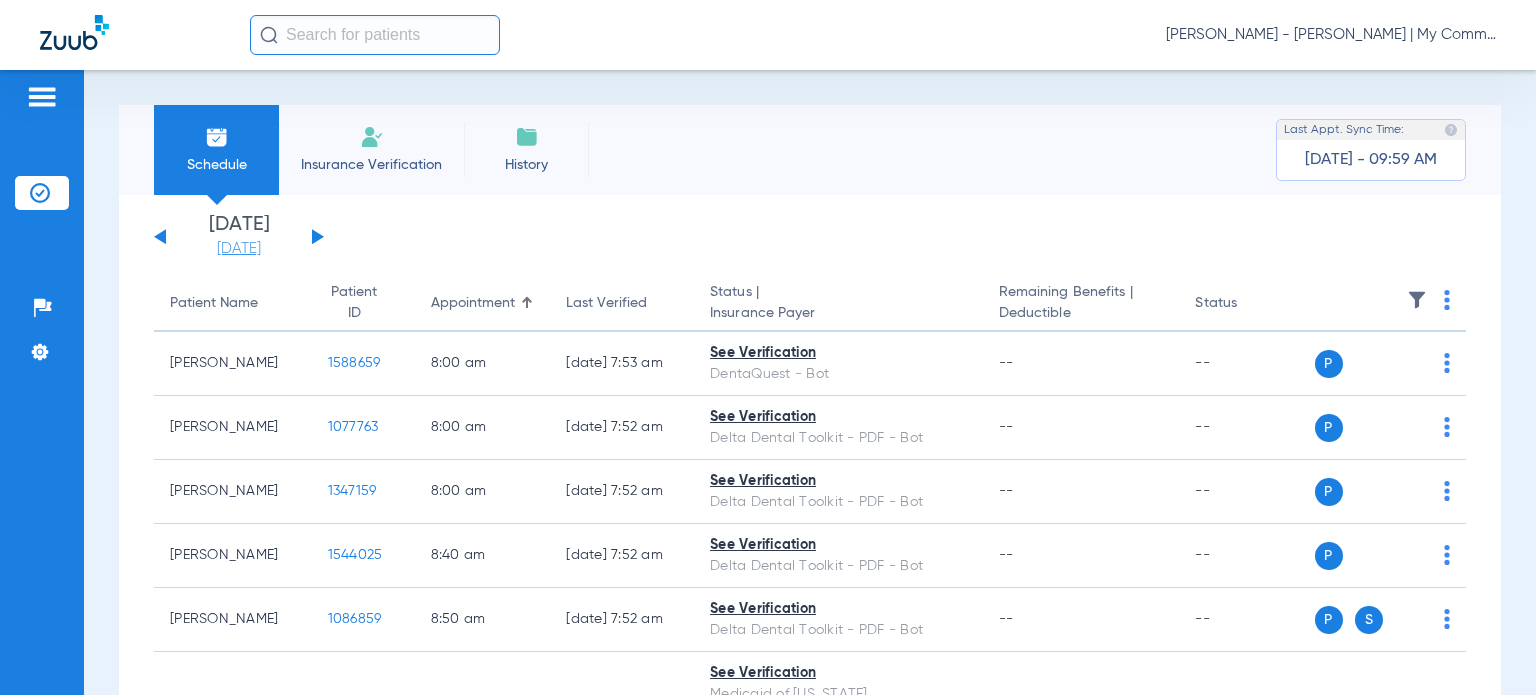 click on "[DATE]" 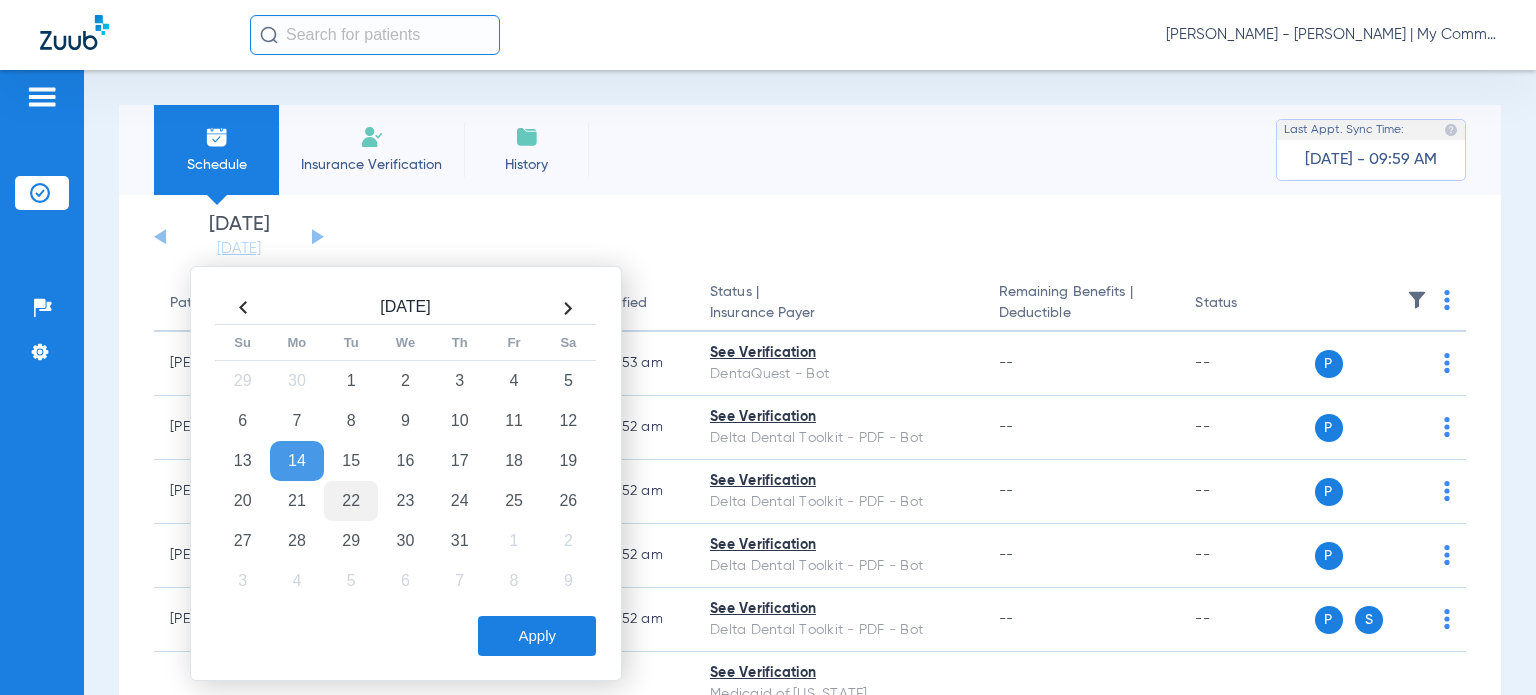 click on "22" 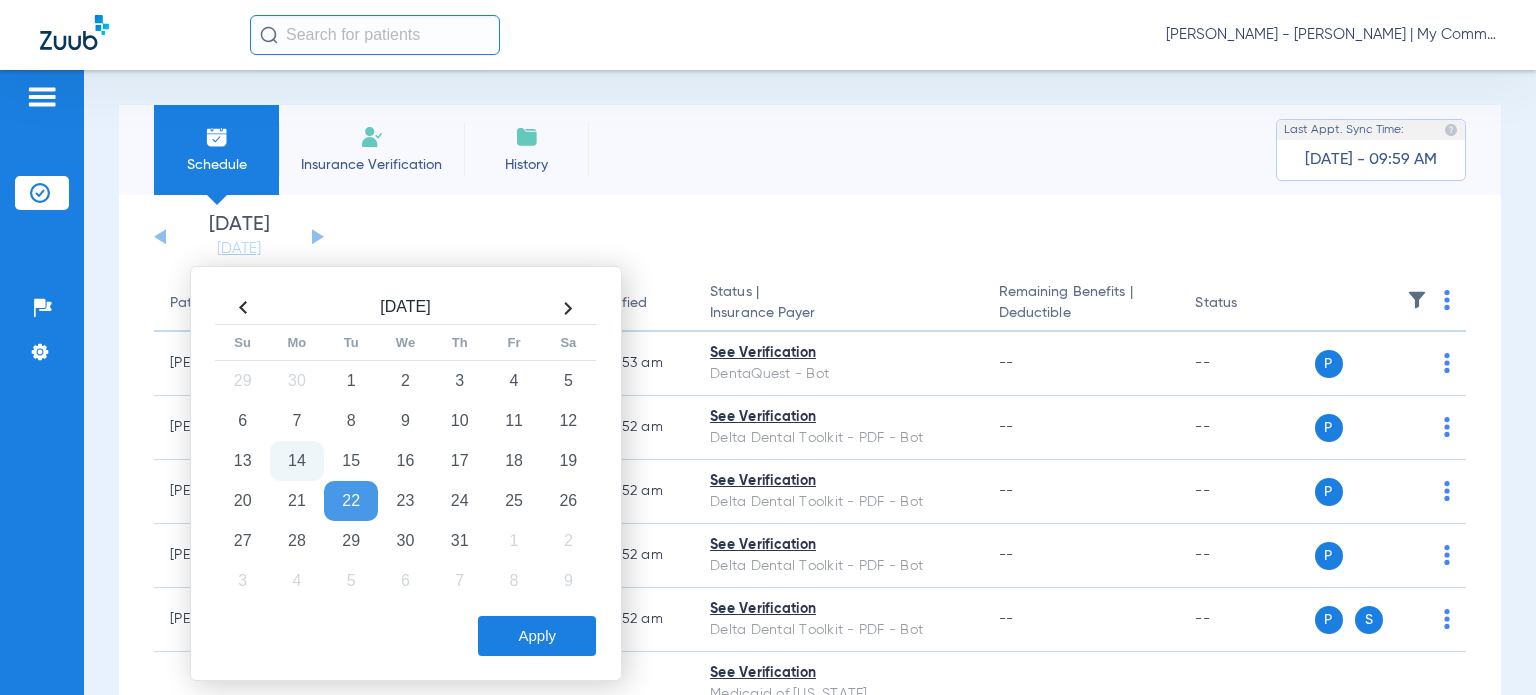 click on "Apply" 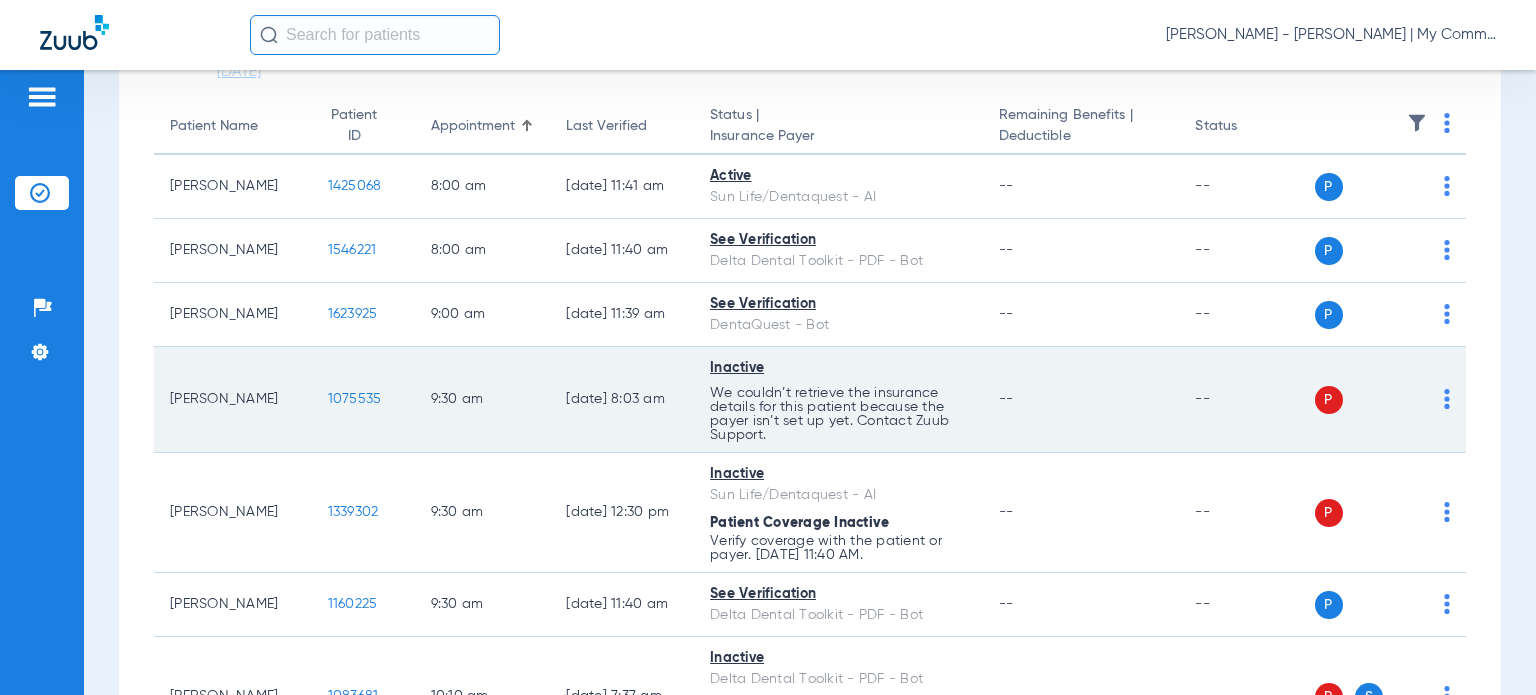 scroll, scrollTop: 200, scrollLeft: 0, axis: vertical 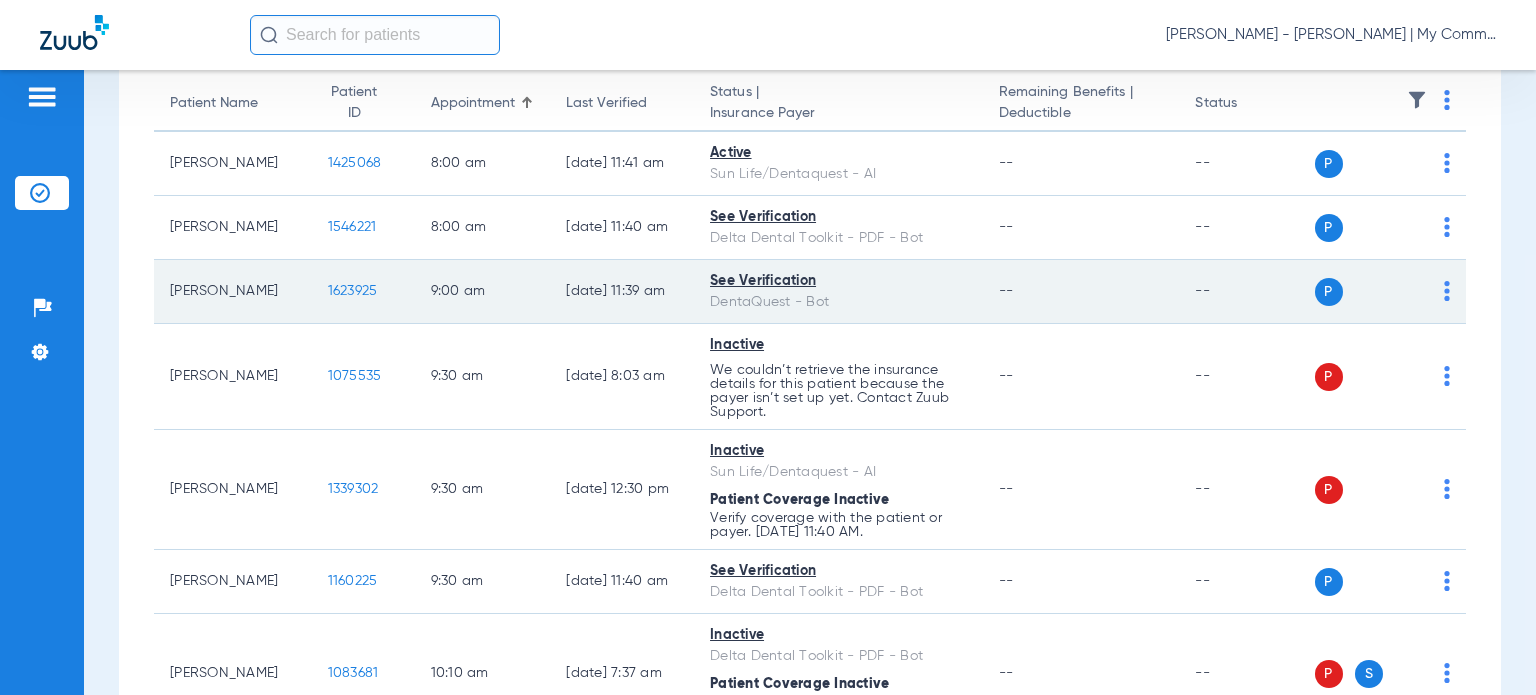 click on "1623925" 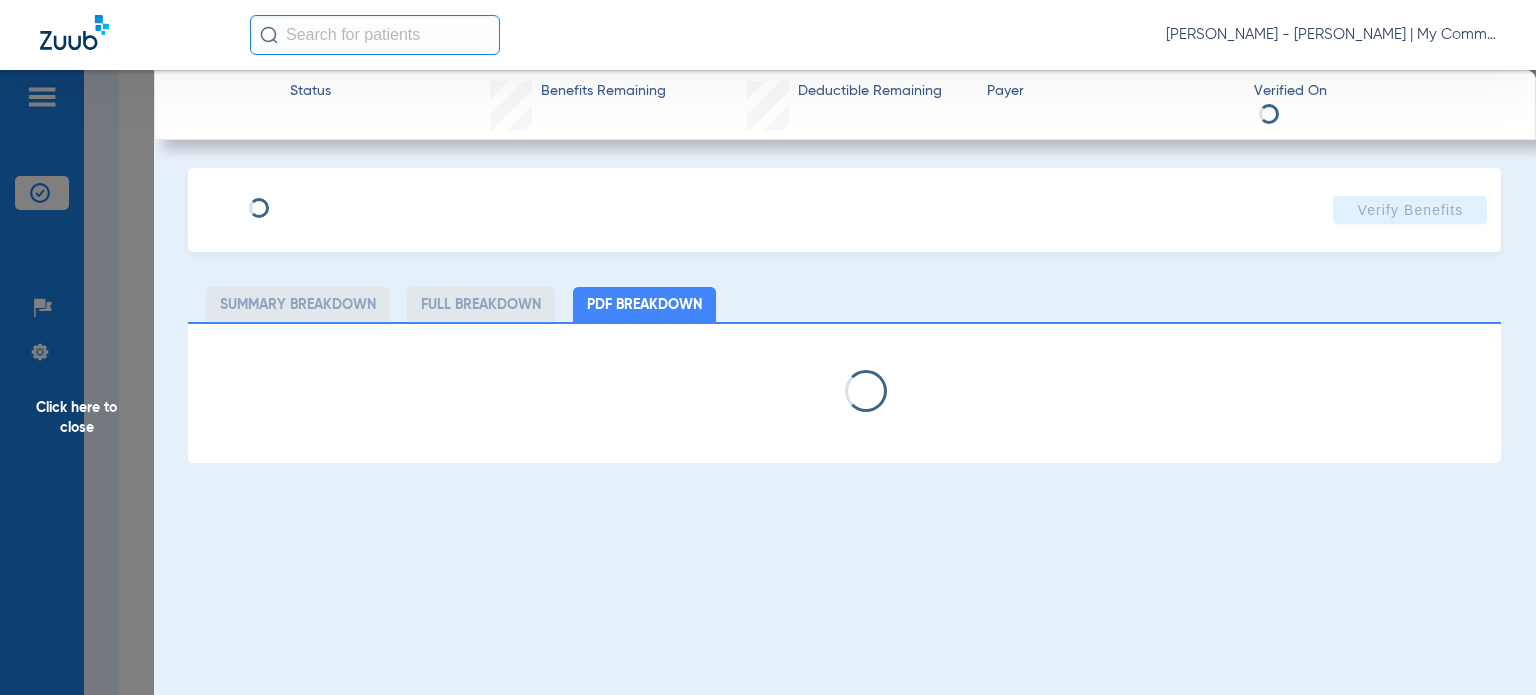 select on "page-width" 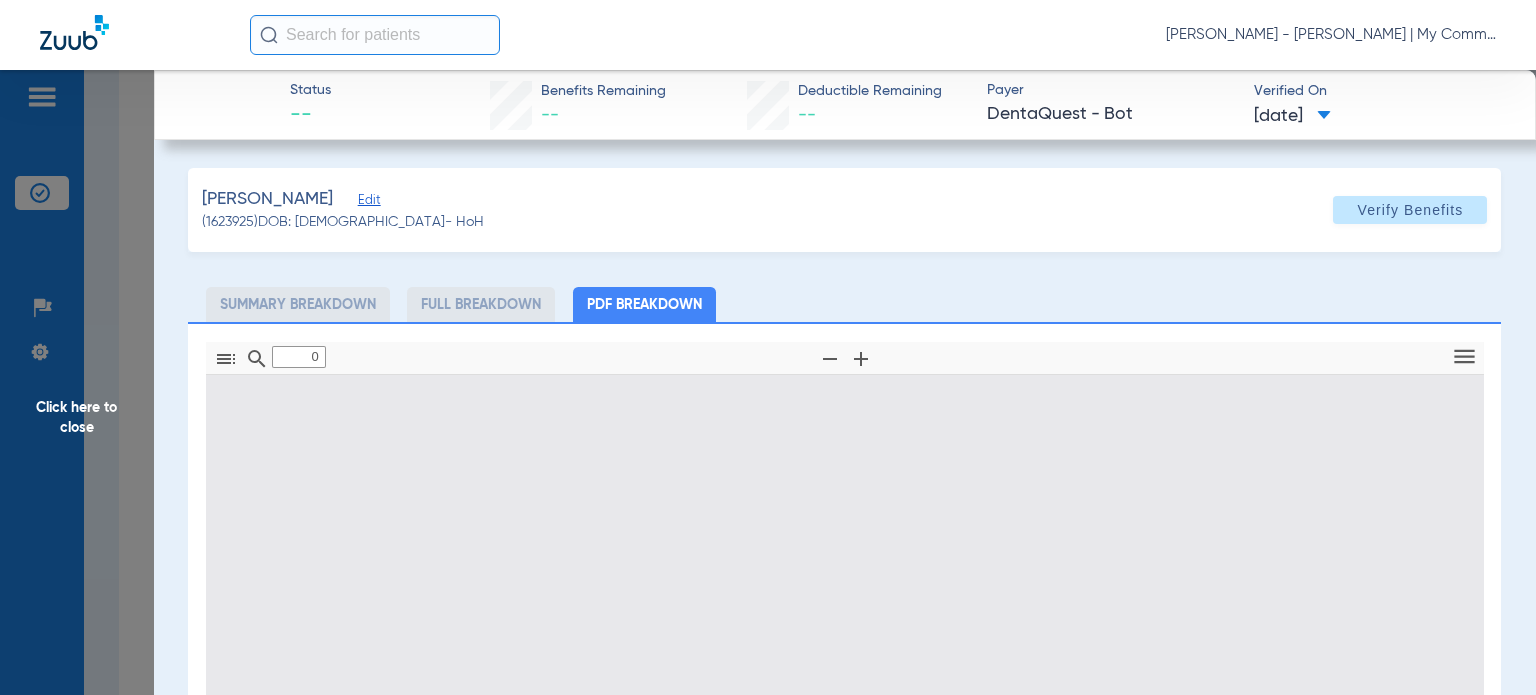 type on "1" 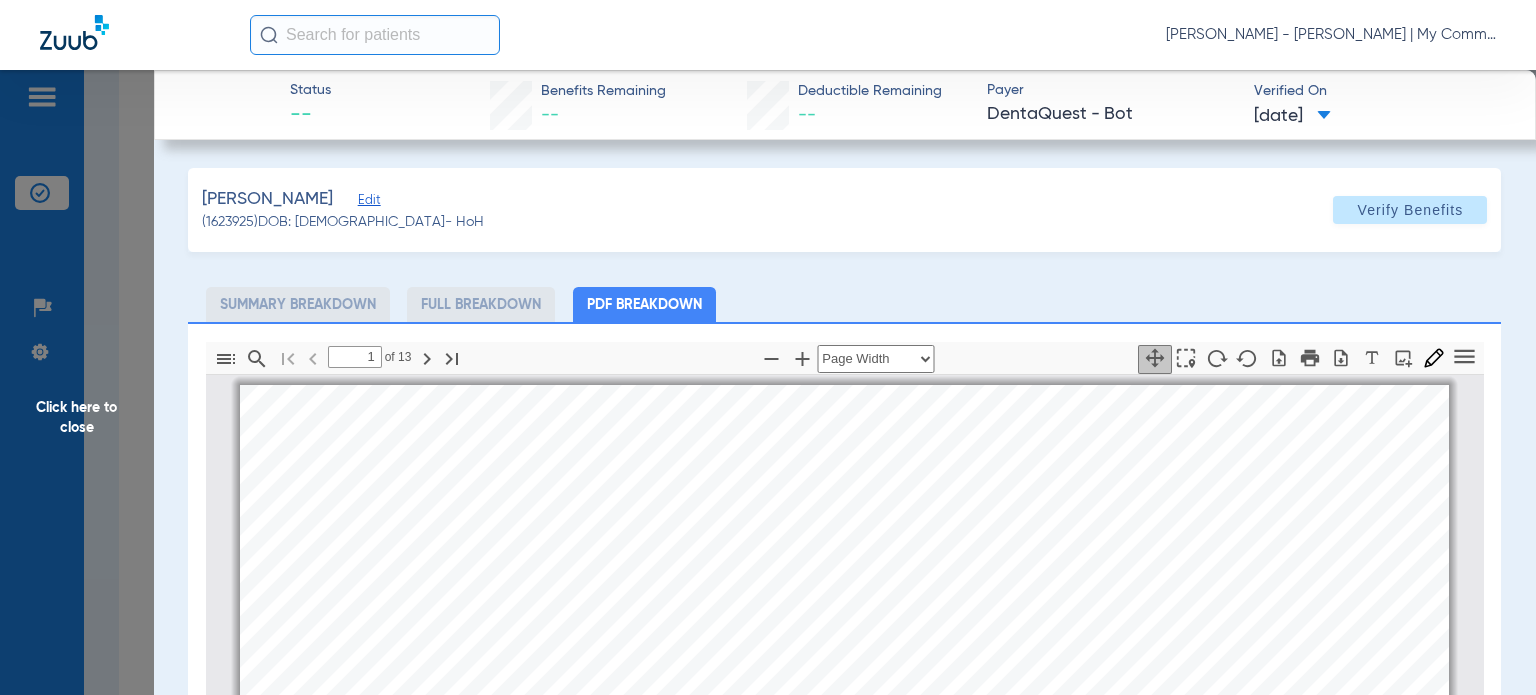 scroll, scrollTop: 10, scrollLeft: 0, axis: vertical 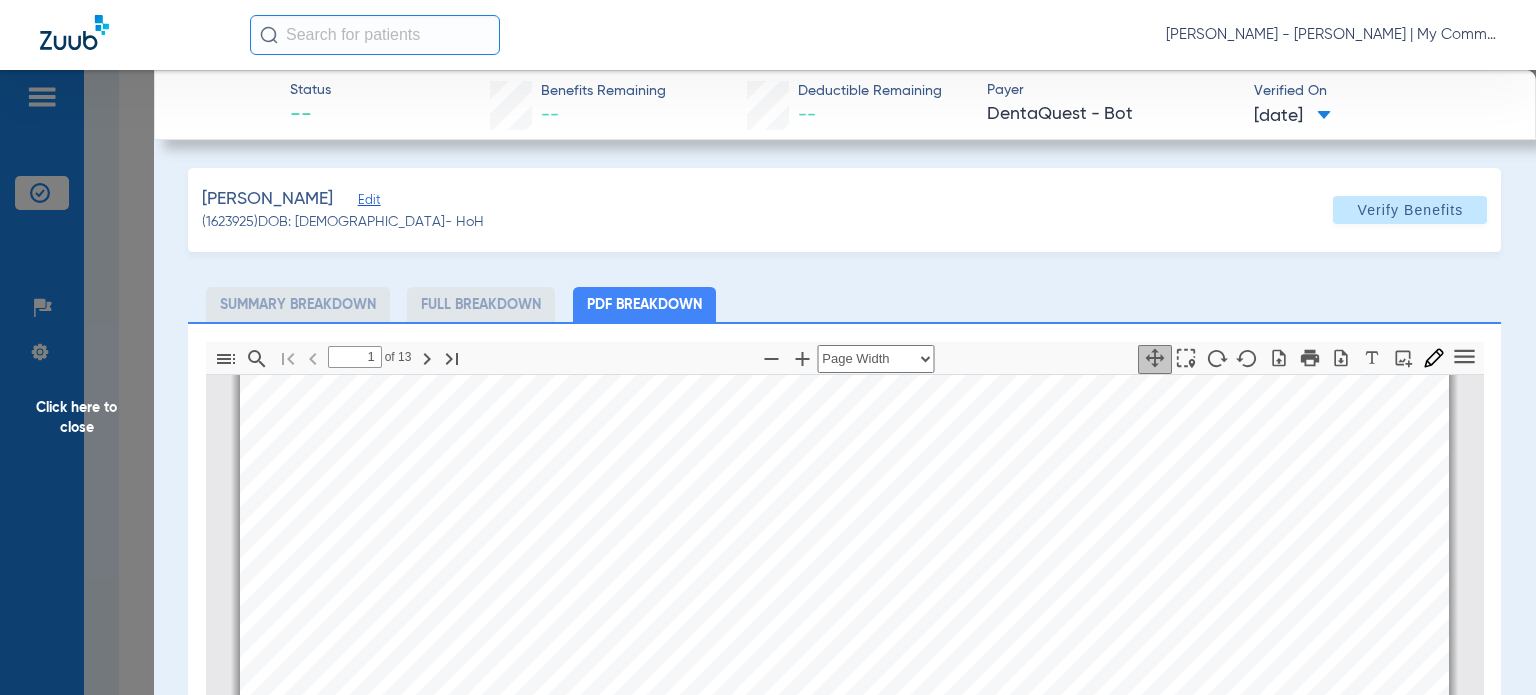 click on "Williams, Andrea   Edit   (1623925)   DOB: 07/11/1963   - HoH   Verify Benefits   Subscriber Information   First name  Andrea  Last name  Williams  DOB  mm / dd / yyyy 07/11/1963  Member ID  914870713  Group ID (optional)  0070162090001003  Insurance Payer   Insurance
Dentaquest - Bot  Provider   Dentist
Fady Sarkees  1164967469  Summary Breakdown   Full Breakdown   PDF Breakdown  Thumbnails Document Outline Attachments Layers Current Outline Item         1 of ⁨13⁩ Automatic Zoom Actual Size Page Fit Page Width ⁨50⁩% ⁨100⁩% ⁨125⁩% ⁨150⁩% ⁨200⁩% ⁨300⁩% ⁨400⁩% ⁨0⁩%       Highlight         Add image              Tools Highlight color Thickness Color #000000 Size Color #000000 Thickness Opacity Presentation Mode Open Print Save Go to First Page Previous Next Go to Last Page Rotate Clockwise Rotate Counterclockwise Text Selection Tool   Hand Tool     Find Zoom Out Zoom In No Spreads Odd Spreads Even Spreads Page Scrolling Vertical Scrolling     Horizontal Scrolling Book mode" 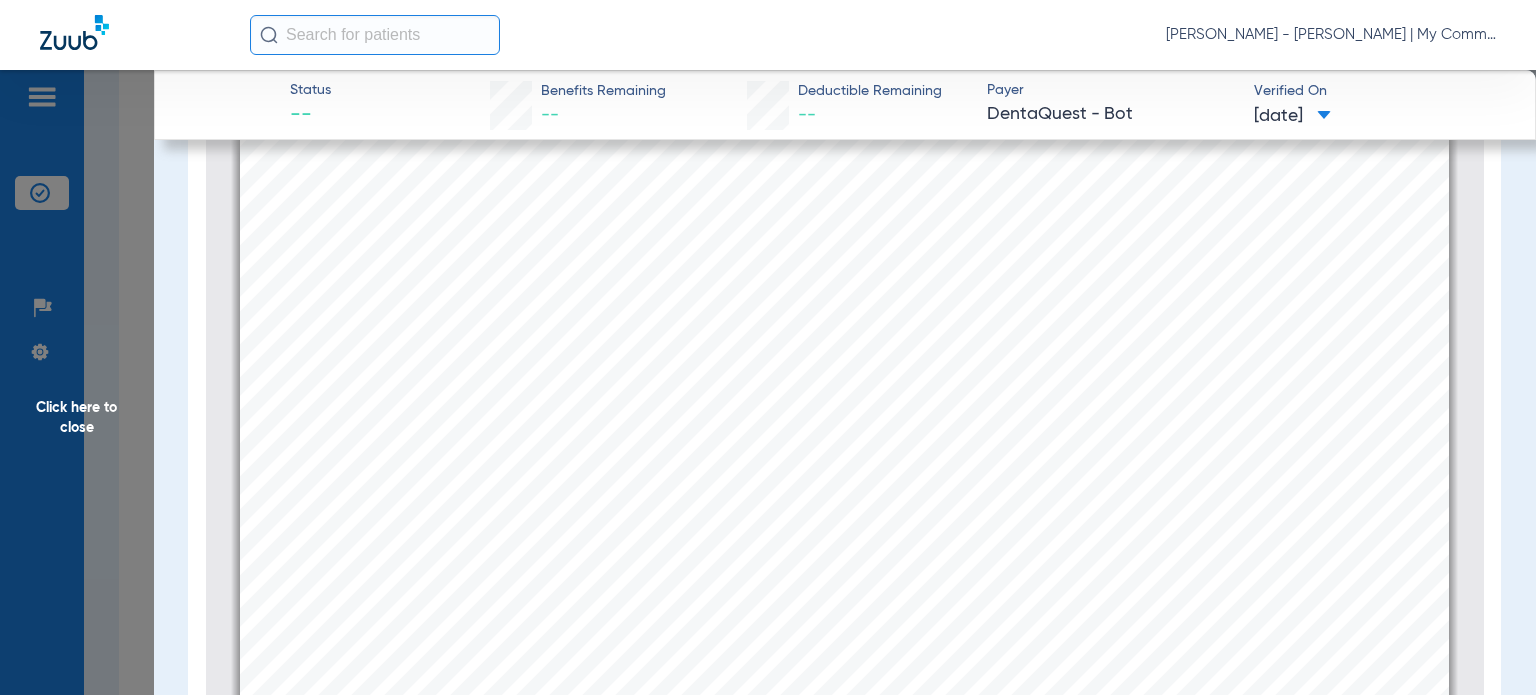scroll, scrollTop: 288, scrollLeft: 0, axis: vertical 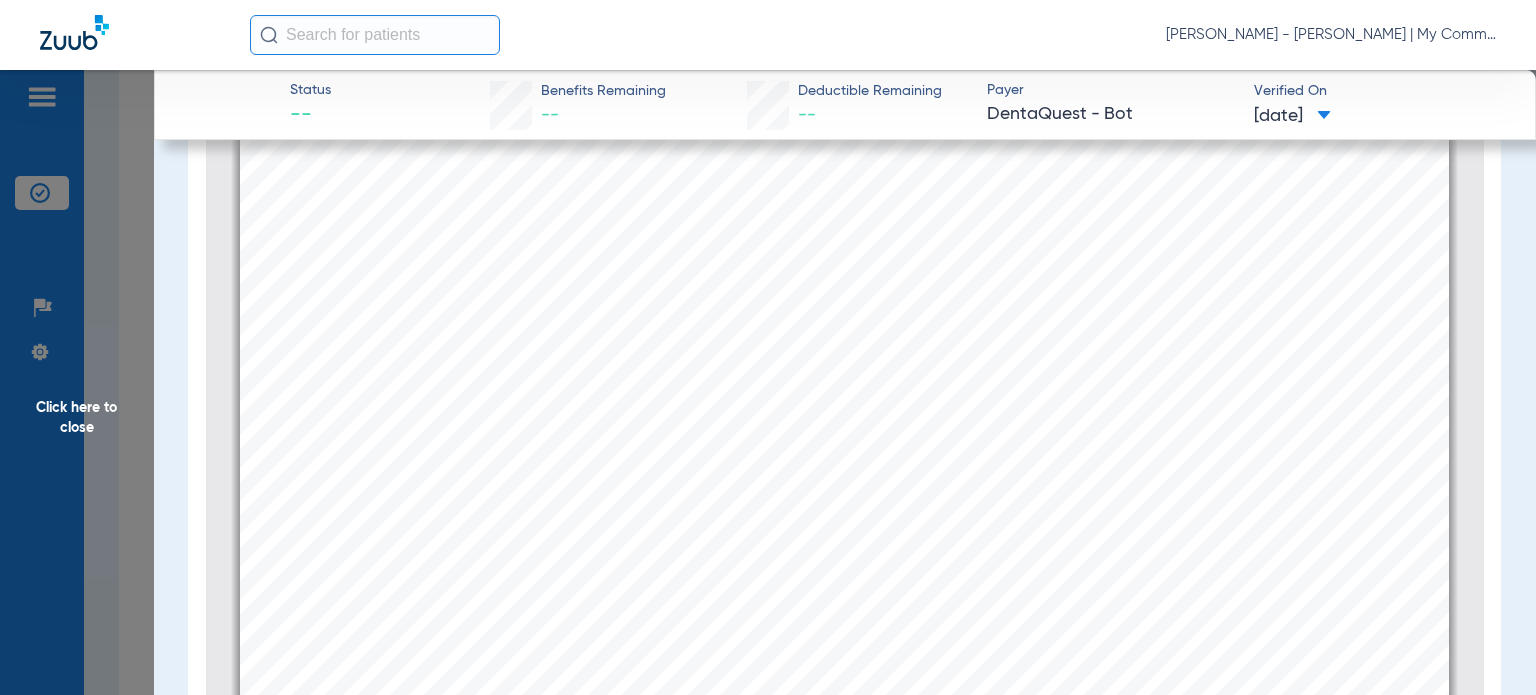click on "Click here to close" 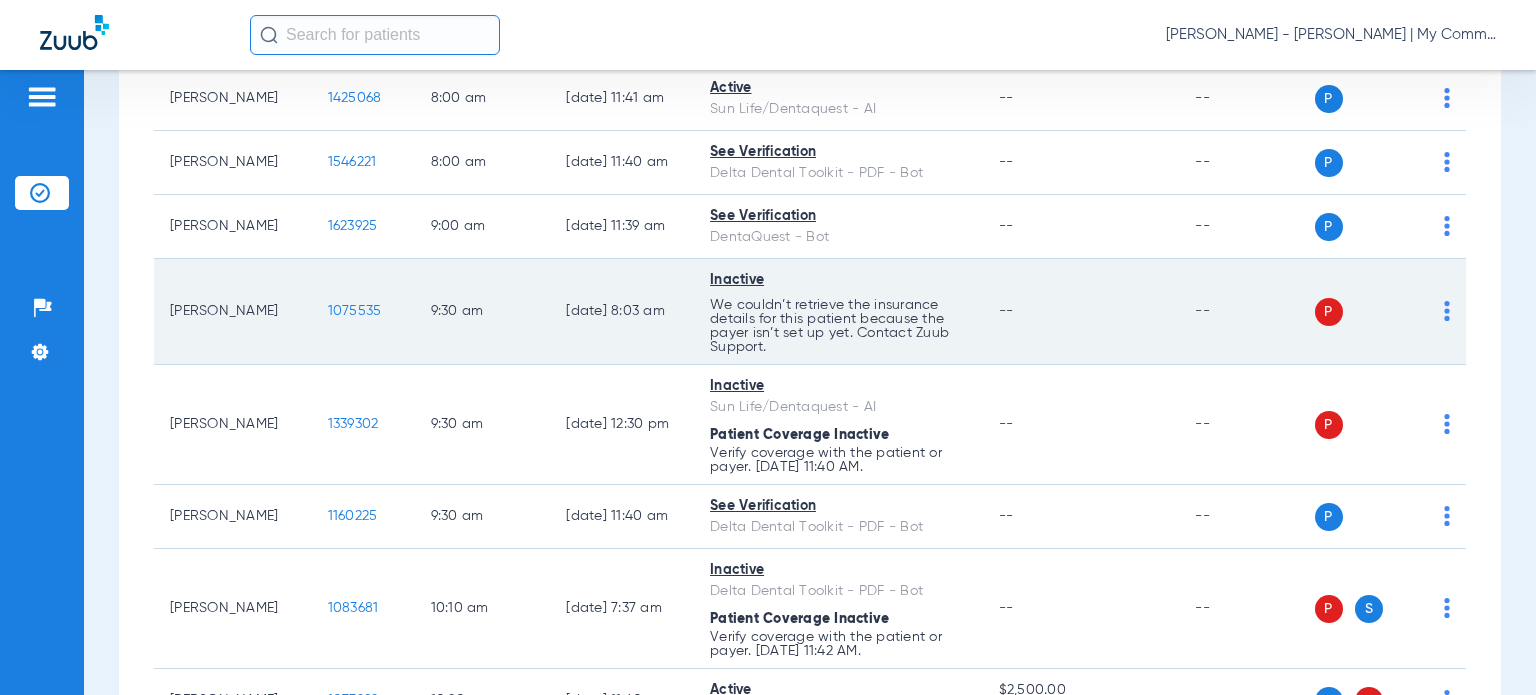 scroll, scrollTop: 300, scrollLeft: 0, axis: vertical 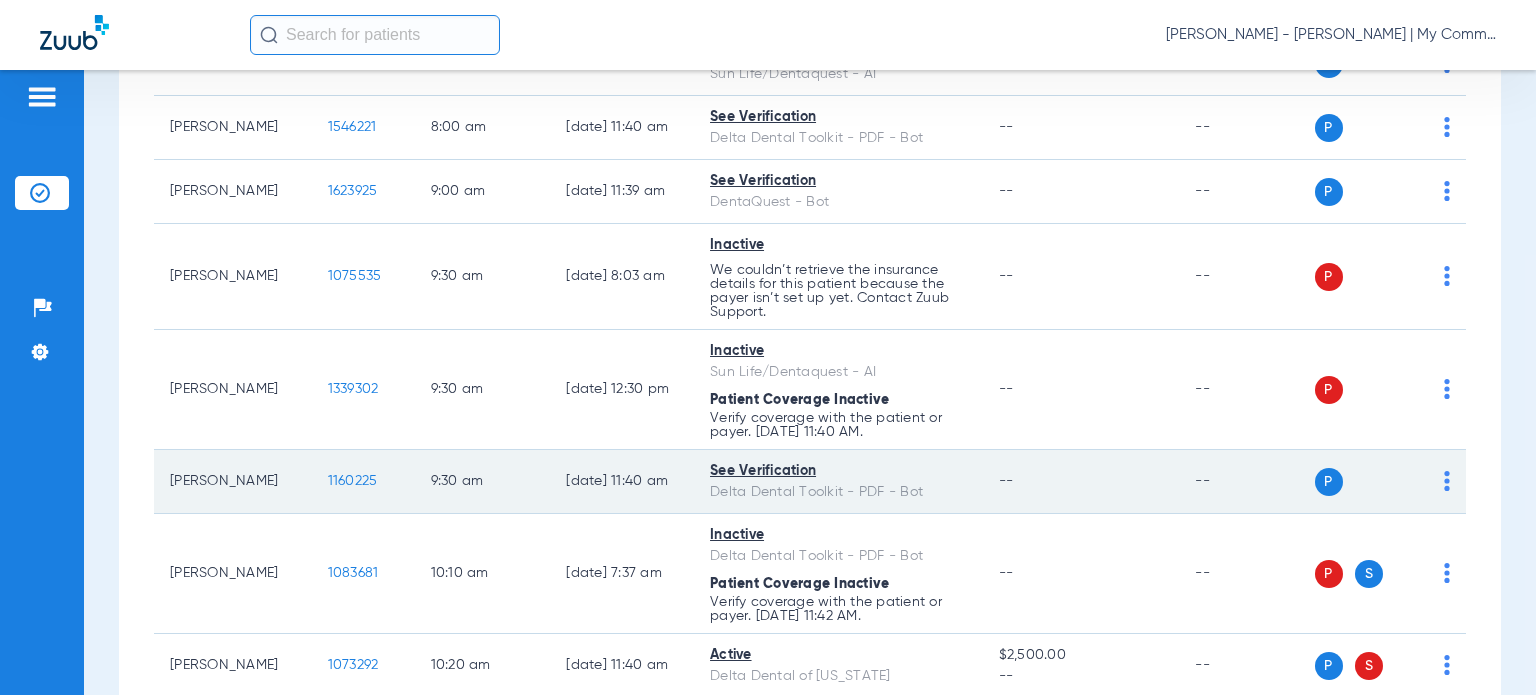 click on "1160225" 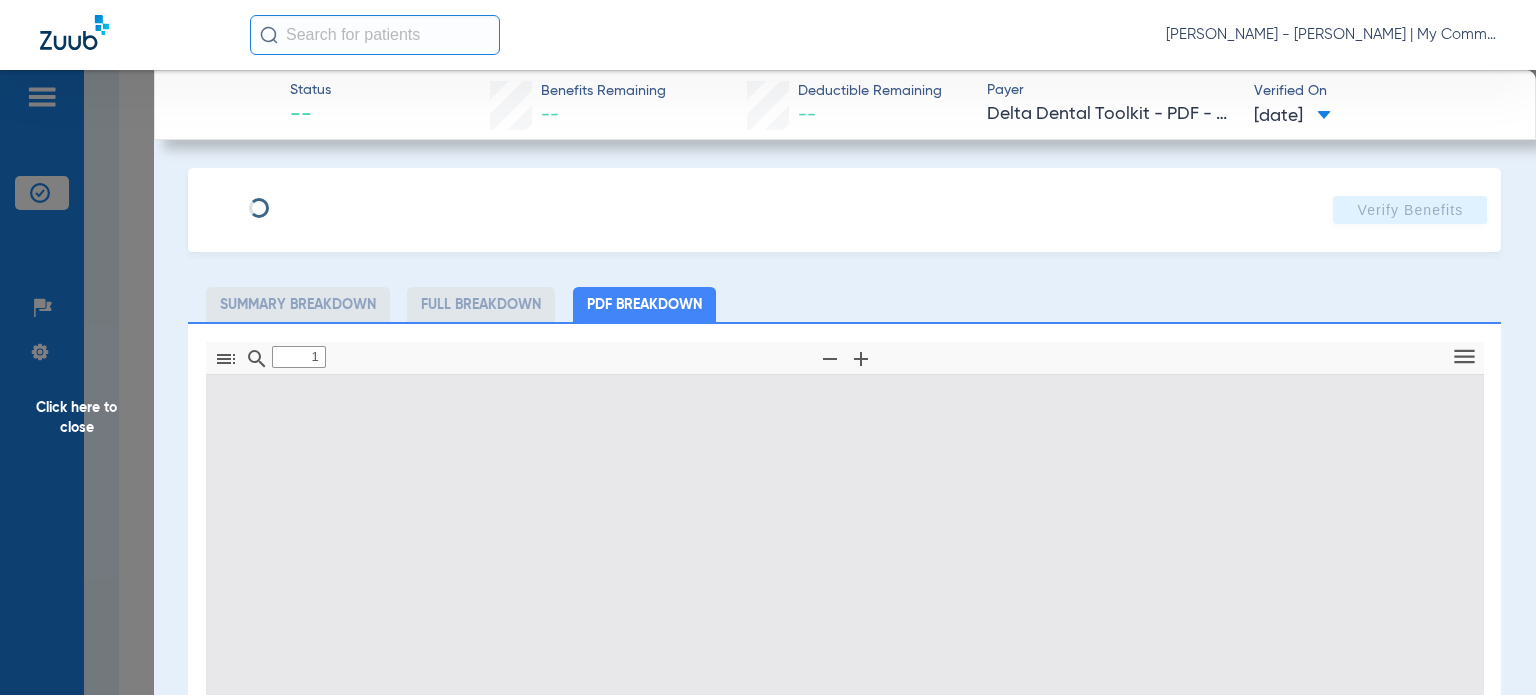 type on "0" 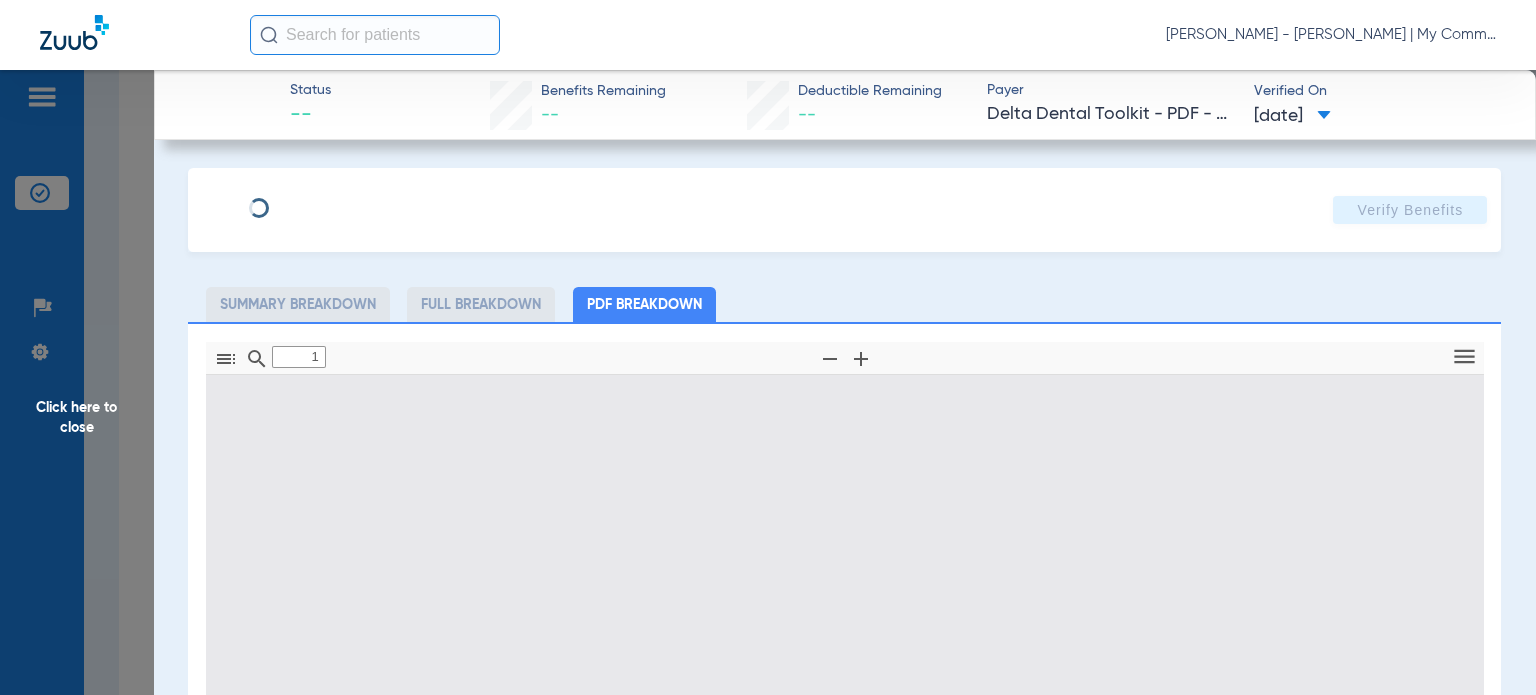 select on "page-width" 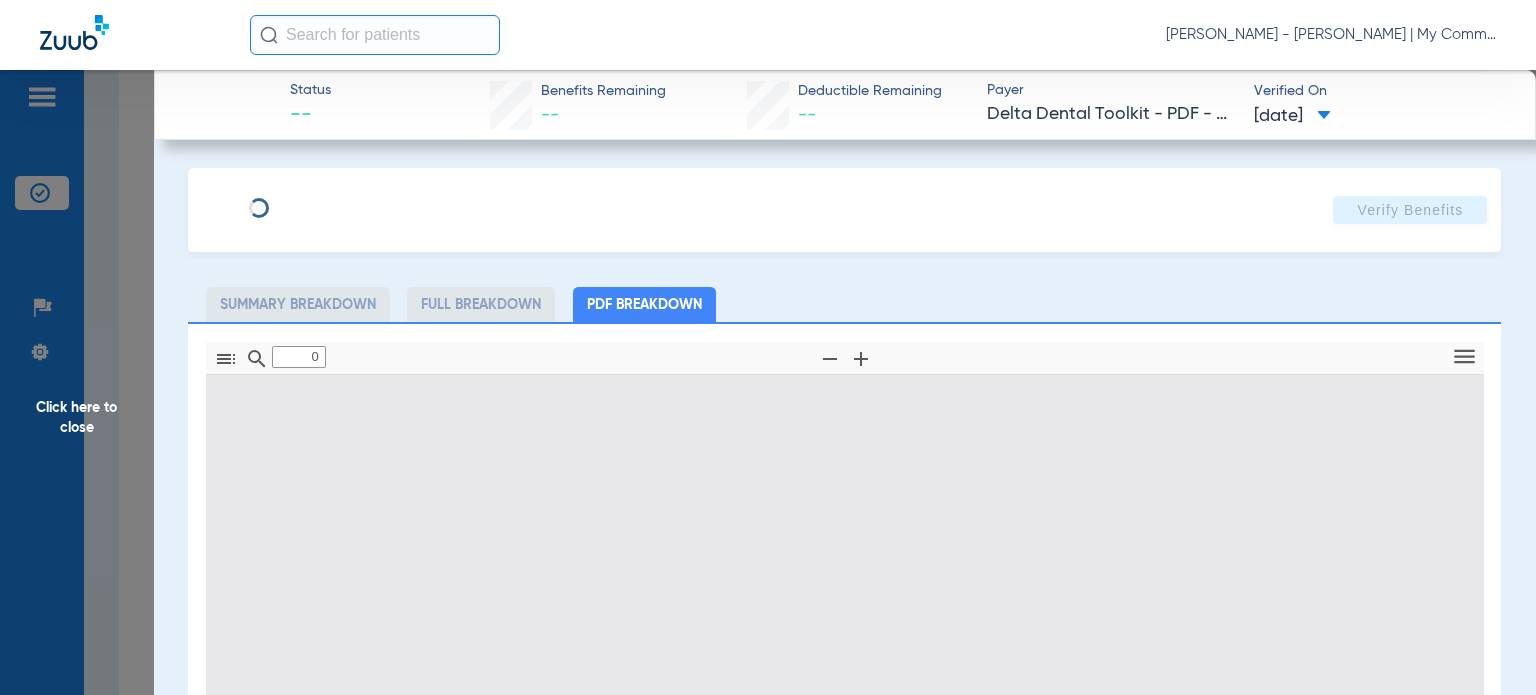 type on "1" 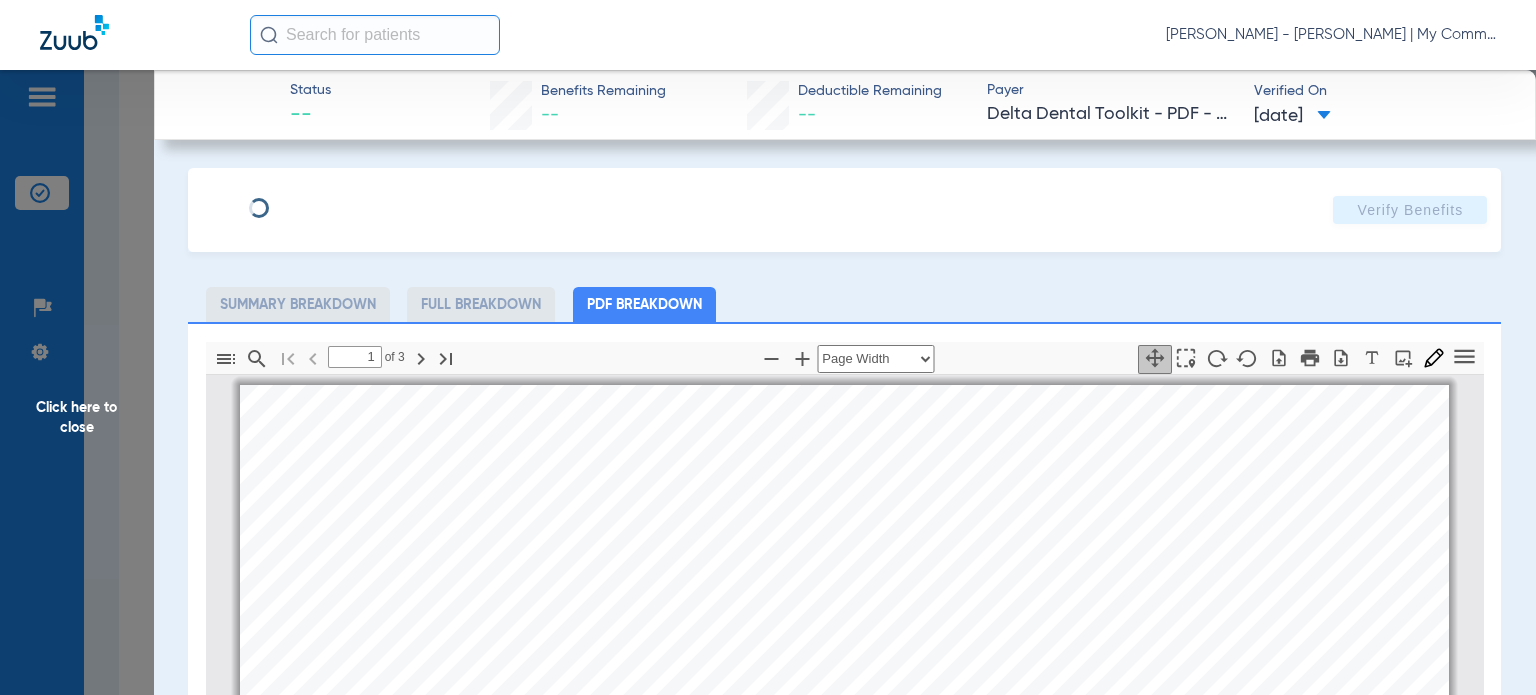 scroll, scrollTop: 10, scrollLeft: 0, axis: vertical 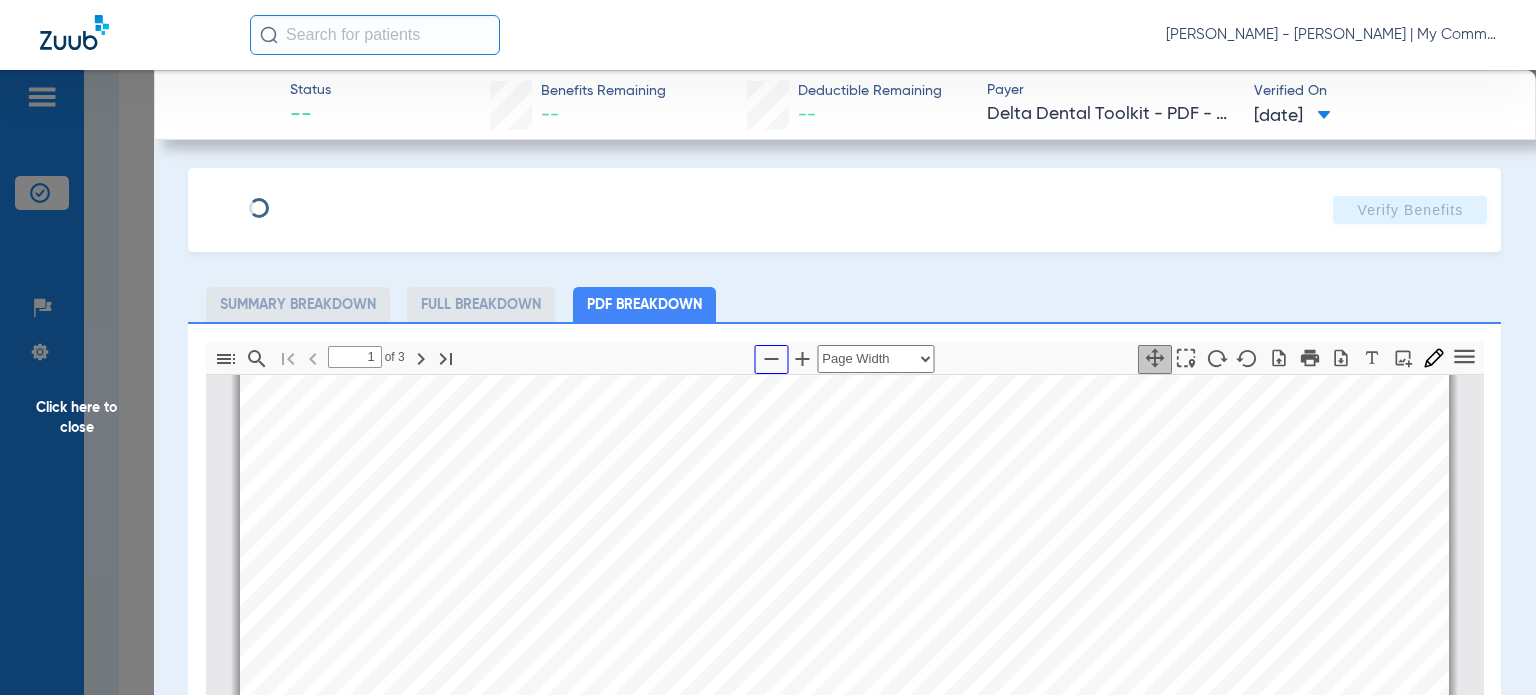 click 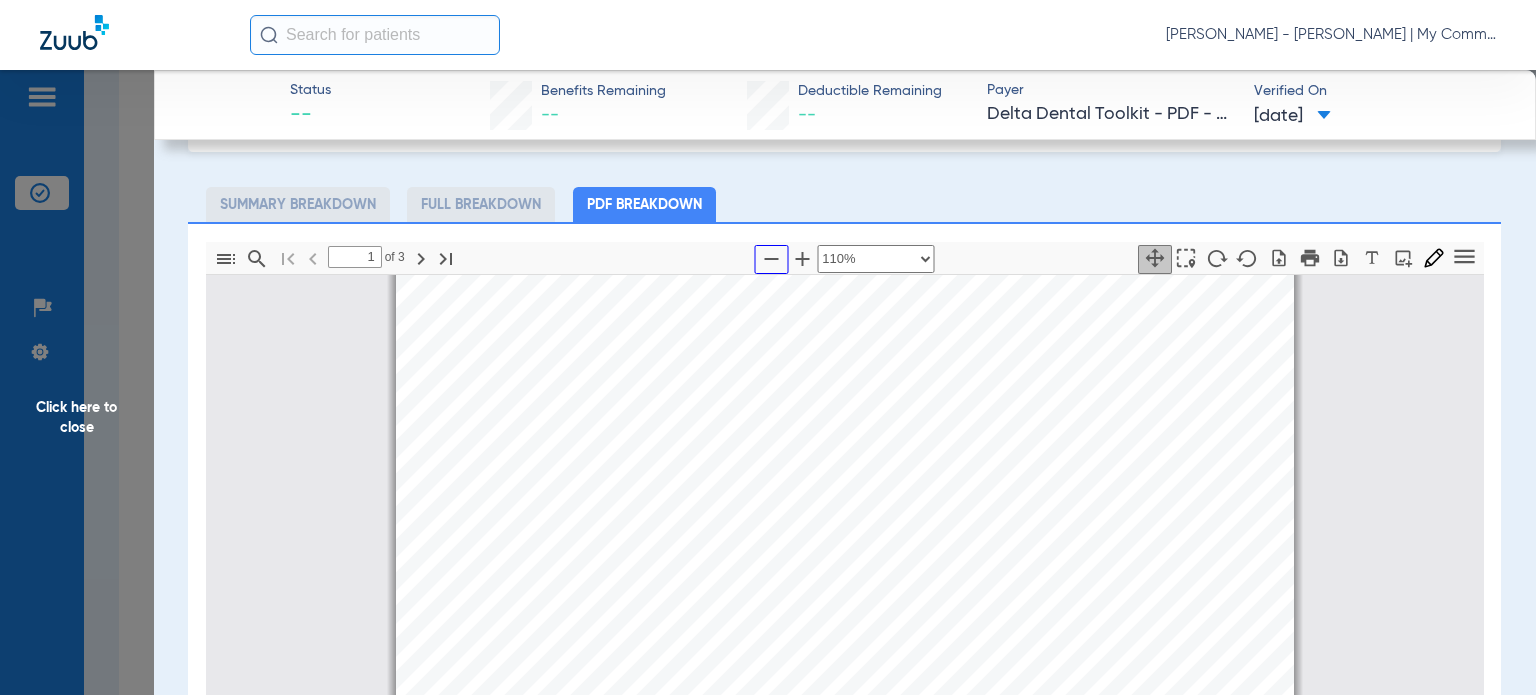 scroll, scrollTop: 89, scrollLeft: 0, axis: vertical 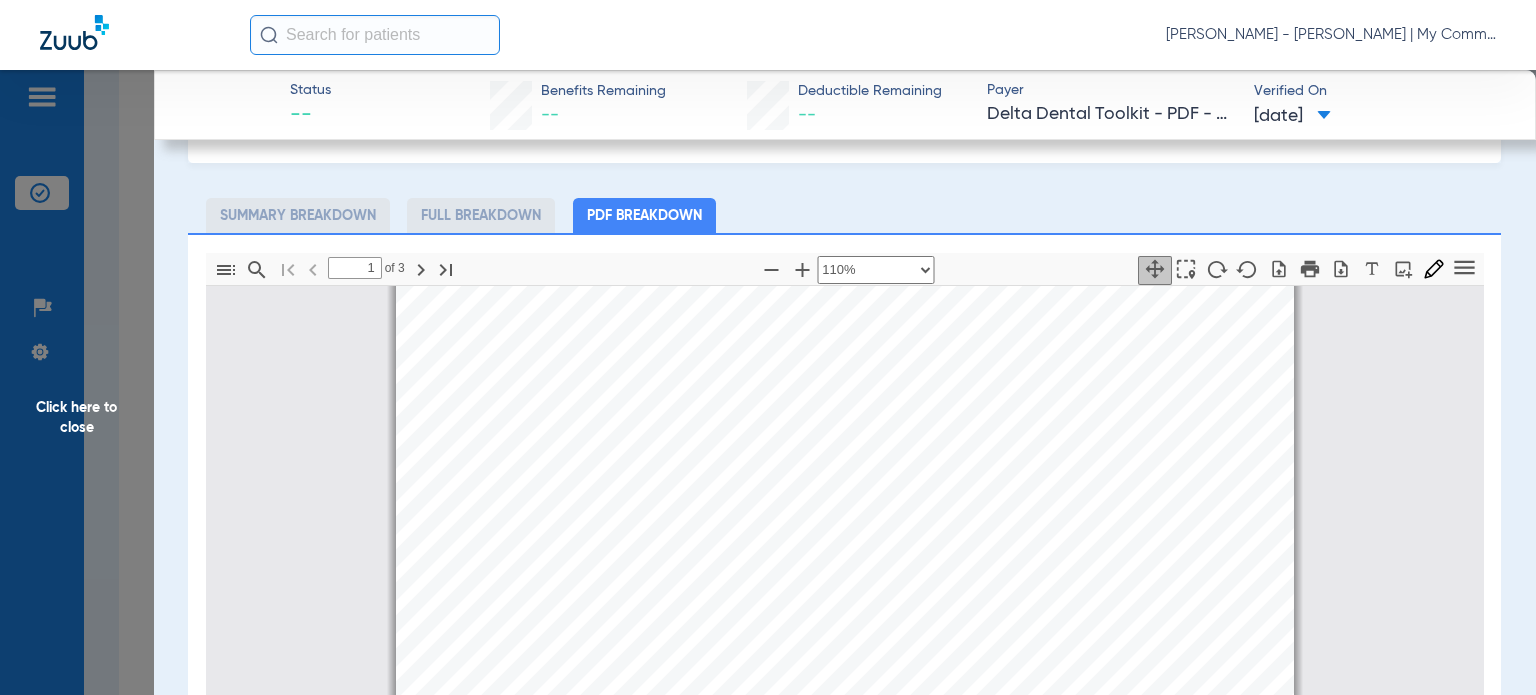 click on "Summary Breakdown   Full Breakdown   PDF Breakdown" 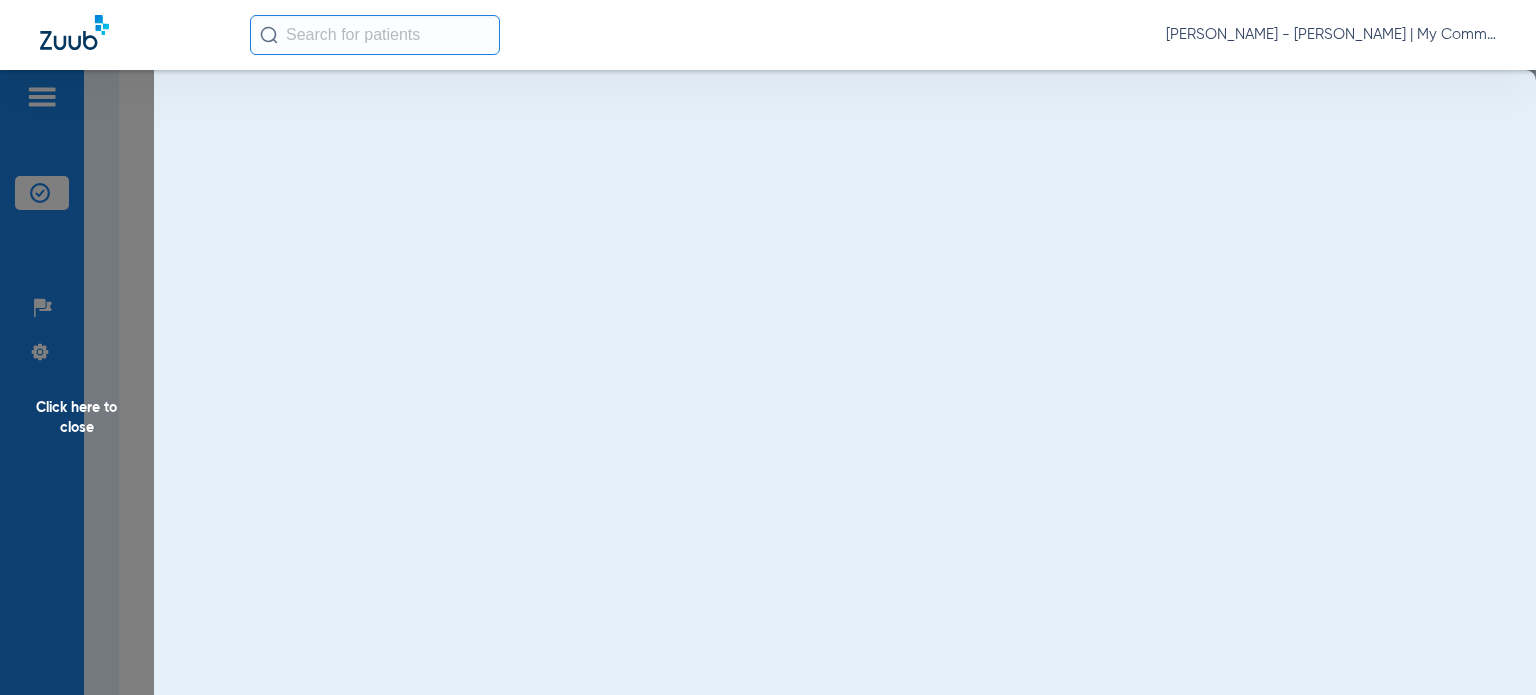 scroll, scrollTop: 0, scrollLeft: 0, axis: both 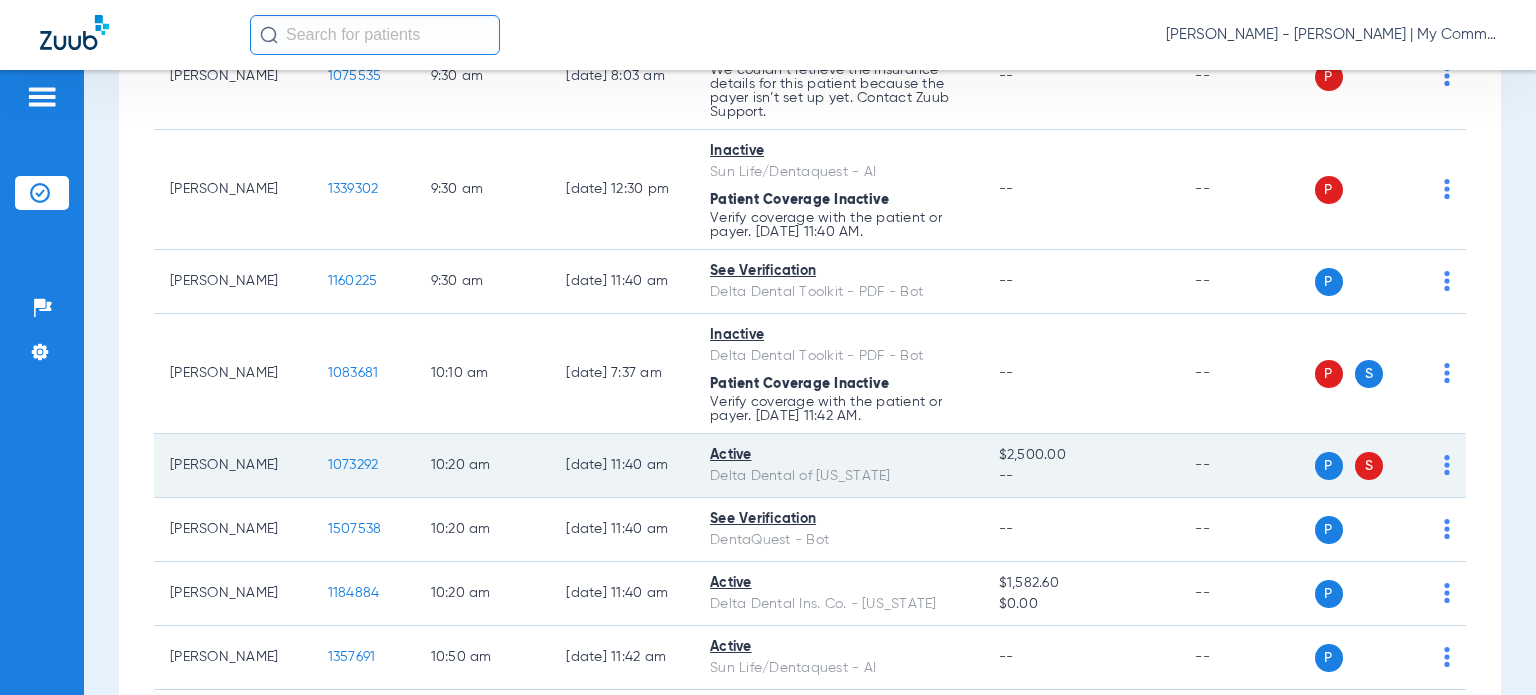 click on "1073292" 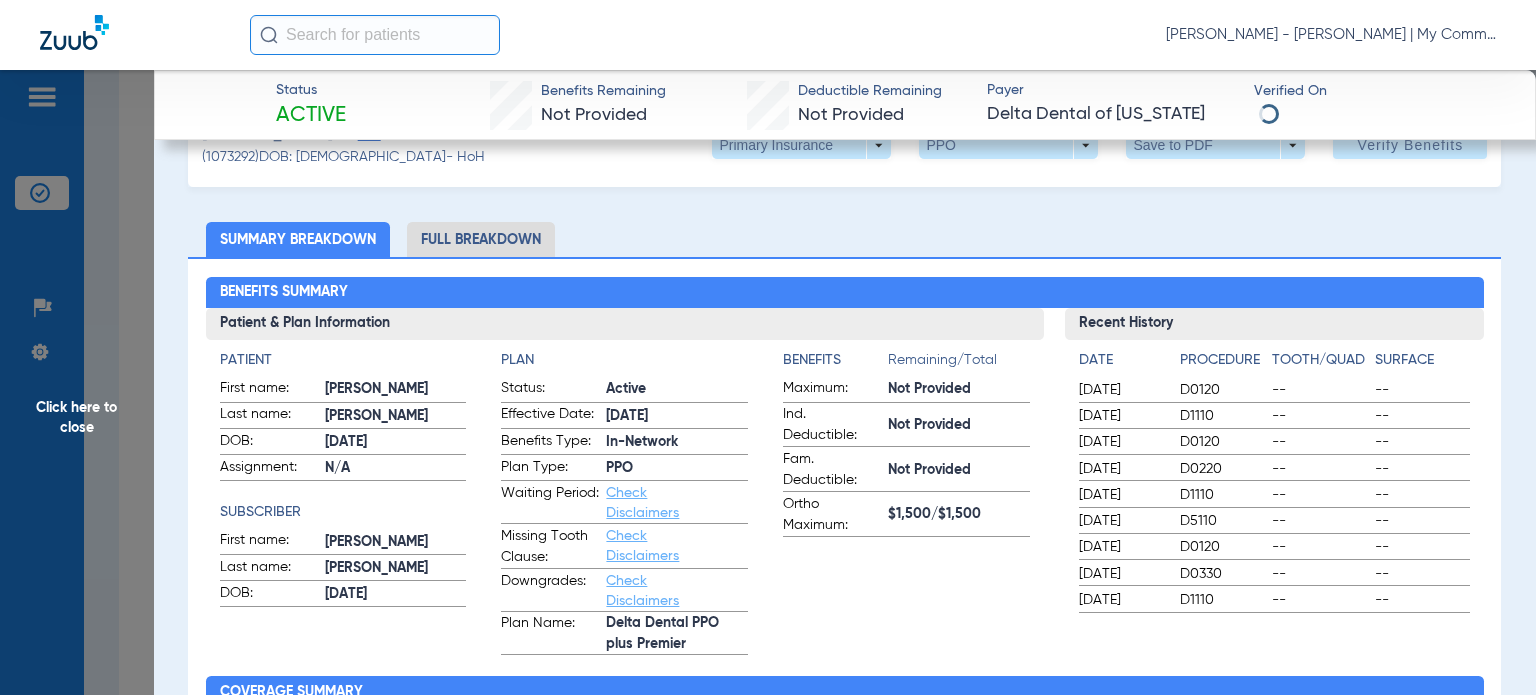 scroll, scrollTop: 100, scrollLeft: 0, axis: vertical 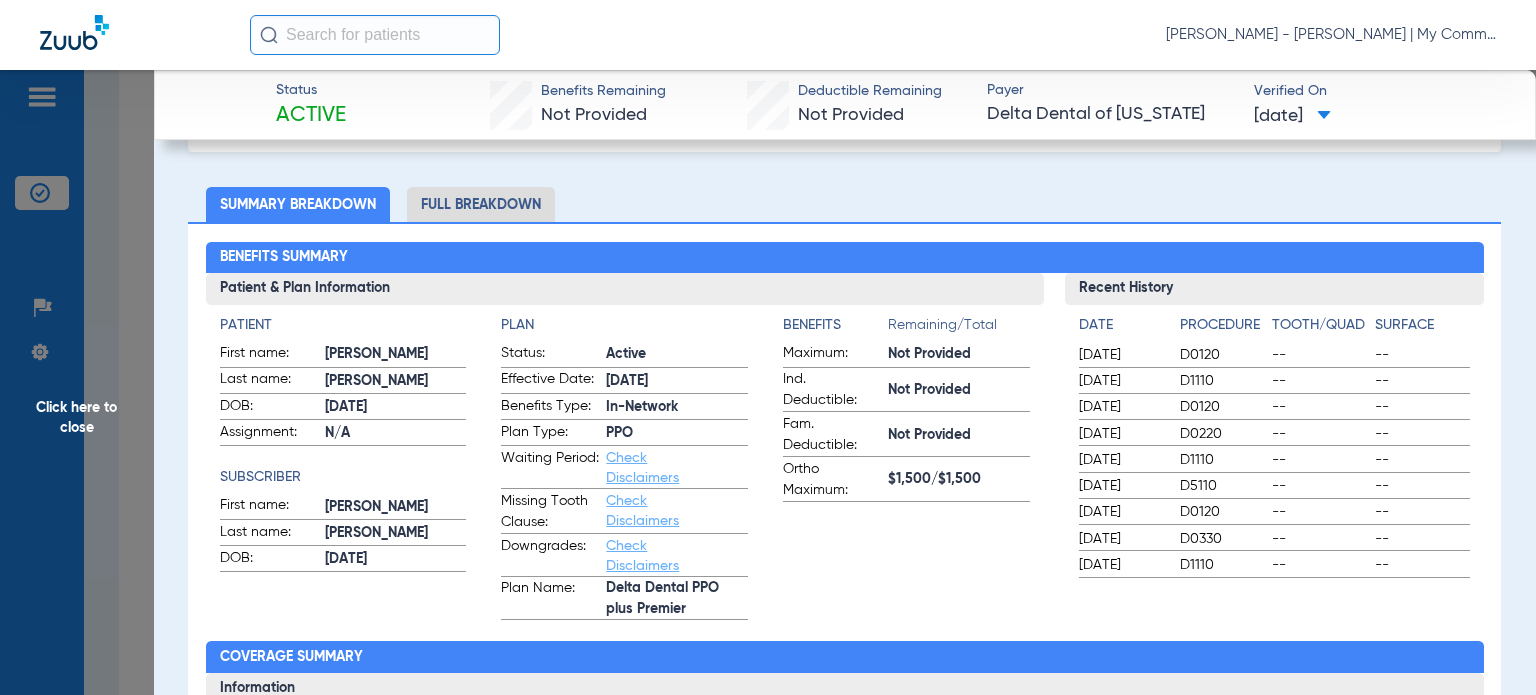 click on "Full Breakdown" 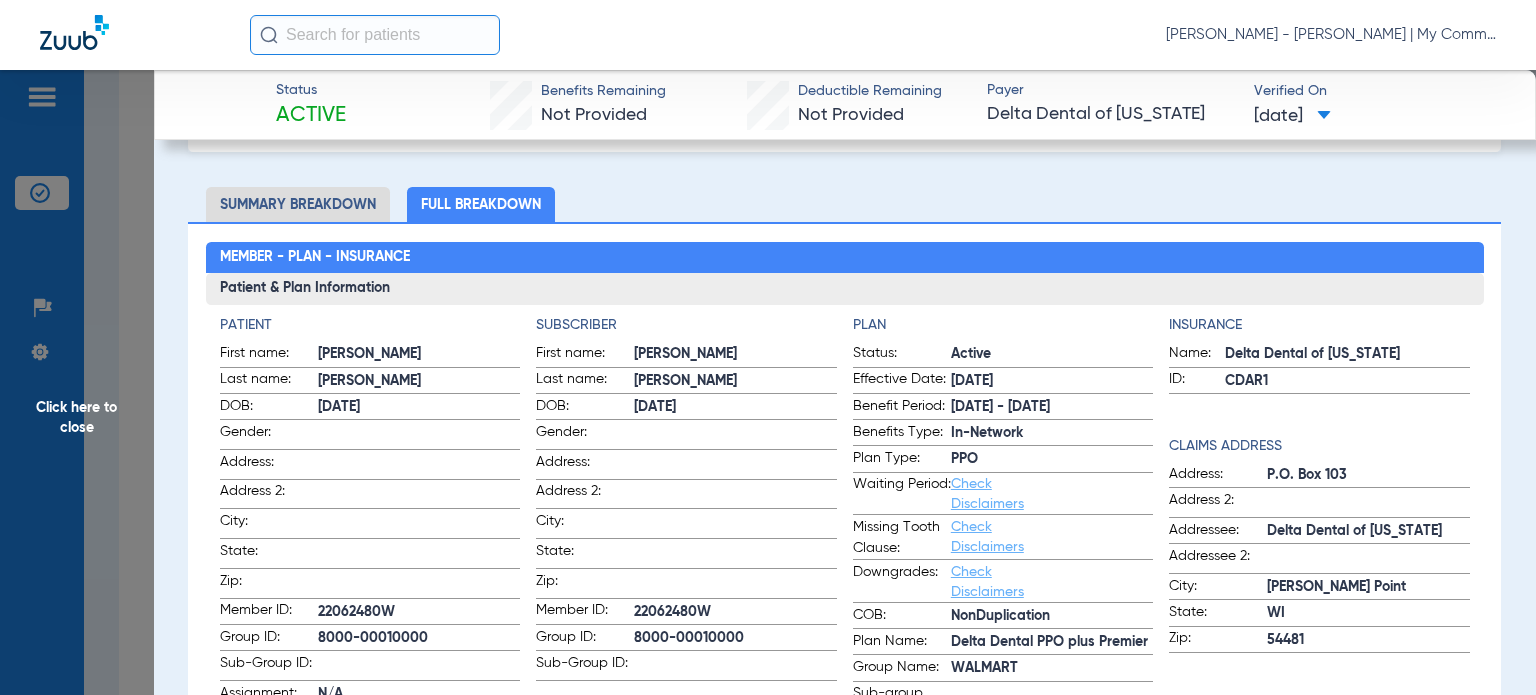 click on "Summary Breakdown   Full Breakdown" 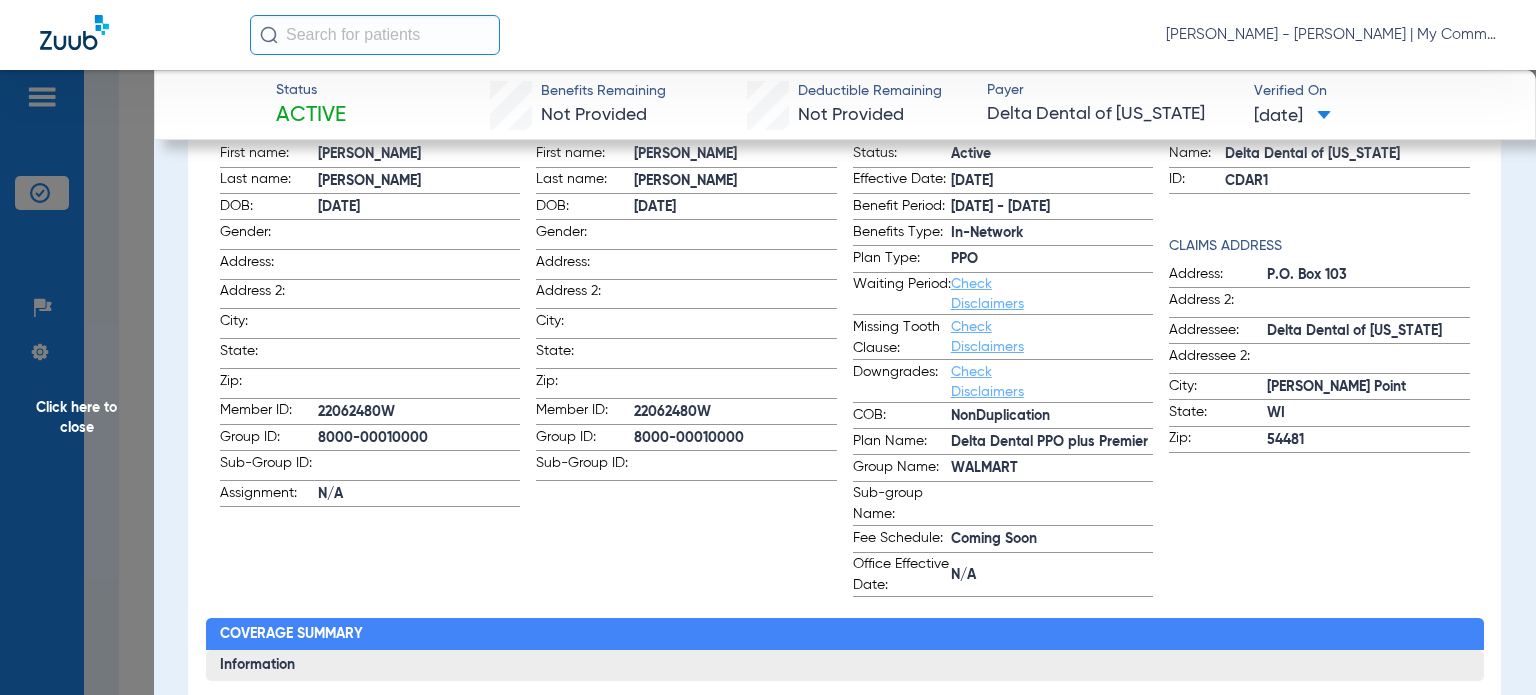 scroll, scrollTop: 200, scrollLeft: 0, axis: vertical 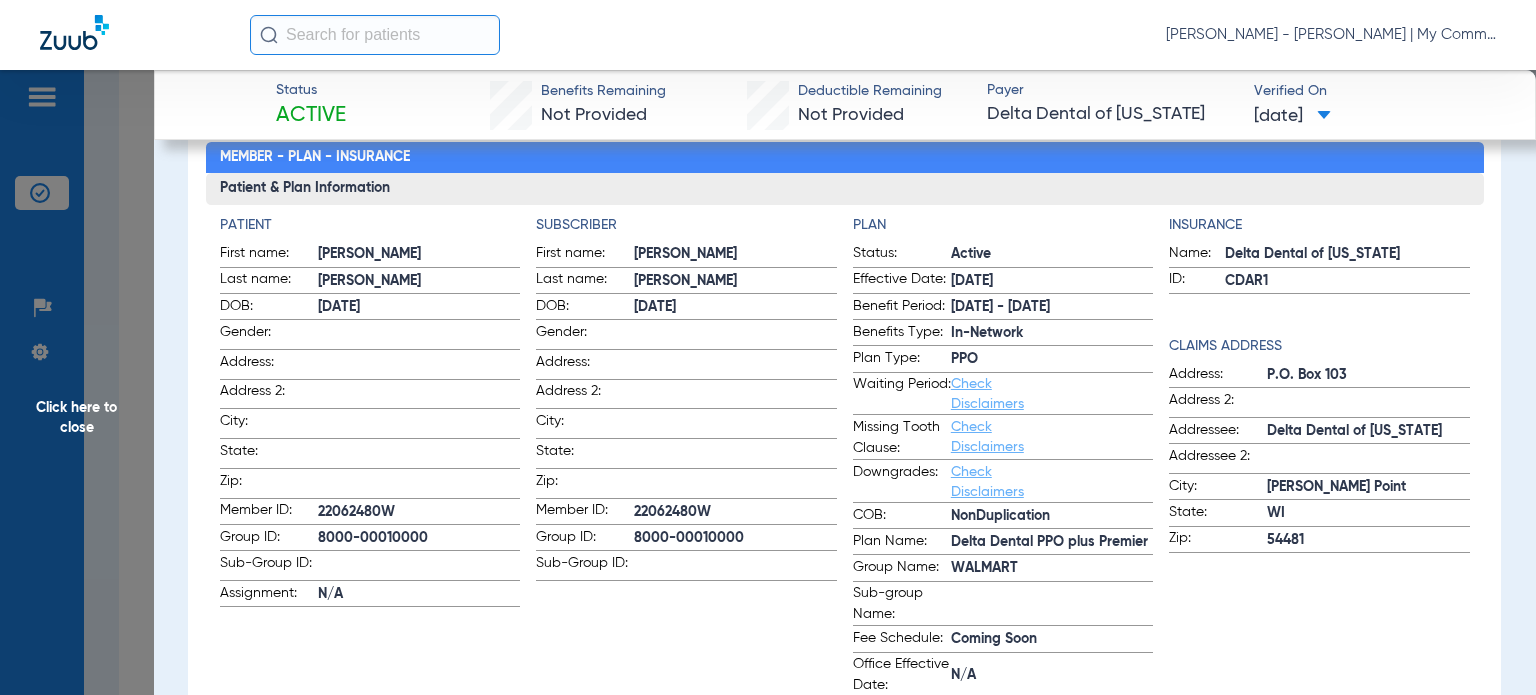click on "[DATE] - [DATE]" 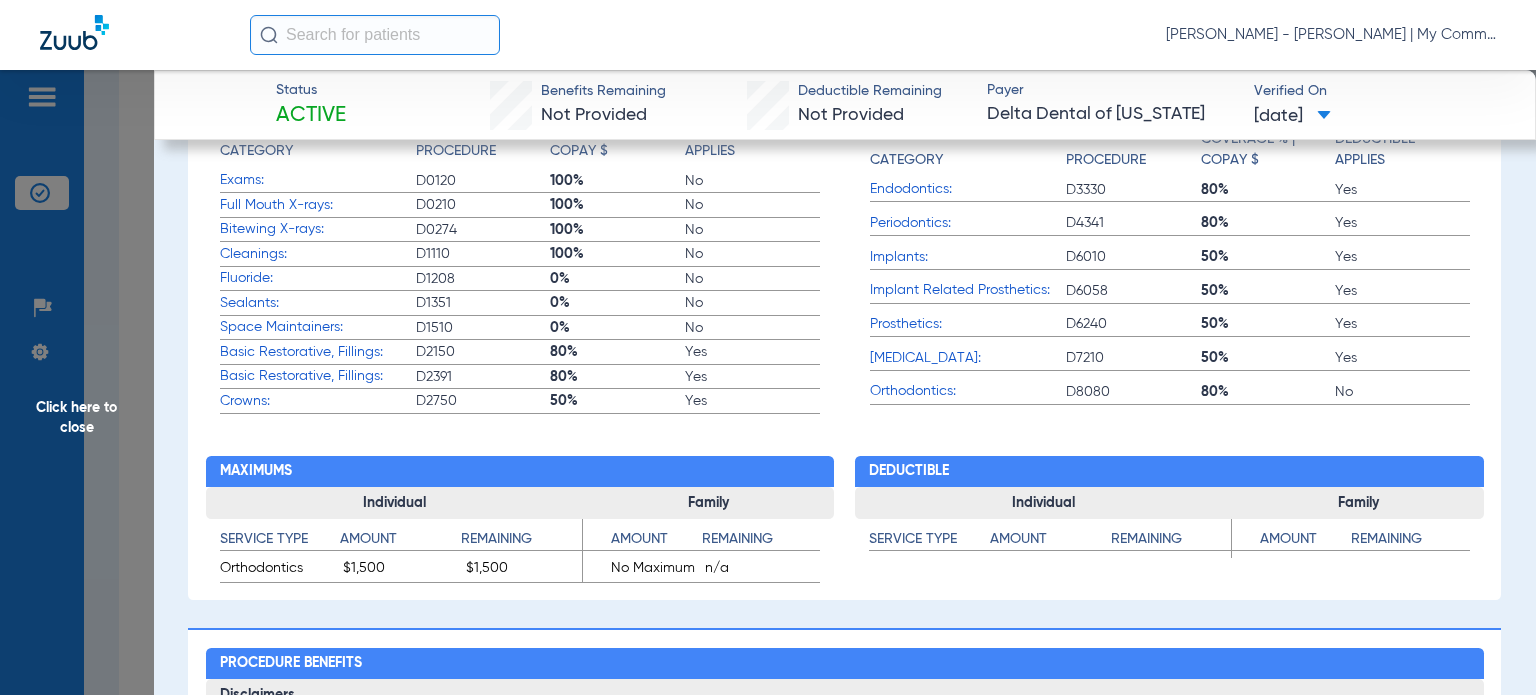 scroll, scrollTop: 1000, scrollLeft: 0, axis: vertical 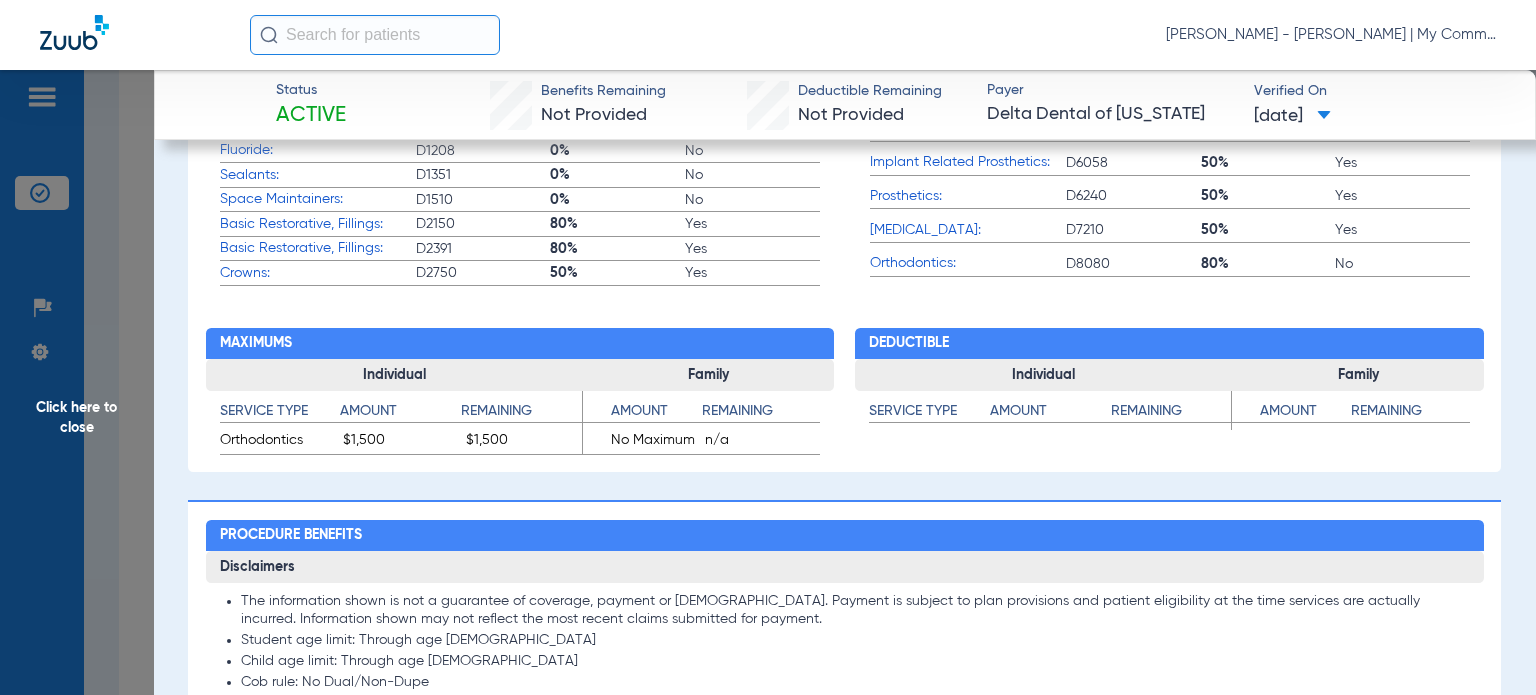 click on "Click here to close" 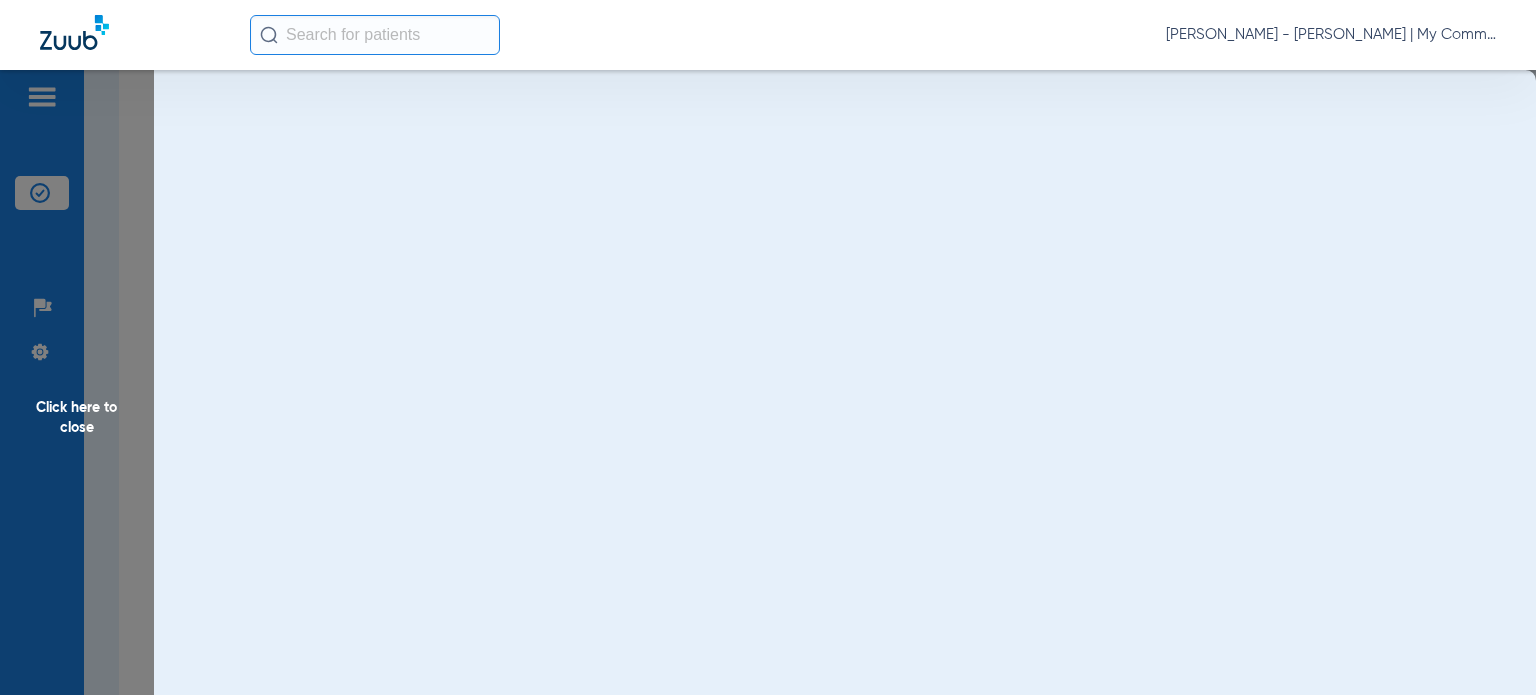 scroll, scrollTop: 0, scrollLeft: 0, axis: both 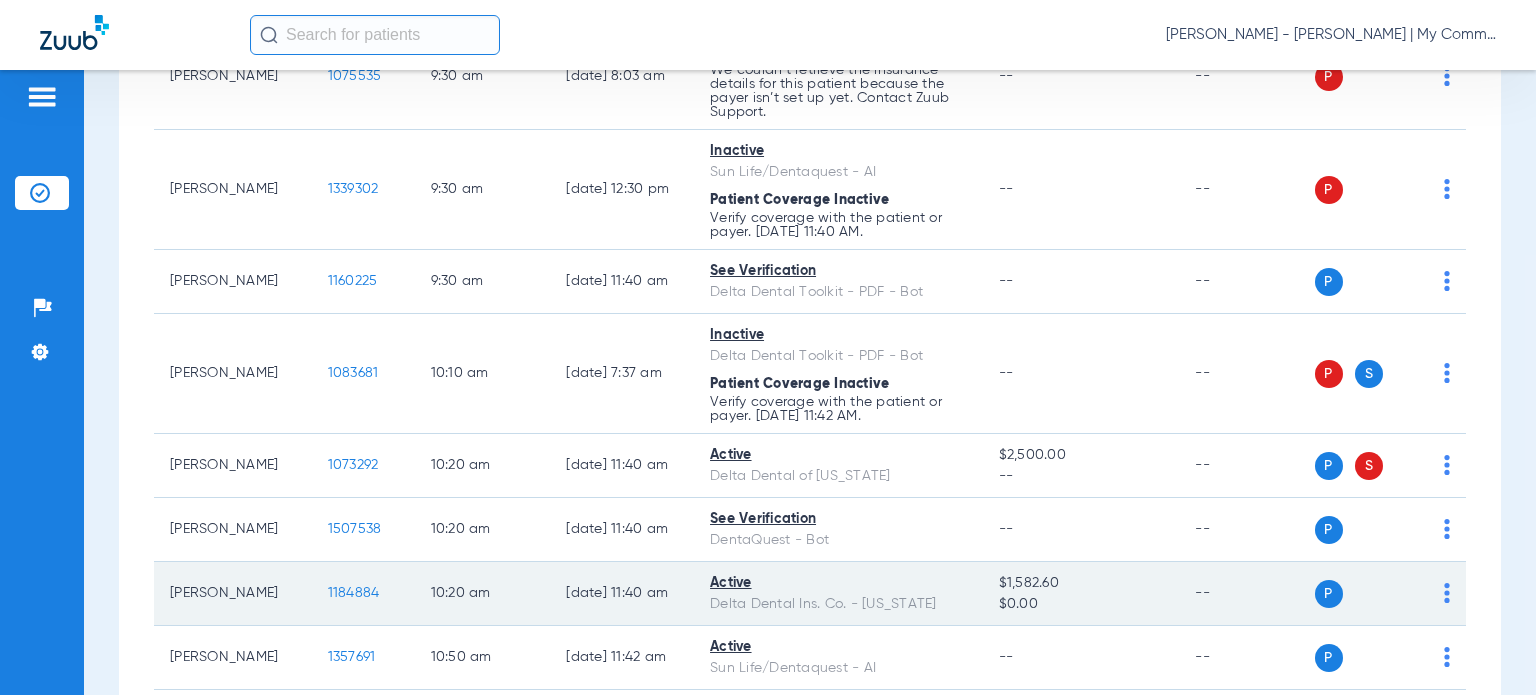 click on "1184884" 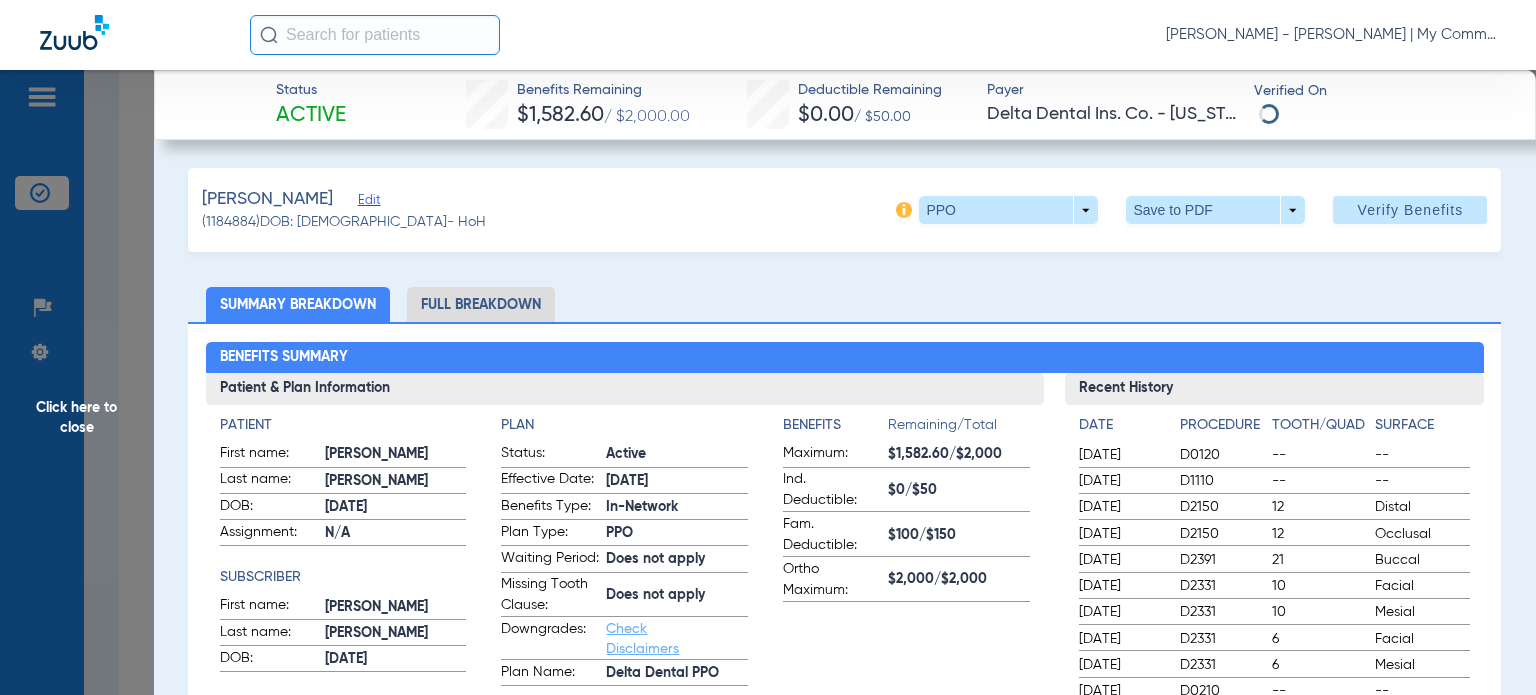 drag, startPoint x: 1008, startPoint y: 268, endPoint x: 981, endPoint y: 282, distance: 30.413813 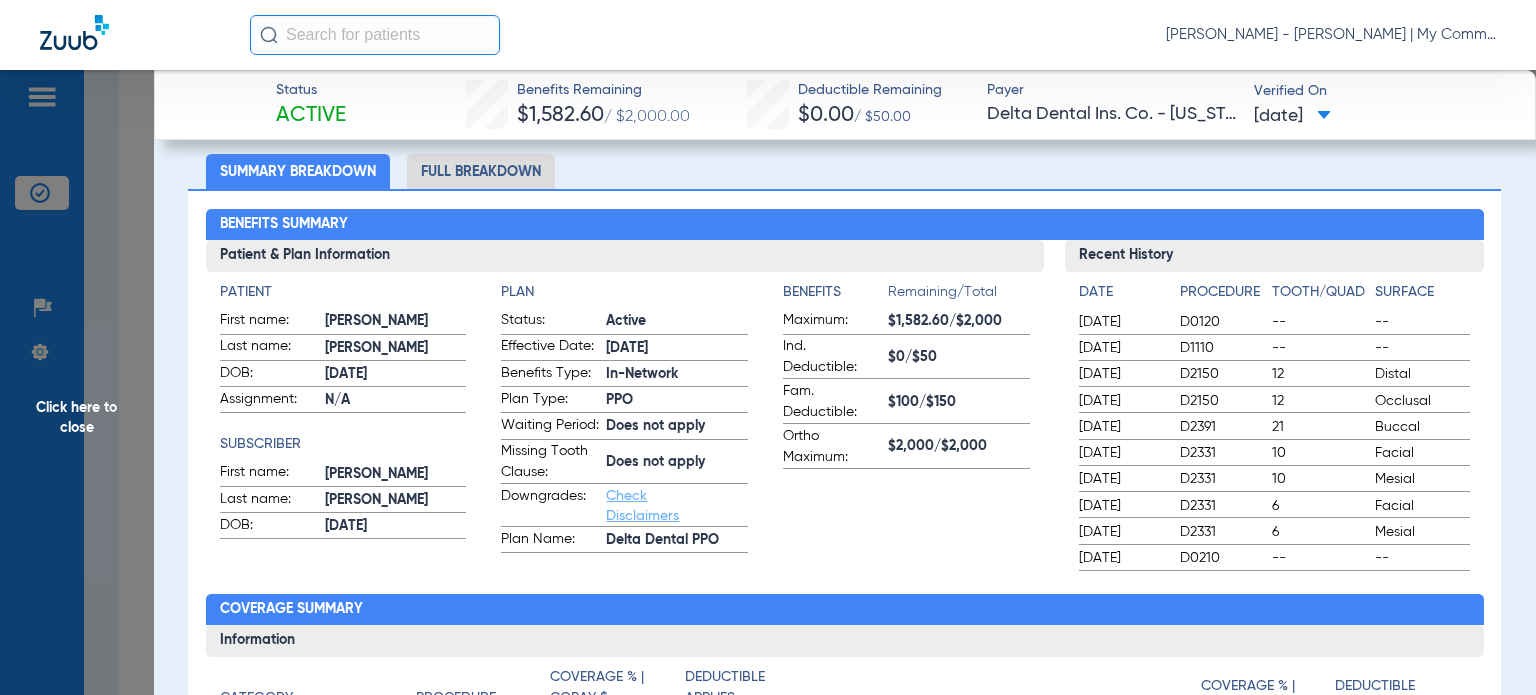scroll, scrollTop: 100, scrollLeft: 0, axis: vertical 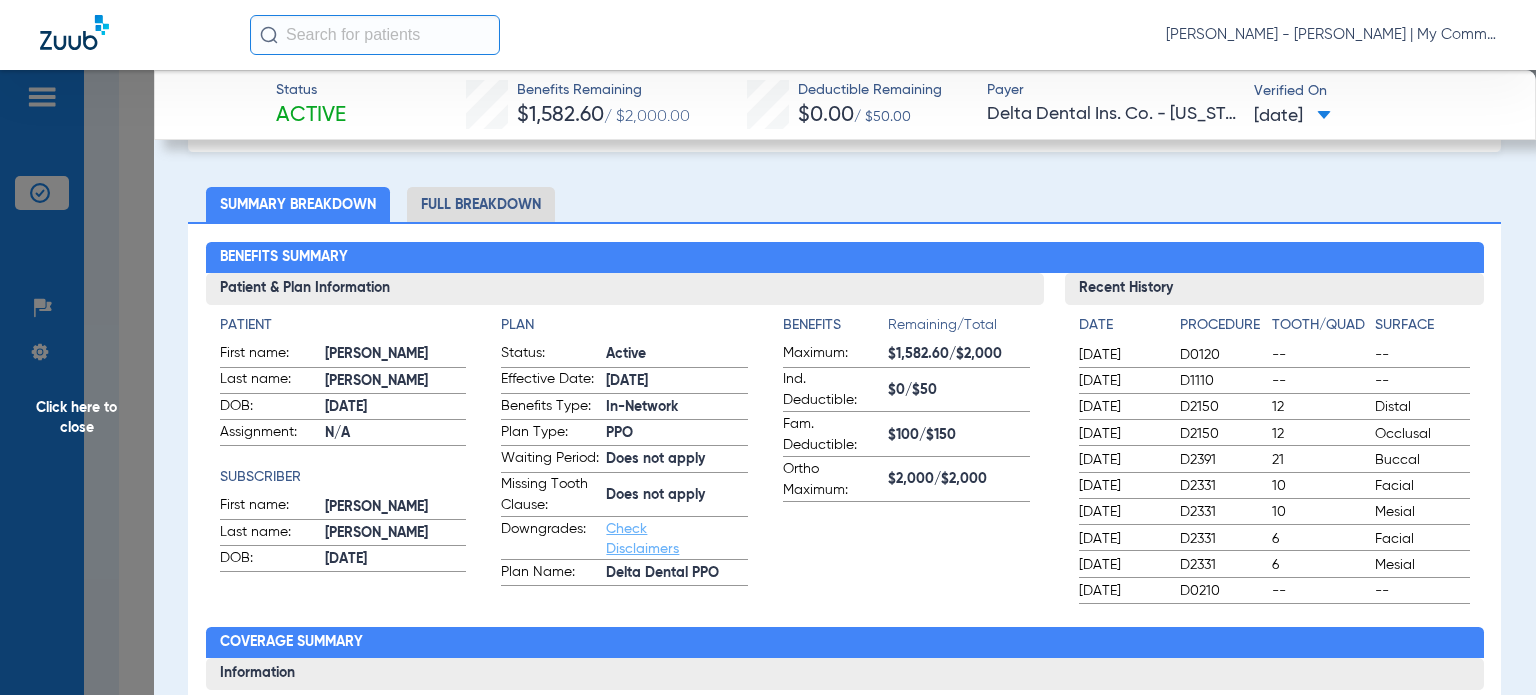 click on "Full Breakdown" 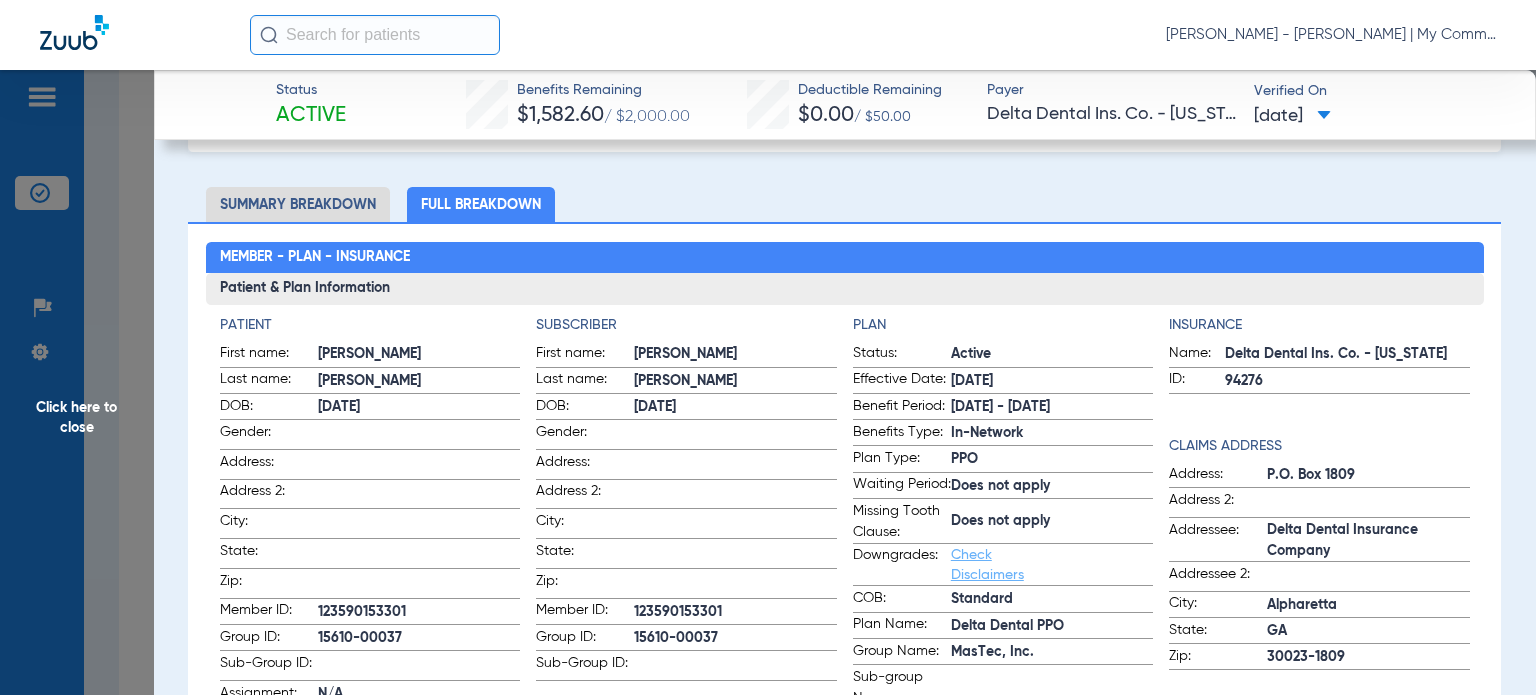 click on "Member - Plan - Insurance" 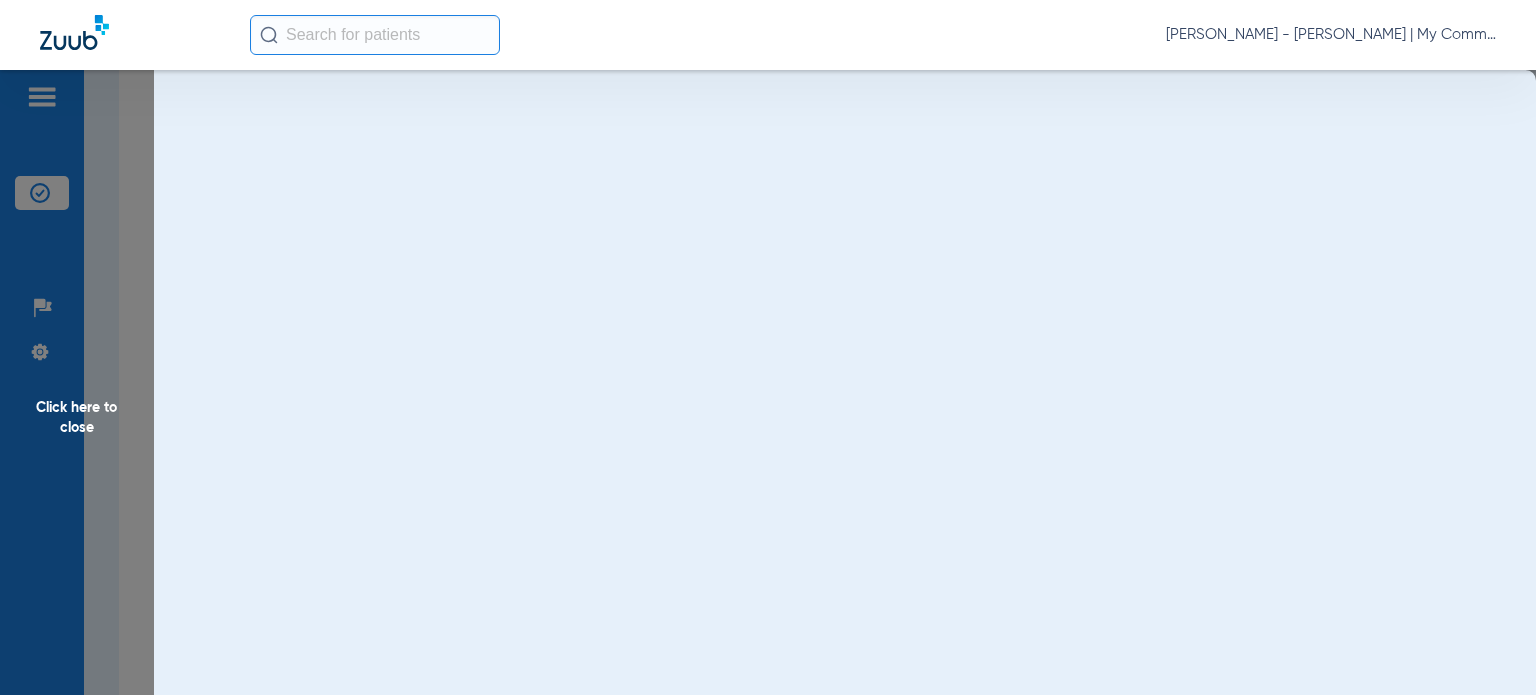 scroll, scrollTop: 0, scrollLeft: 0, axis: both 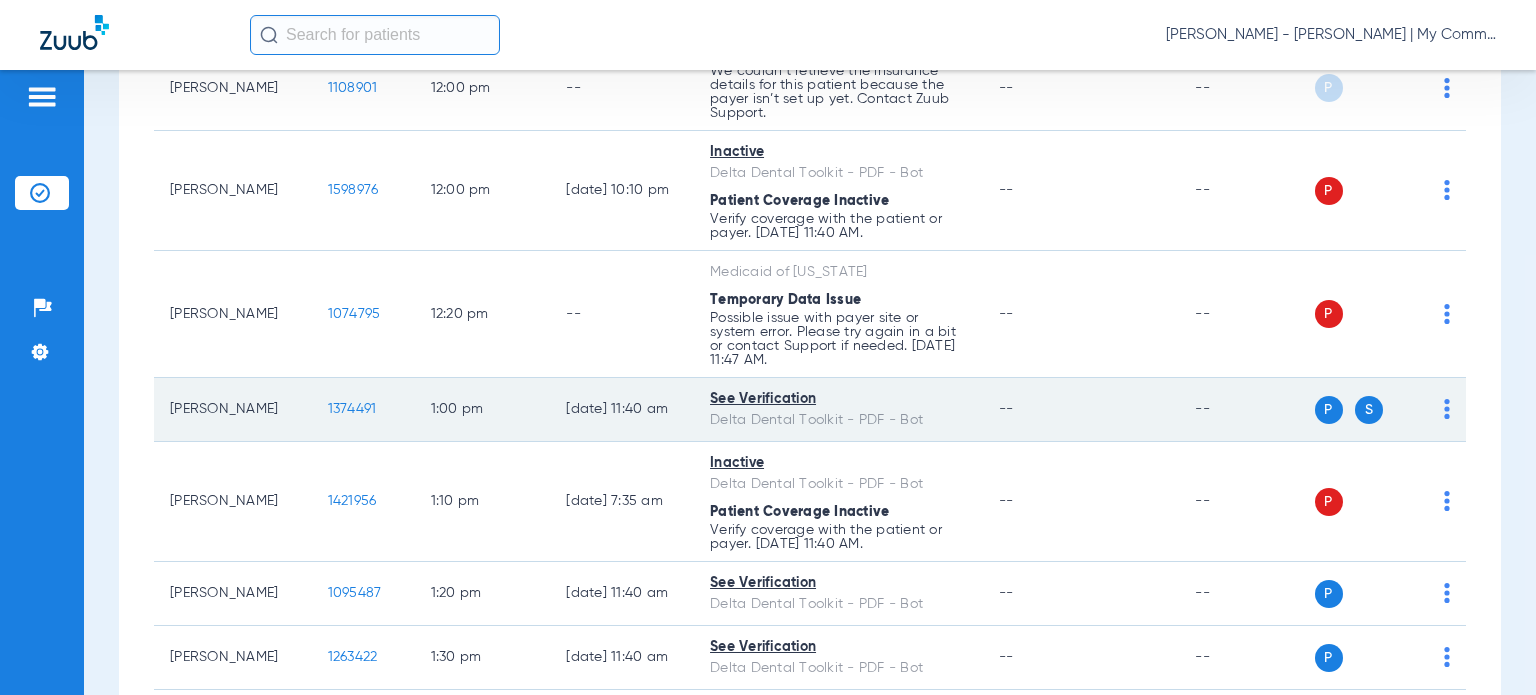 click on "1374491" 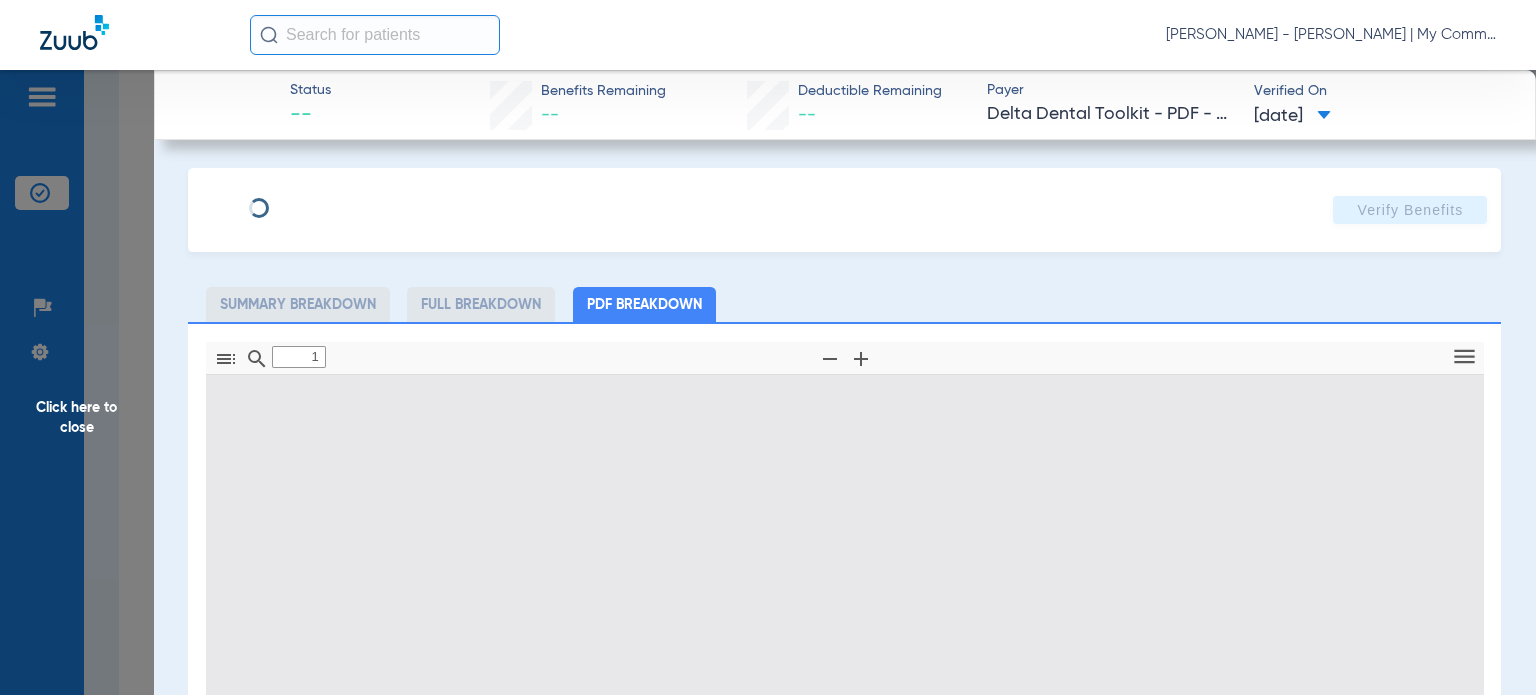 type on "0" 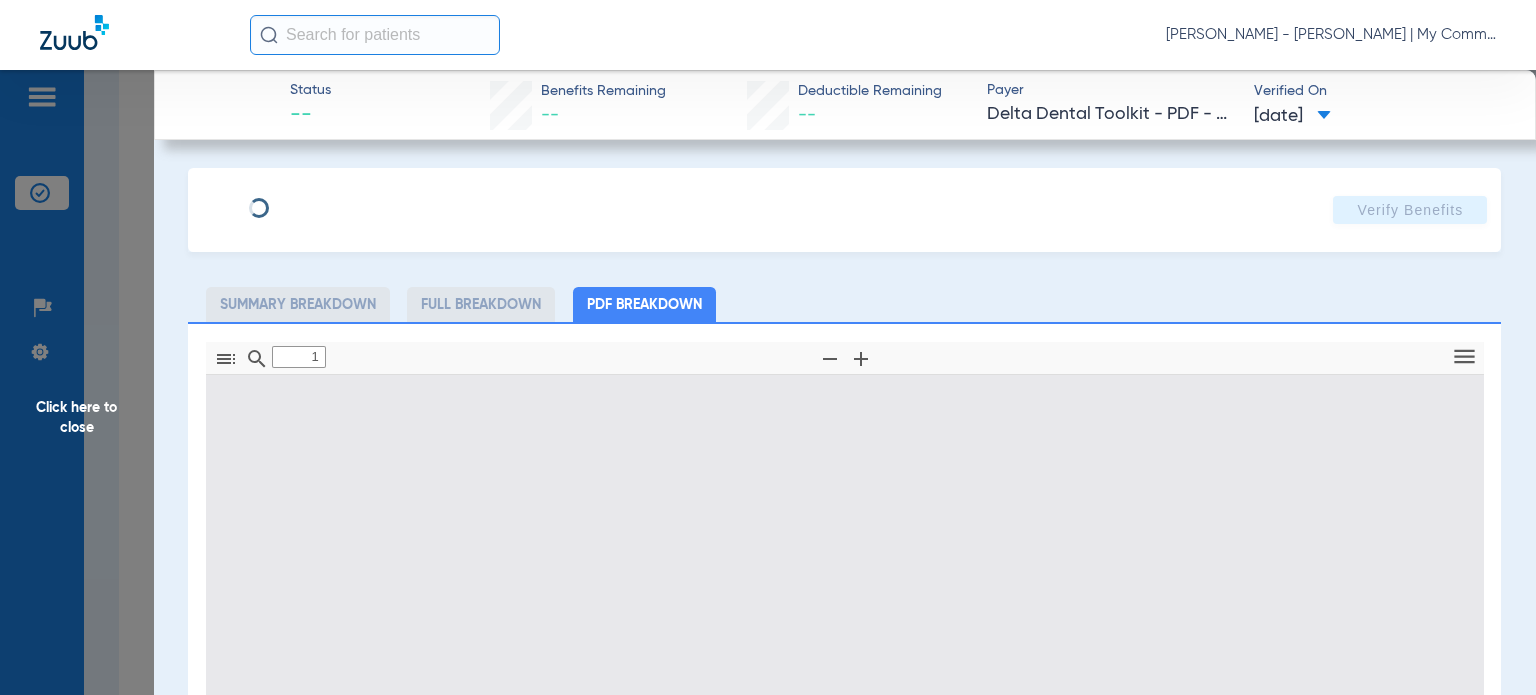 select on "page-width" 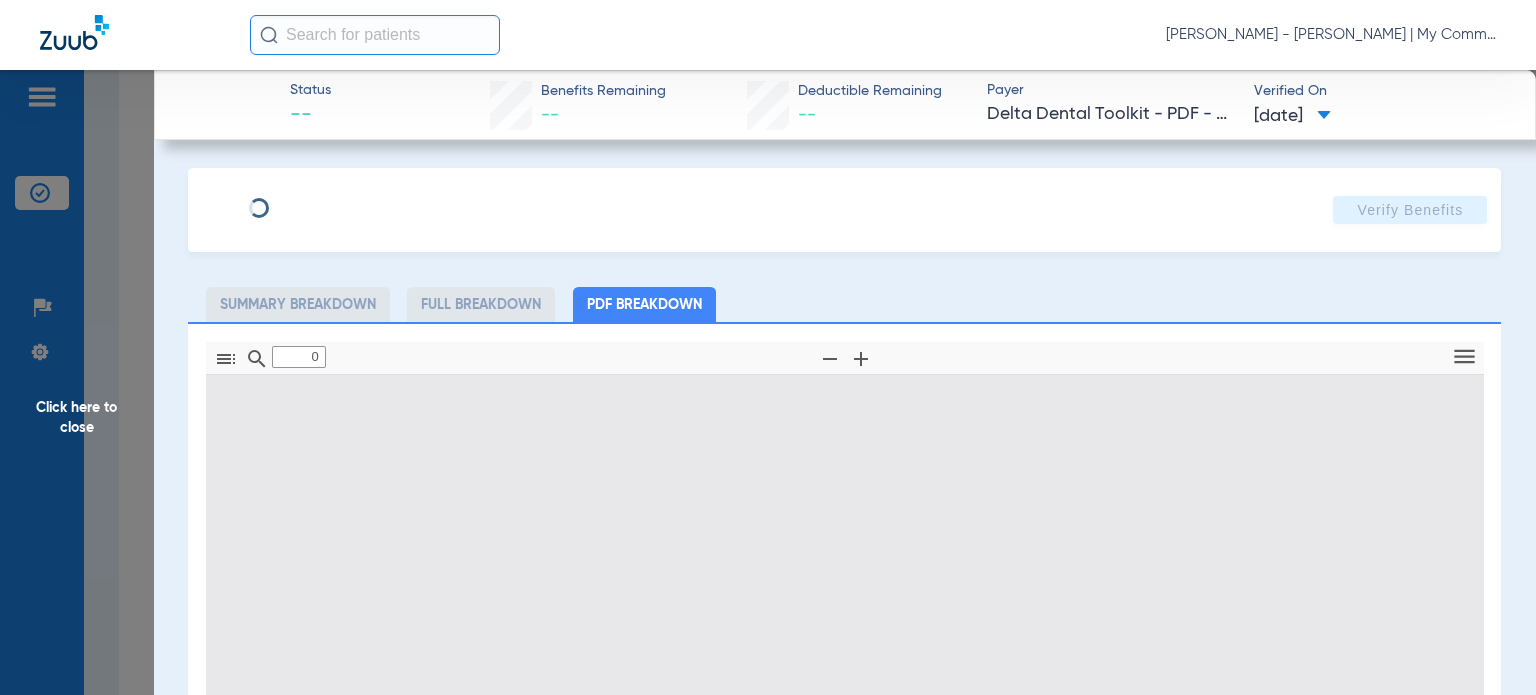 type on "1" 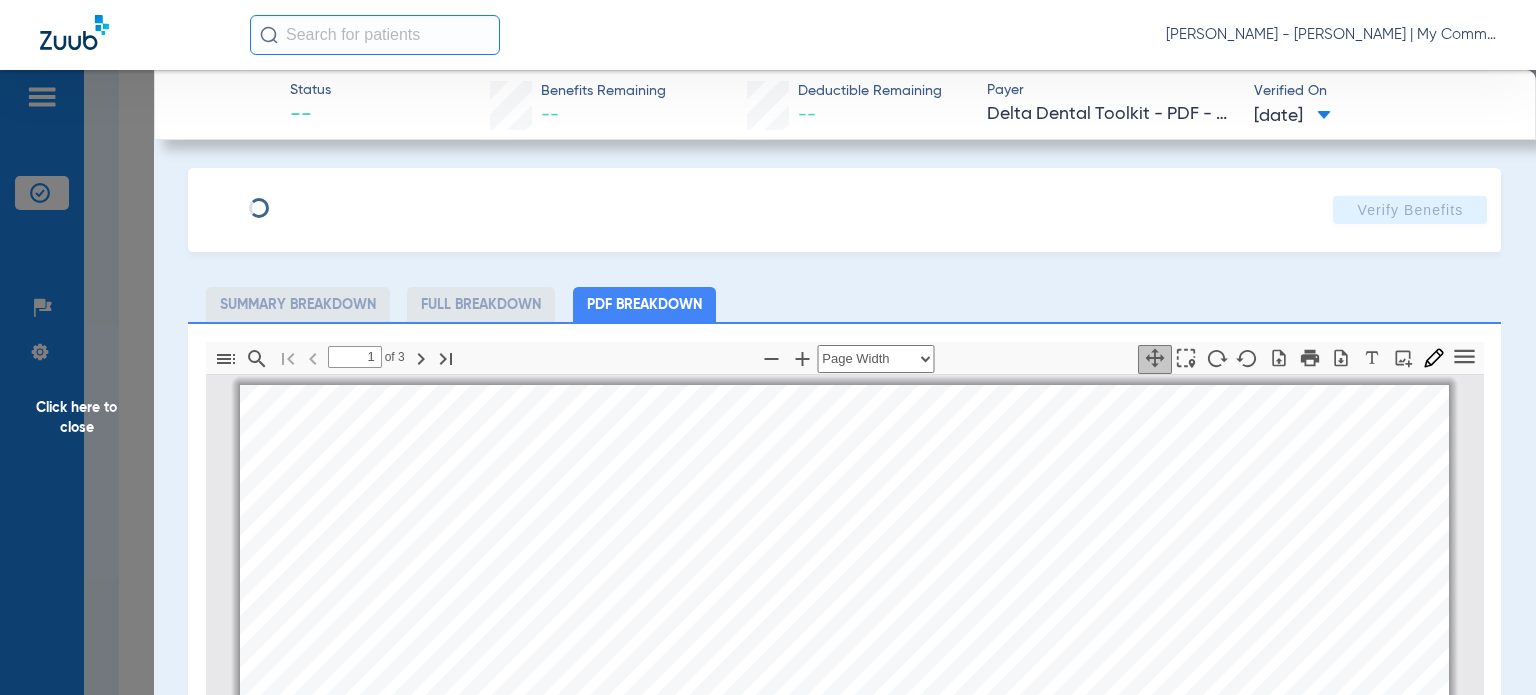 scroll, scrollTop: 10, scrollLeft: 0, axis: vertical 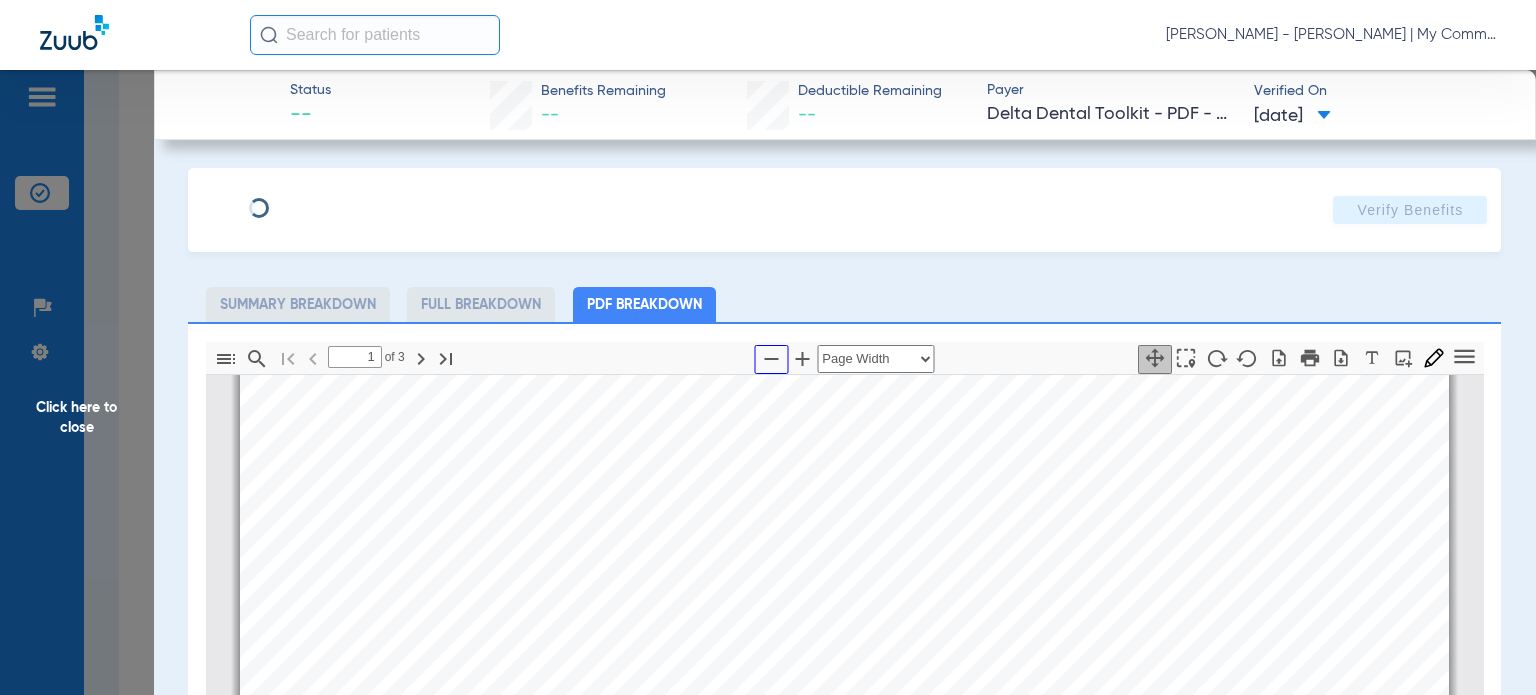 click 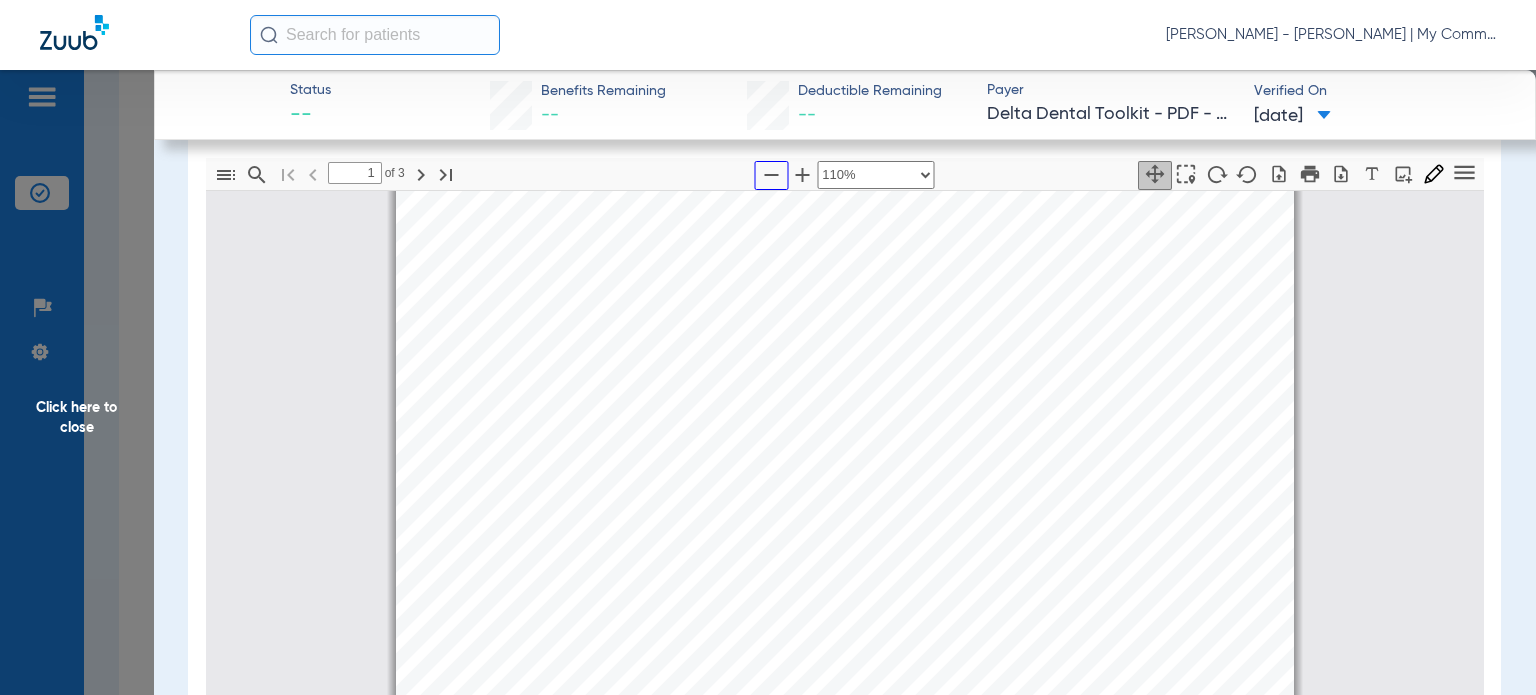 scroll, scrollTop: 200, scrollLeft: 0, axis: vertical 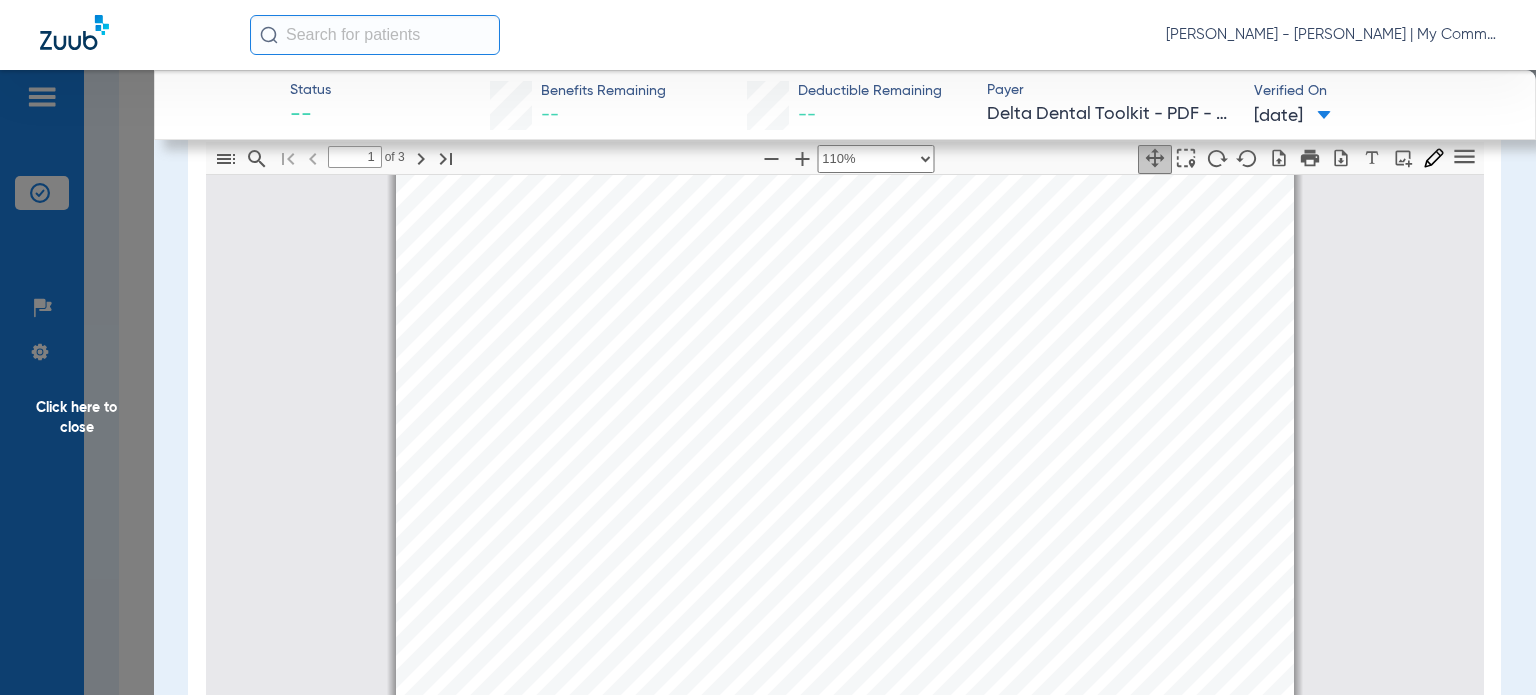 click on "mbb_20250711114036_91545016_DOT   Page 1 Eligibility and Benefits are based on information available on 07/11/2025 . This is an overview of benefits that should be reviewed in its entirety, and not a guarantee of payment. Refer to the patient's summary plan description (SPD) for detailed benefits, limitations, and exclusions. Estimated patient out of pocket expenses can be determined by the submission of a pre-treatment estimate. DDPMI Eligibility Member Name:   APRIL D WINCHEL Patient Name:   APRIL D WINCHEL Relationship:   Subscriber Client Name:   Priority Health DSNP Client Number:   9509-4000 Product:   Medicare Advantage PPO Currently Eligible:   Yes as of 07/01/2024 Claims Mailing Address Delta Dental P.O. Box 9085 Farmington Hills, MI 48333-9085 Payer ID   DDPMI, DDPIN, DDPOH Contact your clearing house if you have any issues with these payer IDs Client Information:   The Employer has selected the following benefit plan. Eligibility is not a guarantee of coverage as actual benefit payments are   No" at bounding box center (845, 756) 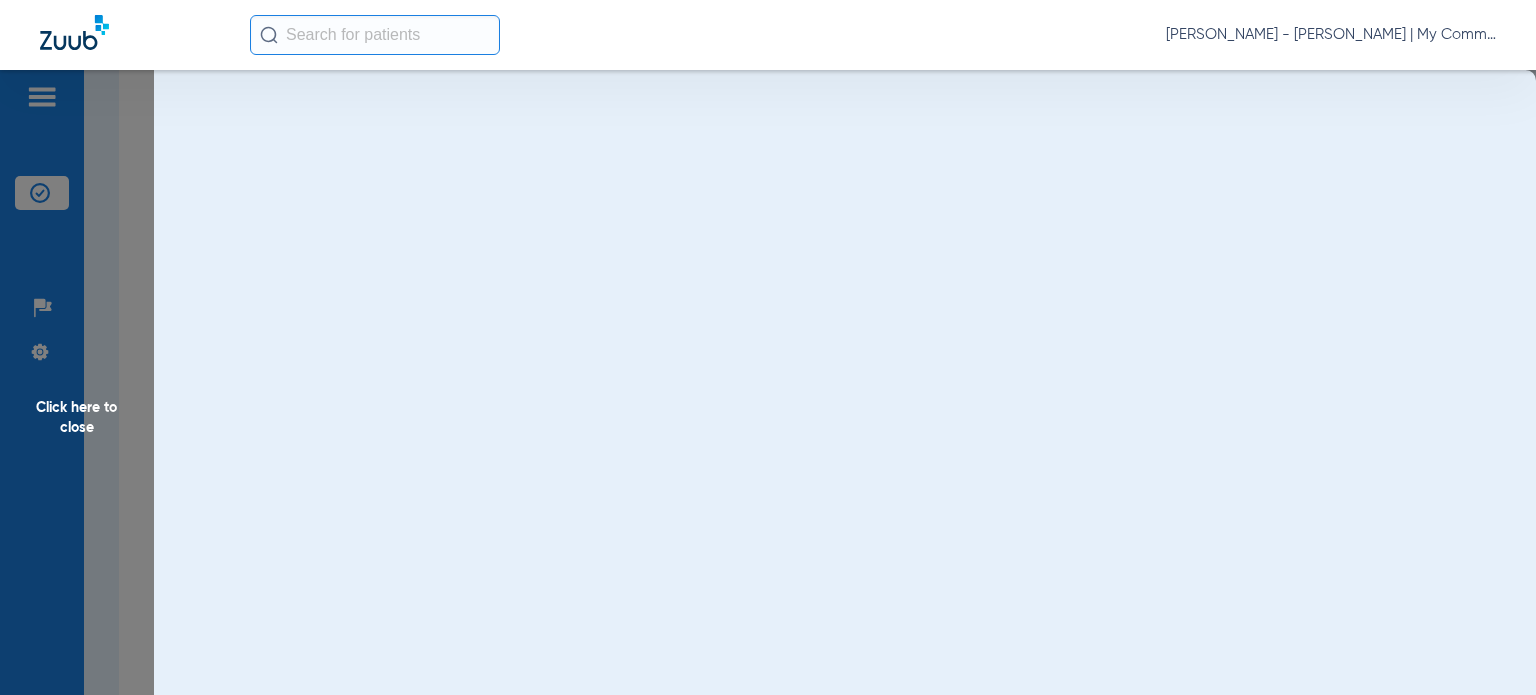 scroll, scrollTop: 0, scrollLeft: 0, axis: both 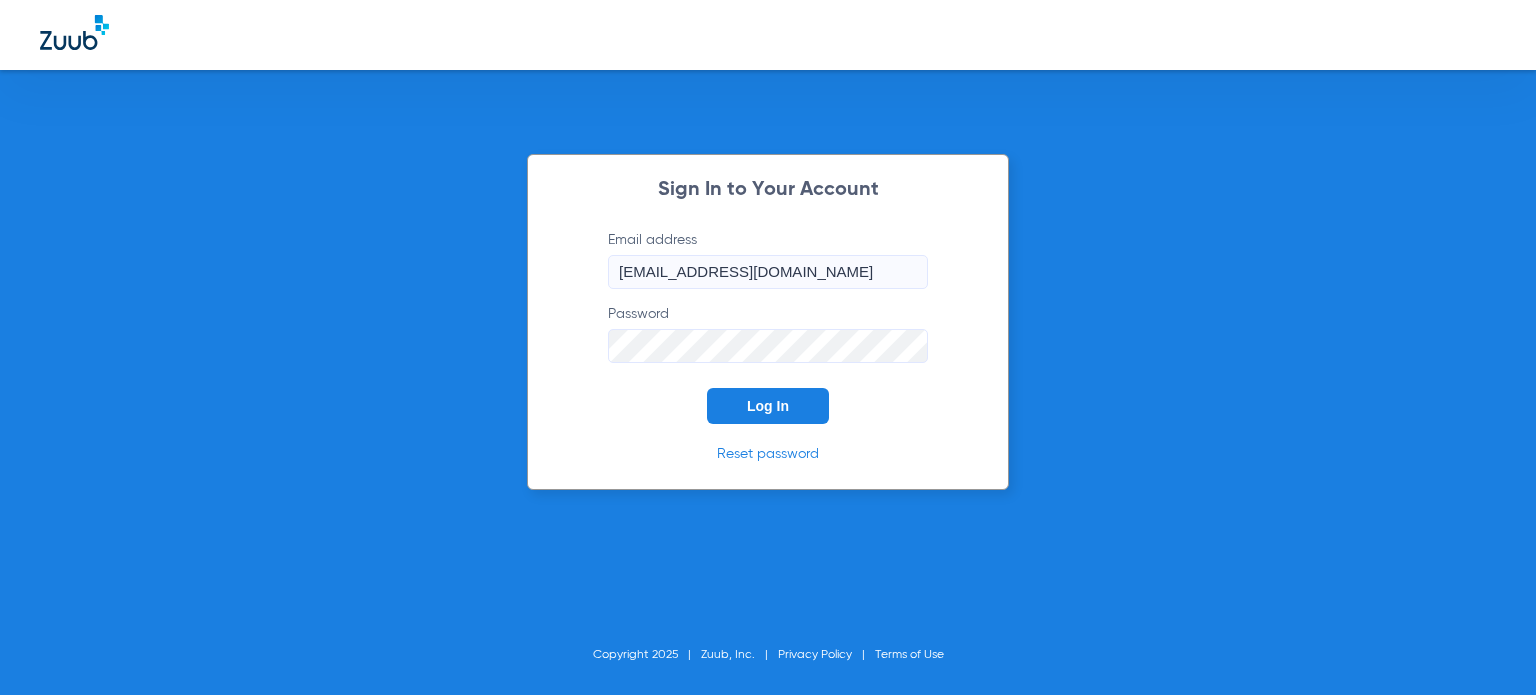 click on "Log In" 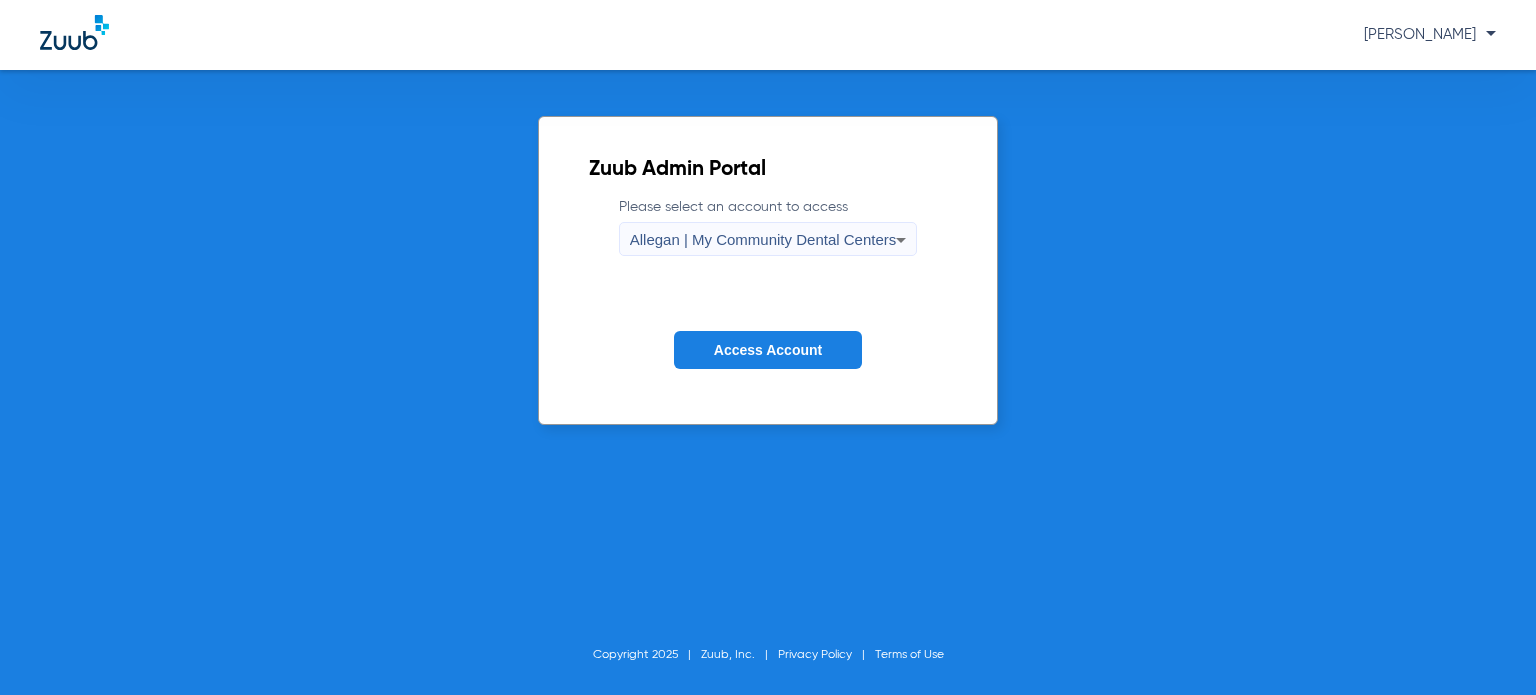 click on "Allegan | My Community Dental Centers" at bounding box center [763, 239] 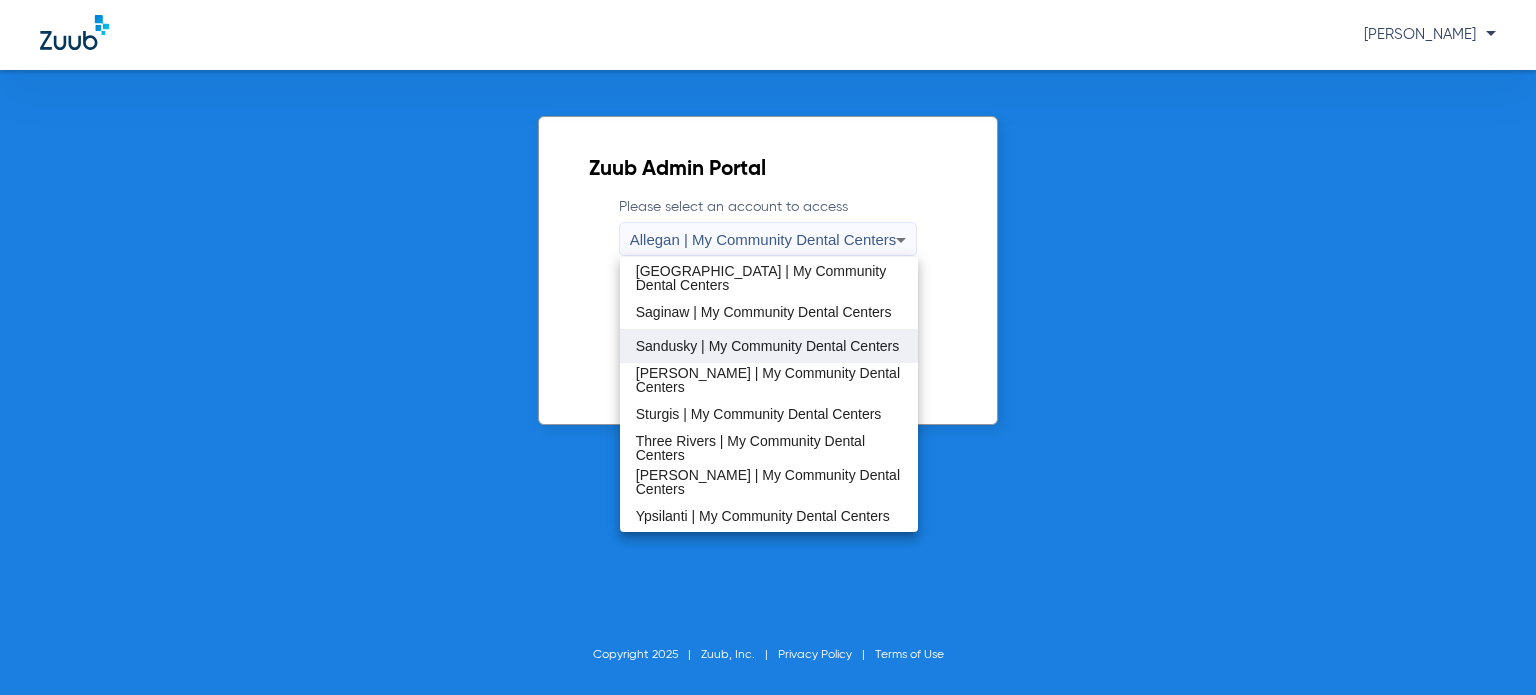 scroll, scrollTop: 643, scrollLeft: 0, axis: vertical 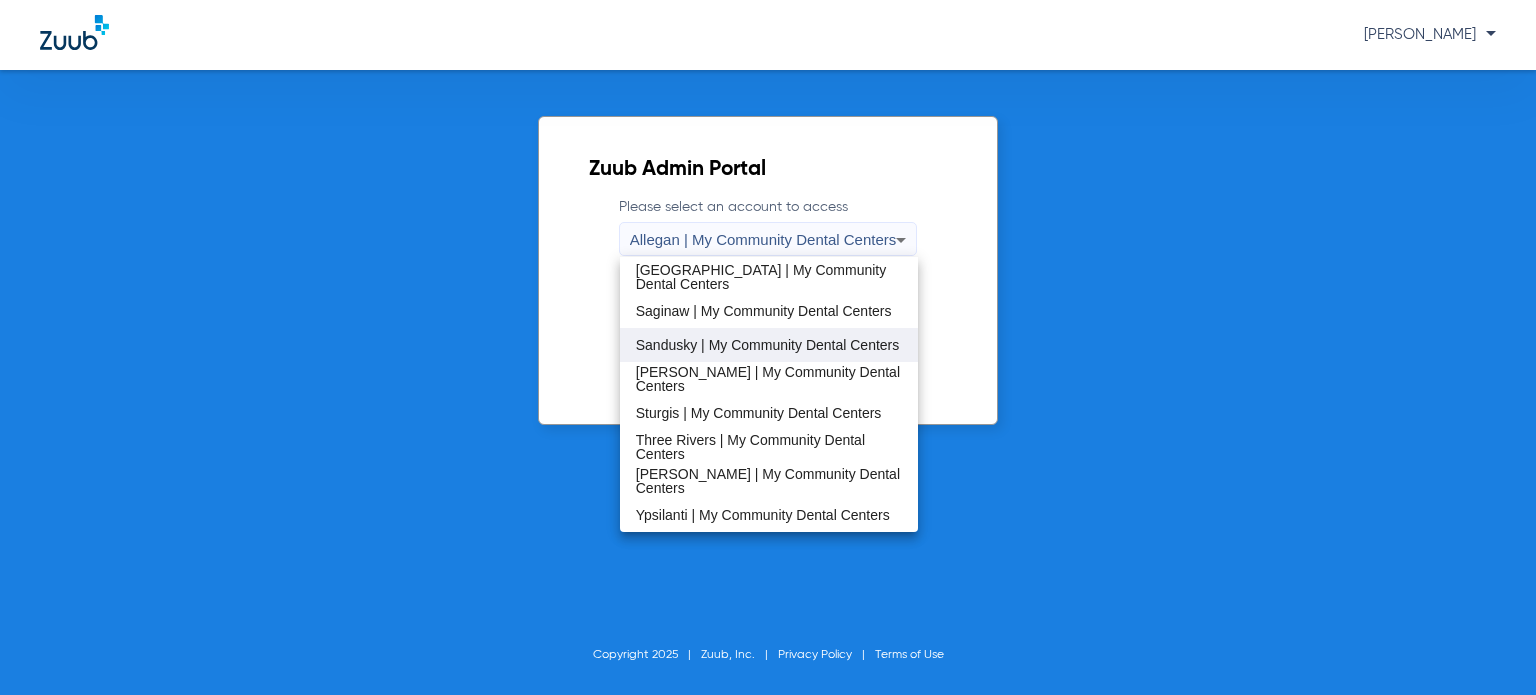 click on "Sturgis | My Community Dental Centers" at bounding box center (759, 413) 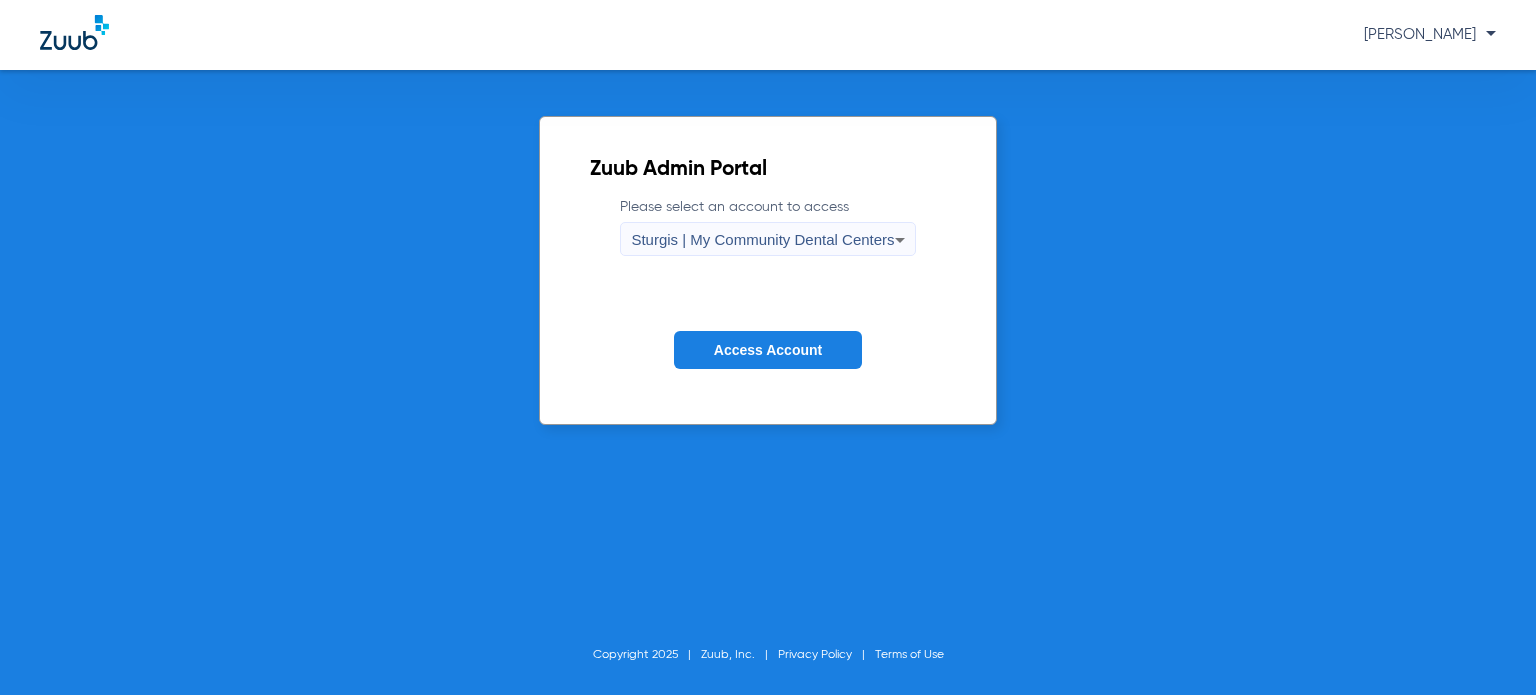 click on "Access Account" 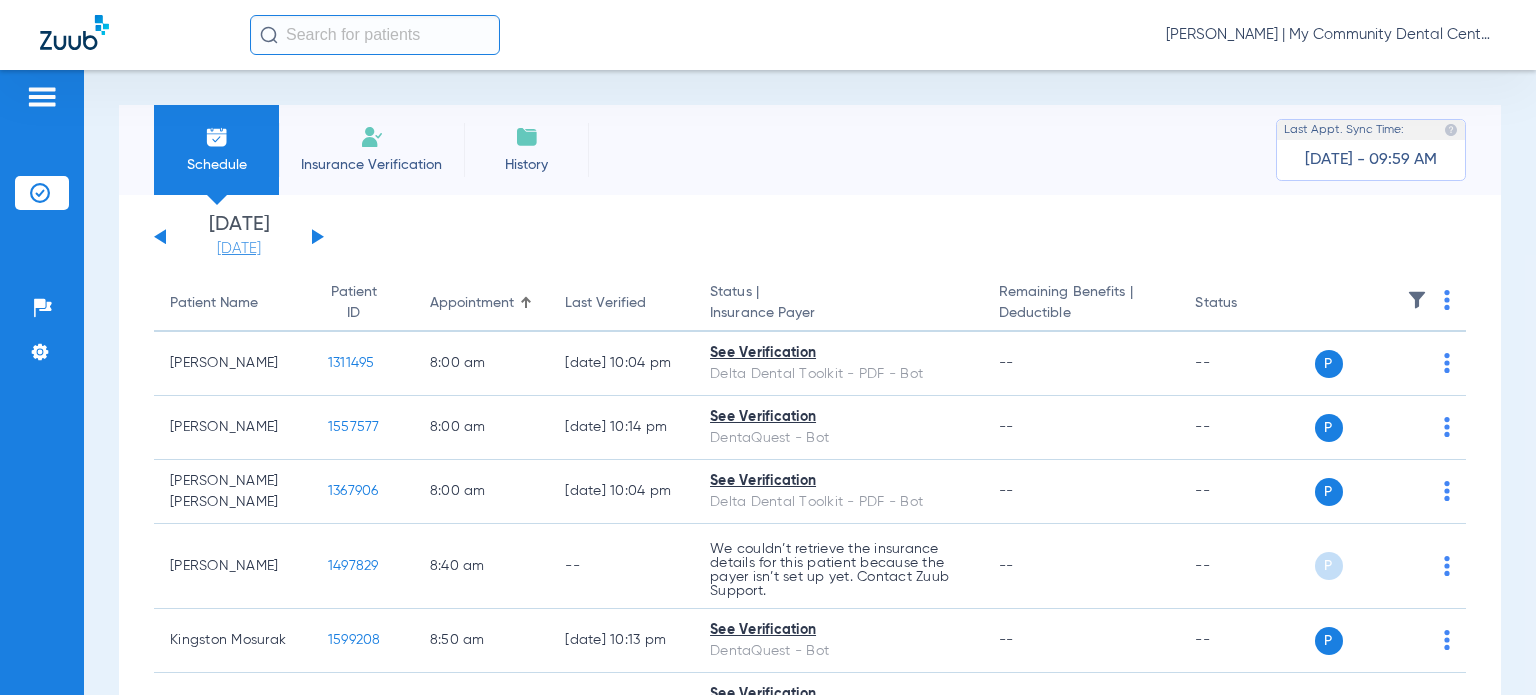 click on "[DATE]" 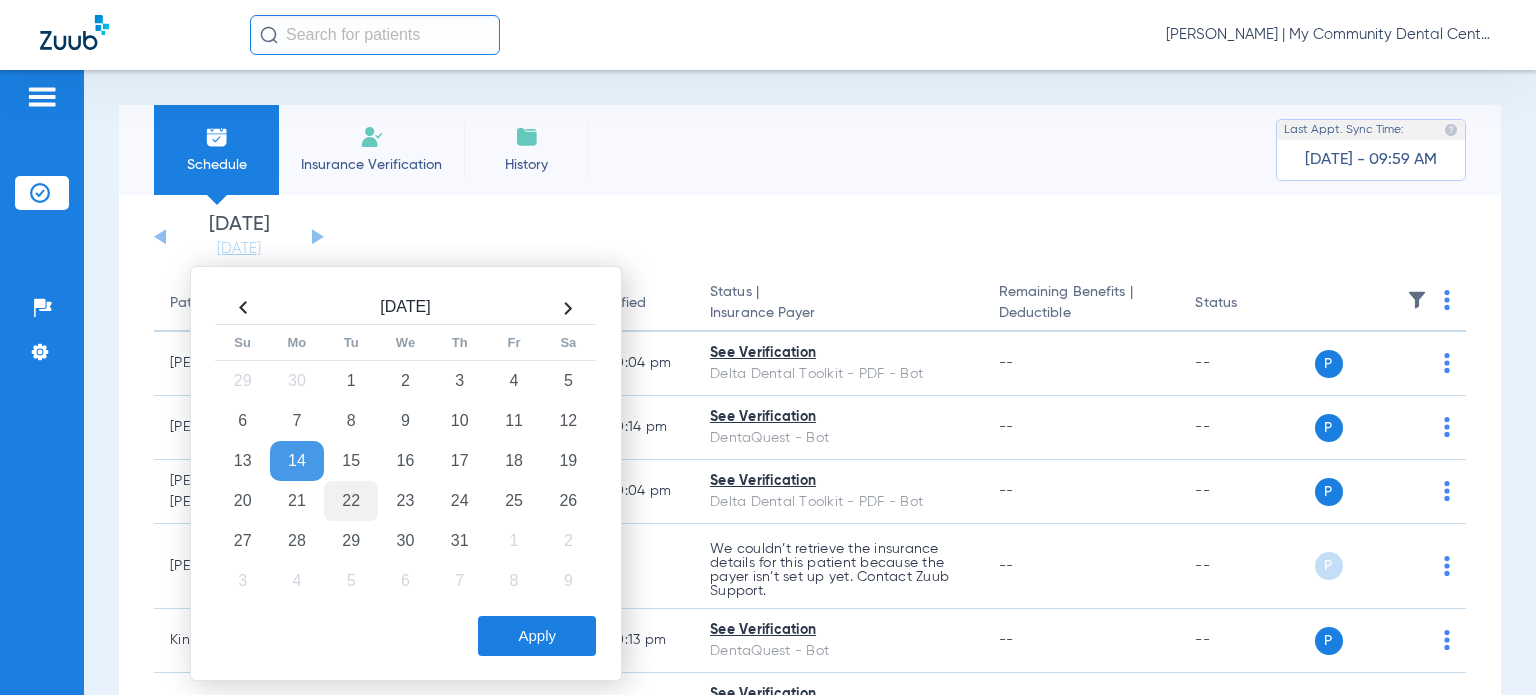 click on "22" 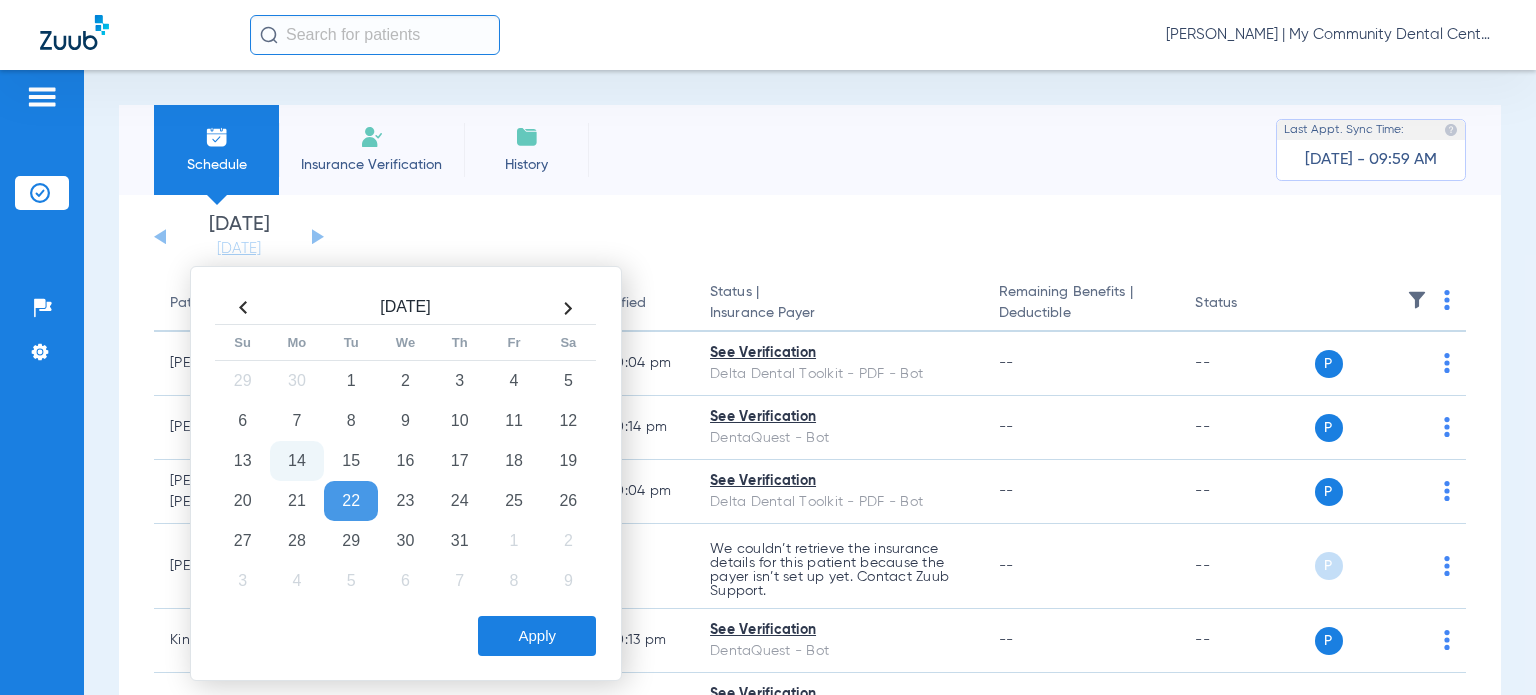click on "Apply" 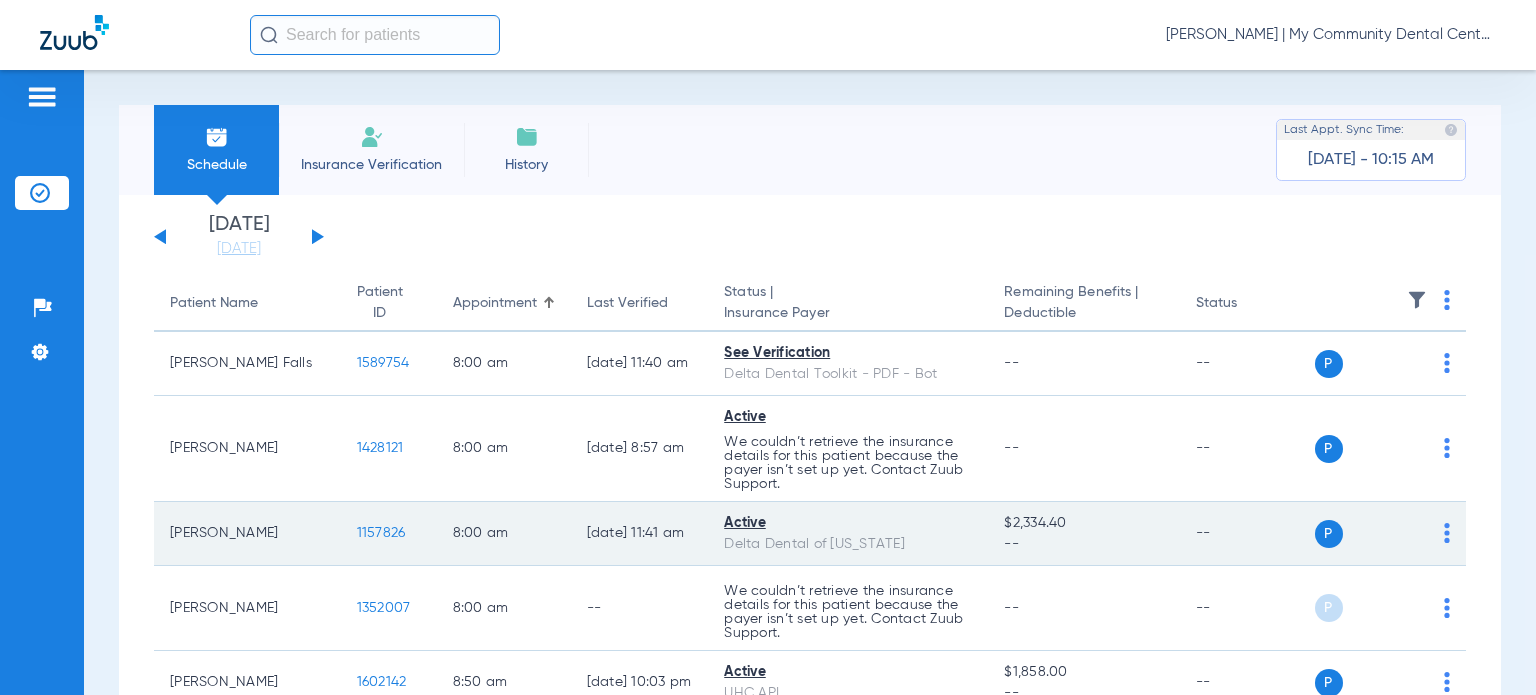 click on "1157826" 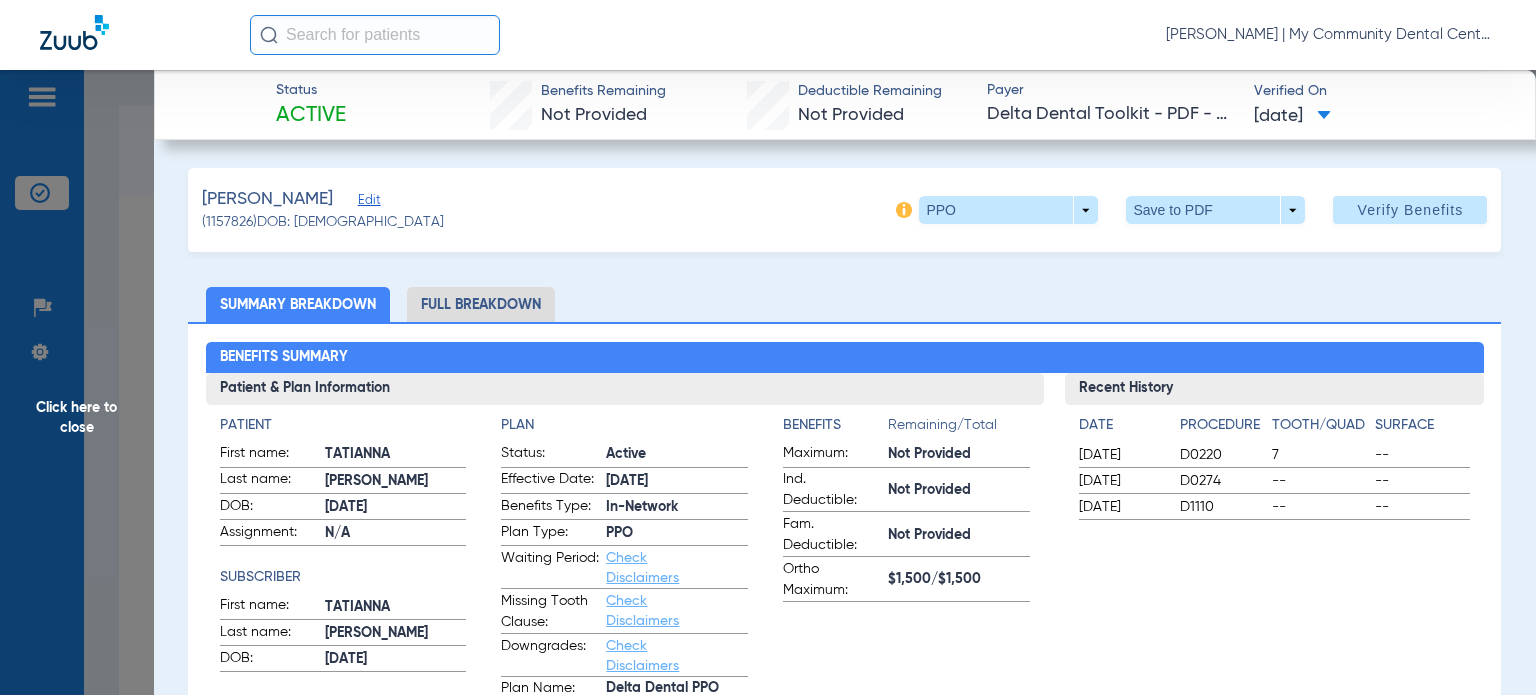 click on "Full Breakdown" 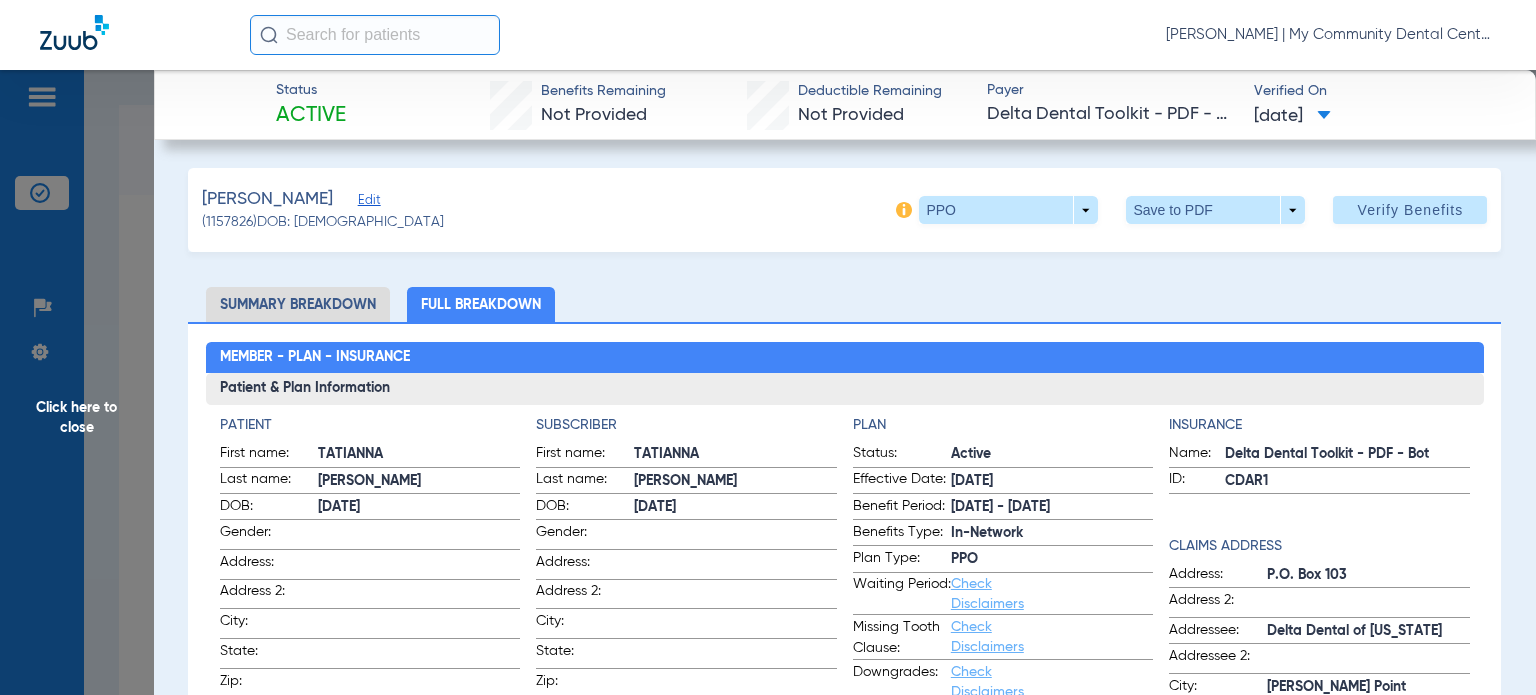 click on "Summary Breakdown   Full Breakdown" 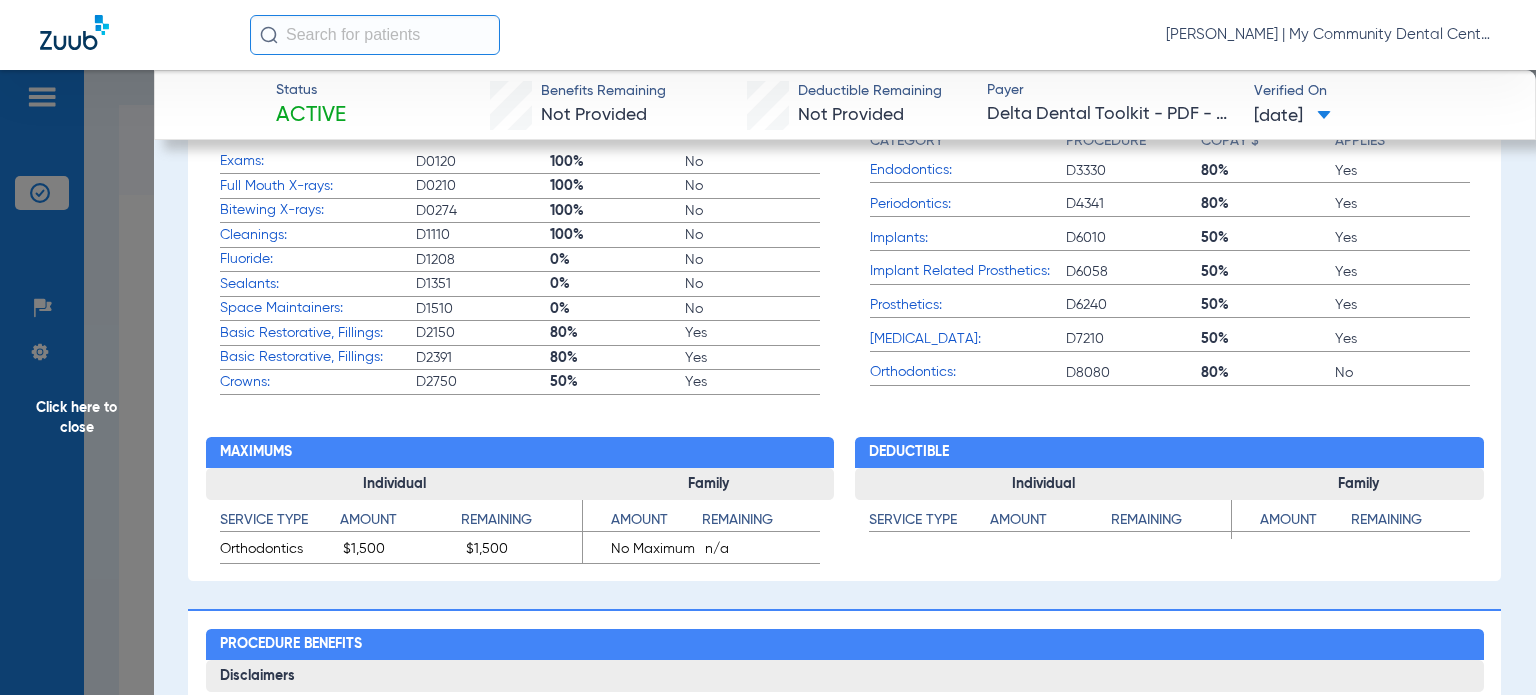 scroll, scrollTop: 900, scrollLeft: 0, axis: vertical 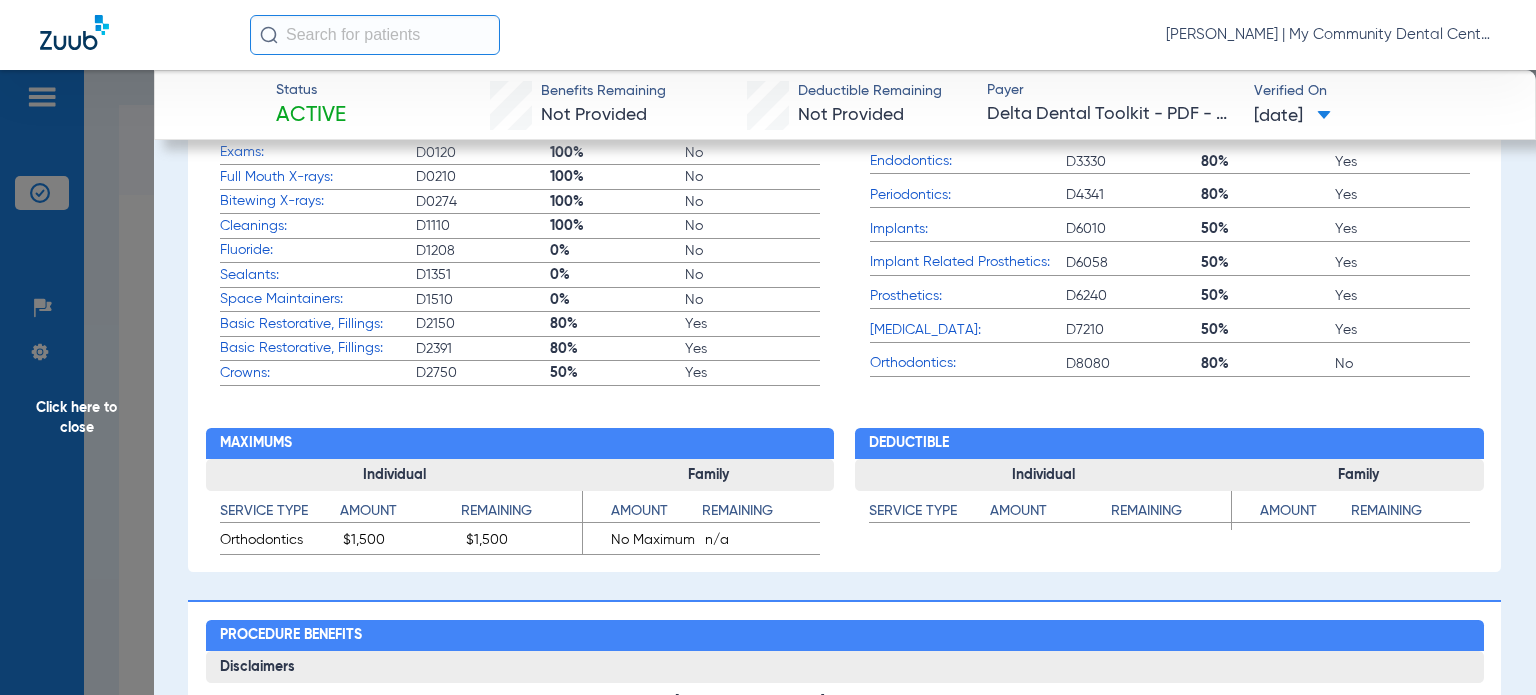 click on "Click here to close" 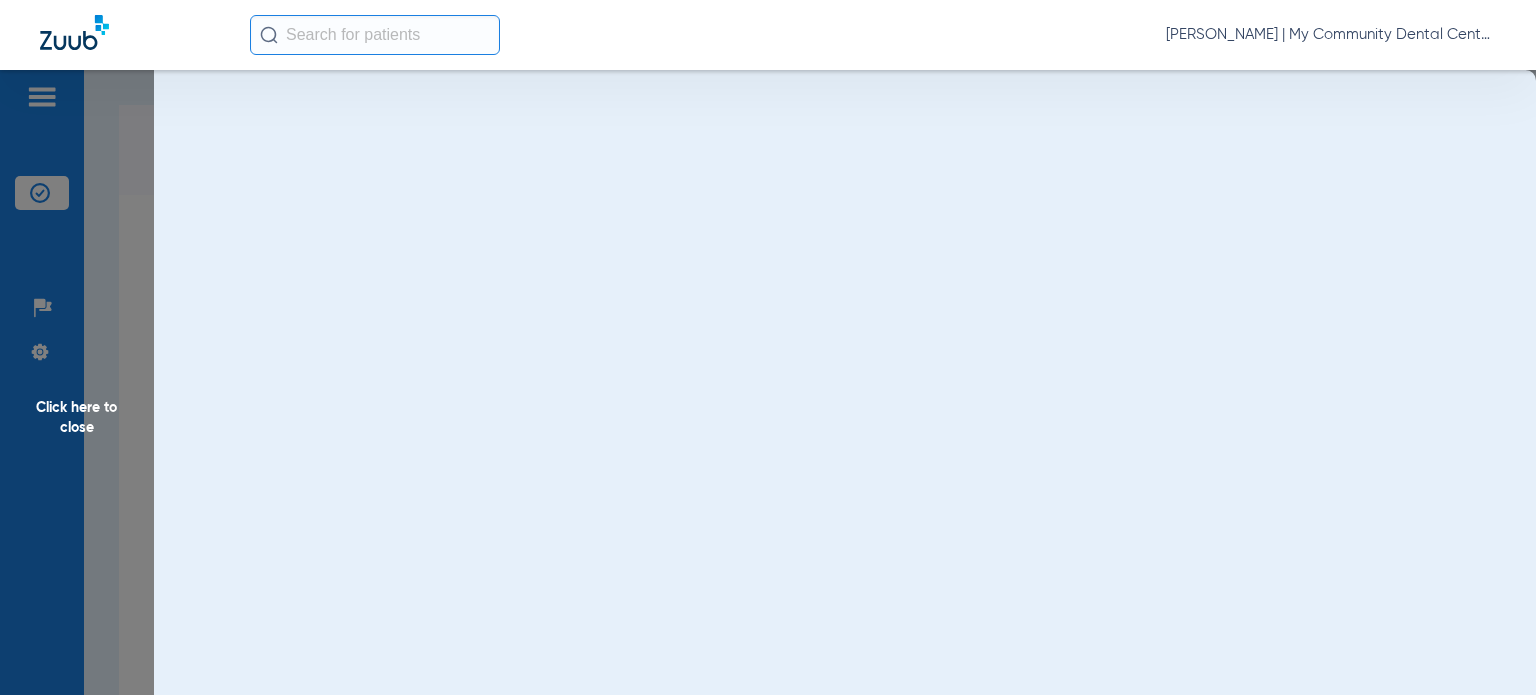 scroll, scrollTop: 0, scrollLeft: 0, axis: both 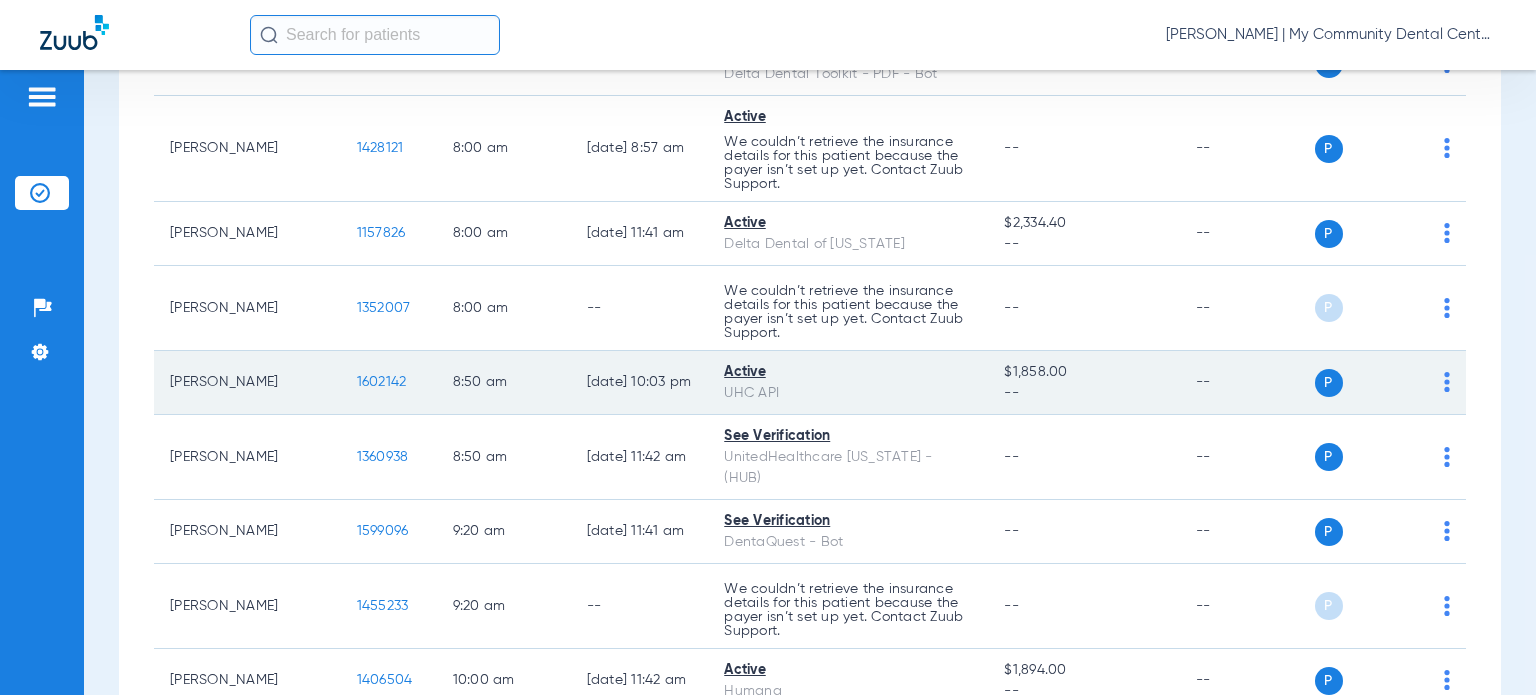 click on "1602142" 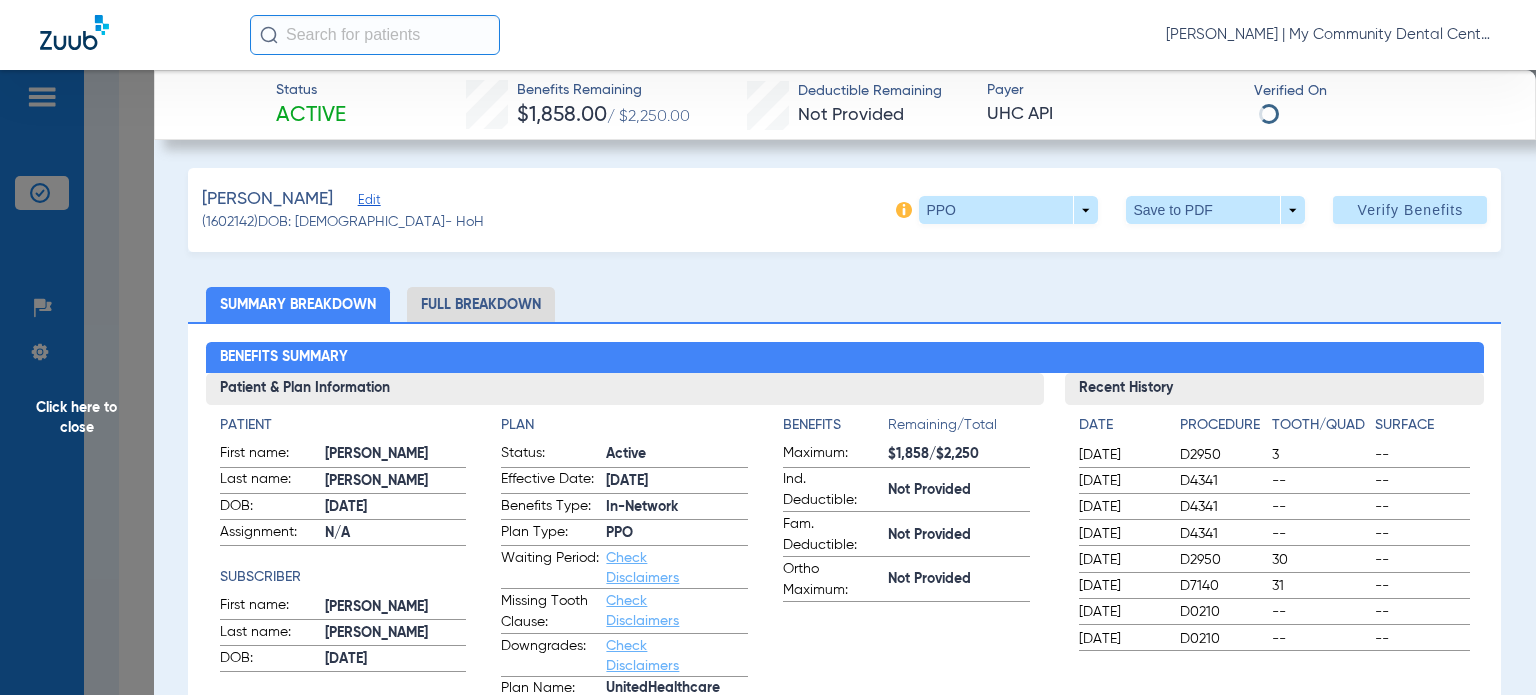 click on "Summary Breakdown   Full Breakdown" 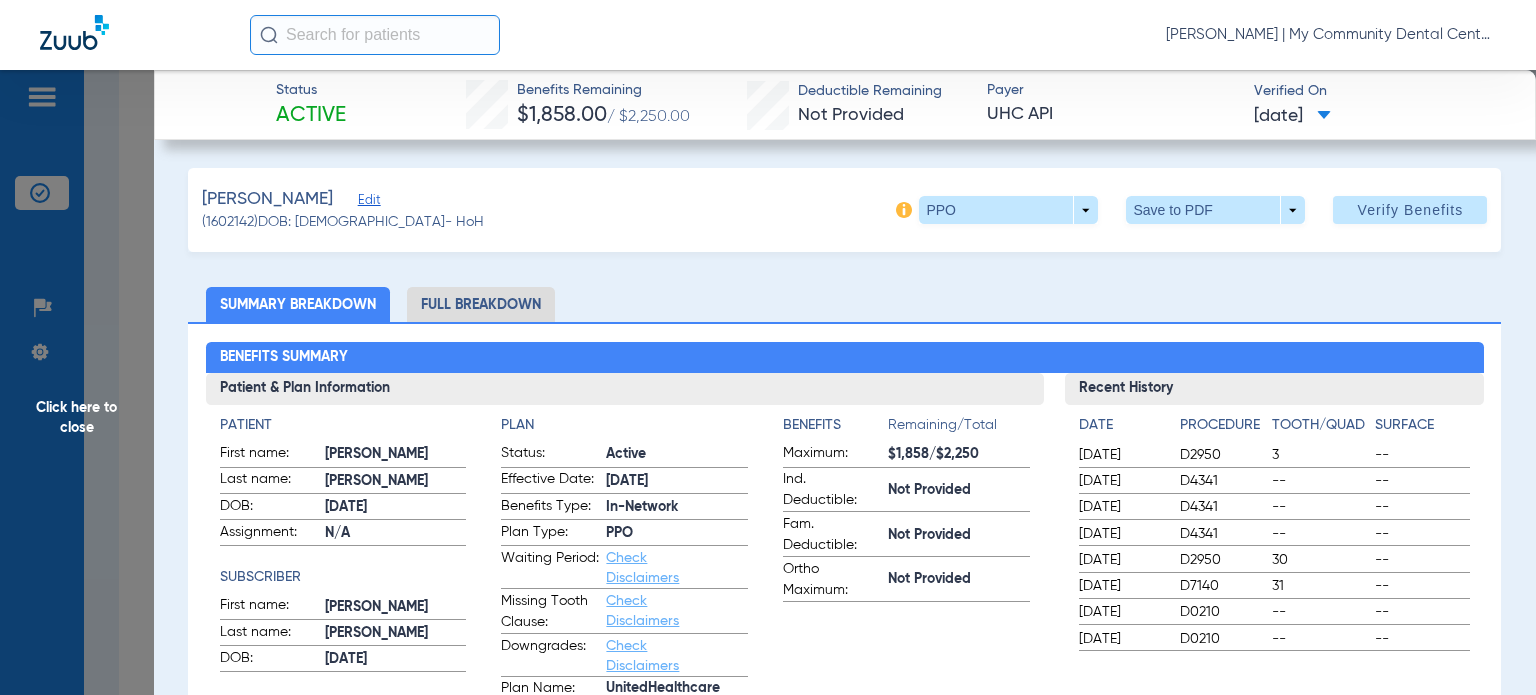 click on "Full Breakdown" 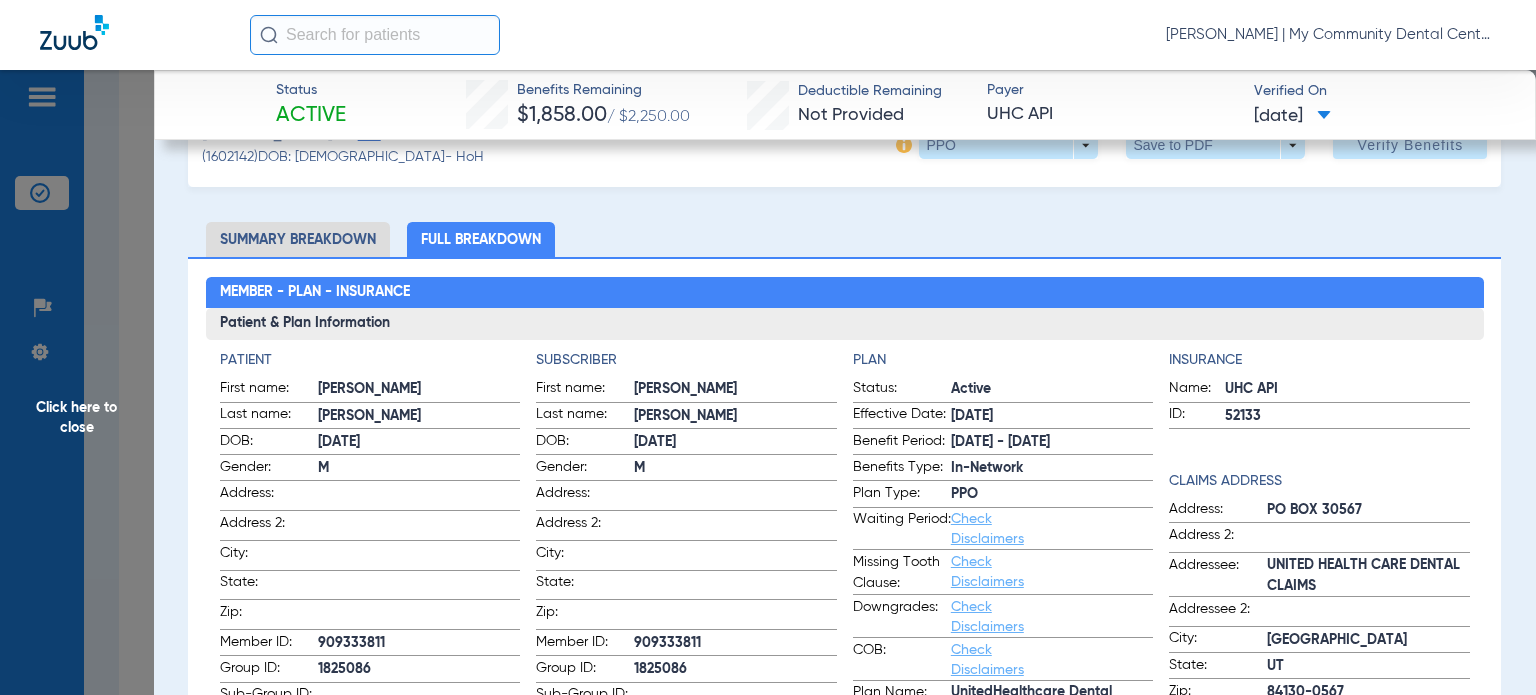 scroll, scrollTop: 100, scrollLeft: 0, axis: vertical 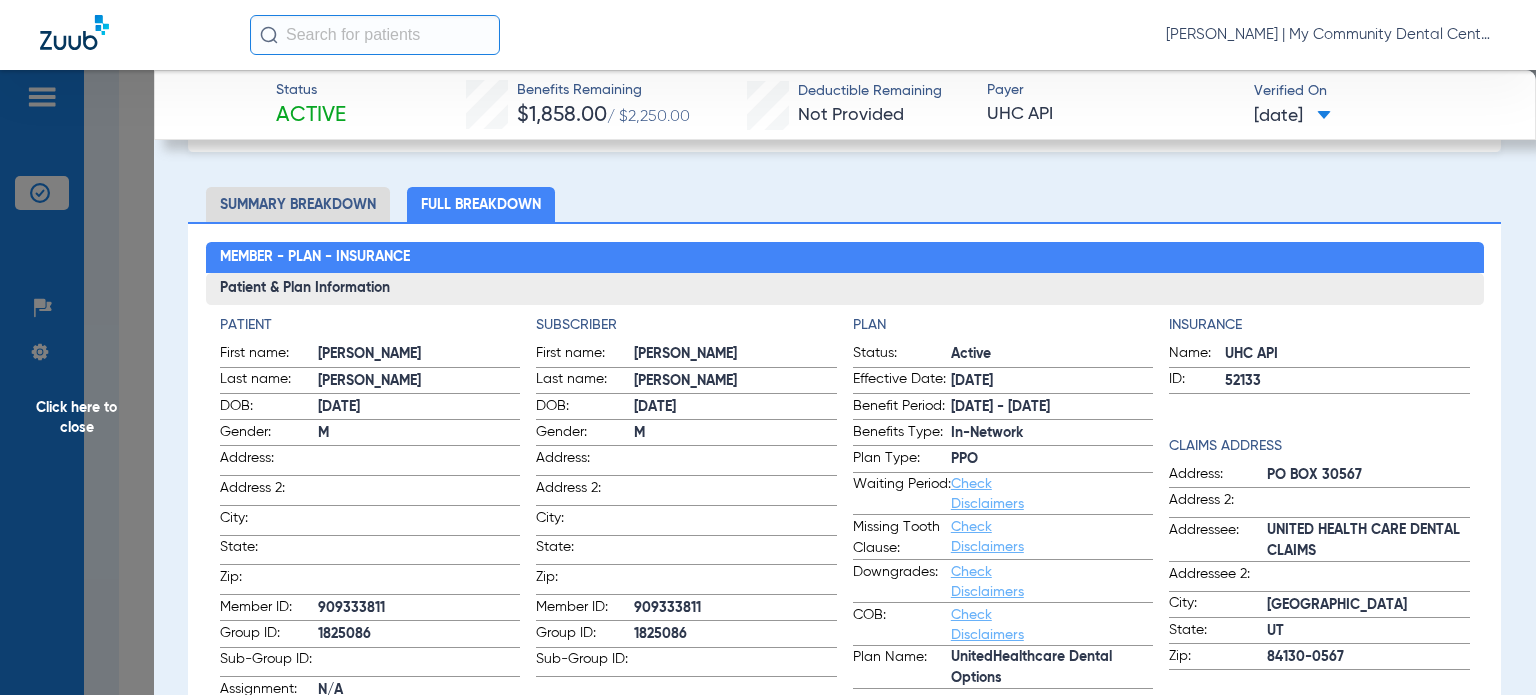 click on "Patient First name:  RICHARD  Last name:  TEGELER  DOB:  10/26/1946  Gender:  M  Address:    Address 2:    City:    State:    Zip:    Member ID:  909333811  Group ID:  1825086  Sub-Group ID:    Assignment:  N/A  Subscriber First name:  RICHARD  Last name:  TEGELER  DOB:  10/26/1946  Gender:  M  Address:    Address 2:    City:    State:    Zip:    Member ID:  909333811  Group ID:  1825086  Sub-Group ID:    Plan Status:  Active  Effective Date:  1/1/25  Benefit Period:  1/1/25 - 12/31/25  Benefits Type:  In-Network  Plan Type:  PPO  Waiting Period:  Check Disclaimers  Missing Tooth Clause:  Check Disclaimers  Downgrades:  Check Disclaimers  COB:  Check Disclaimers  Plan Name:  UnitedHealthcare Dental Options  Group Name:  H2802007000E  Sub-group Name:    Fee Schedule:  Coming Soon  Office Effective Date:  N/A  Insurance Name:  UHC API  ID:  52133  Claims Address Address:  PO BOX 30567  Address 2:    Addressee:  UNITED HEALTH CARE DENTAL CLAIMS  Addressee 2:    City:  SALT LAKE CITY  State:  UT  Zip:" 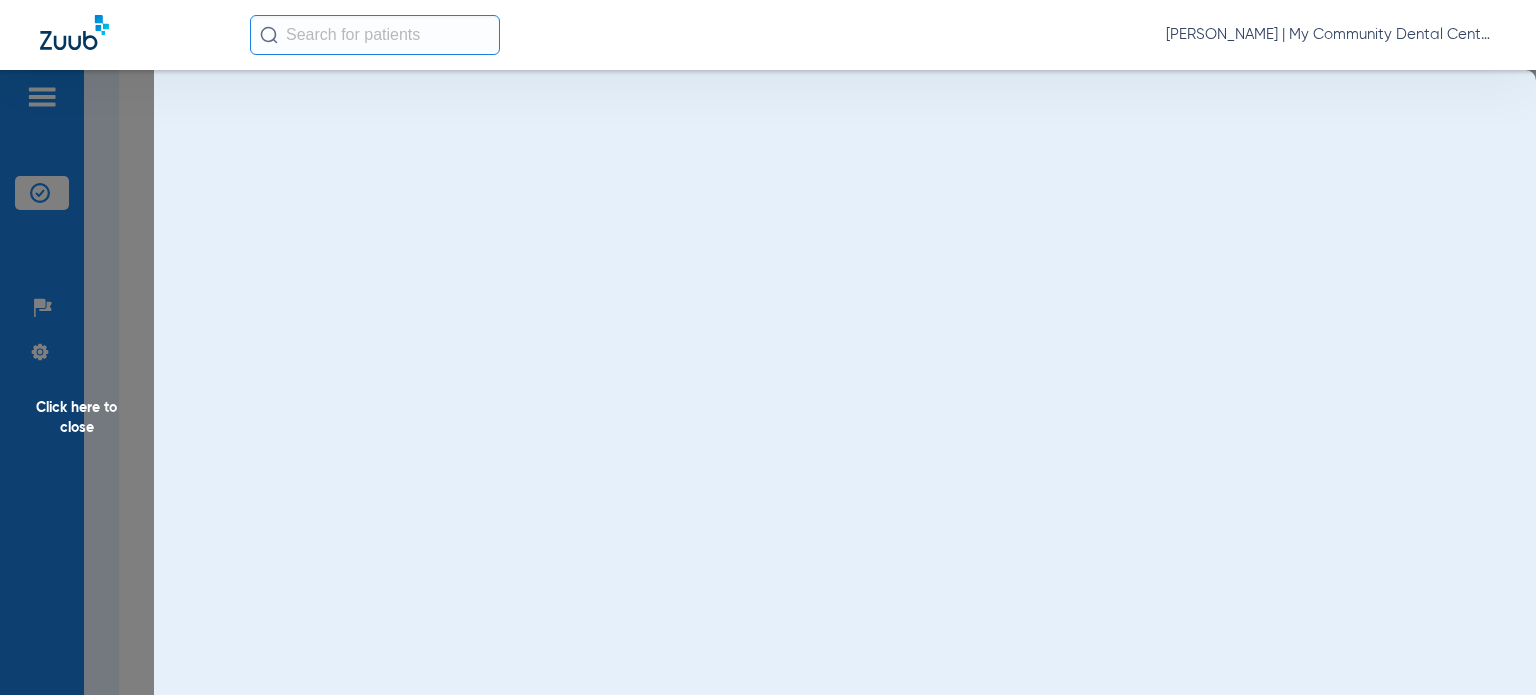 scroll, scrollTop: 0, scrollLeft: 0, axis: both 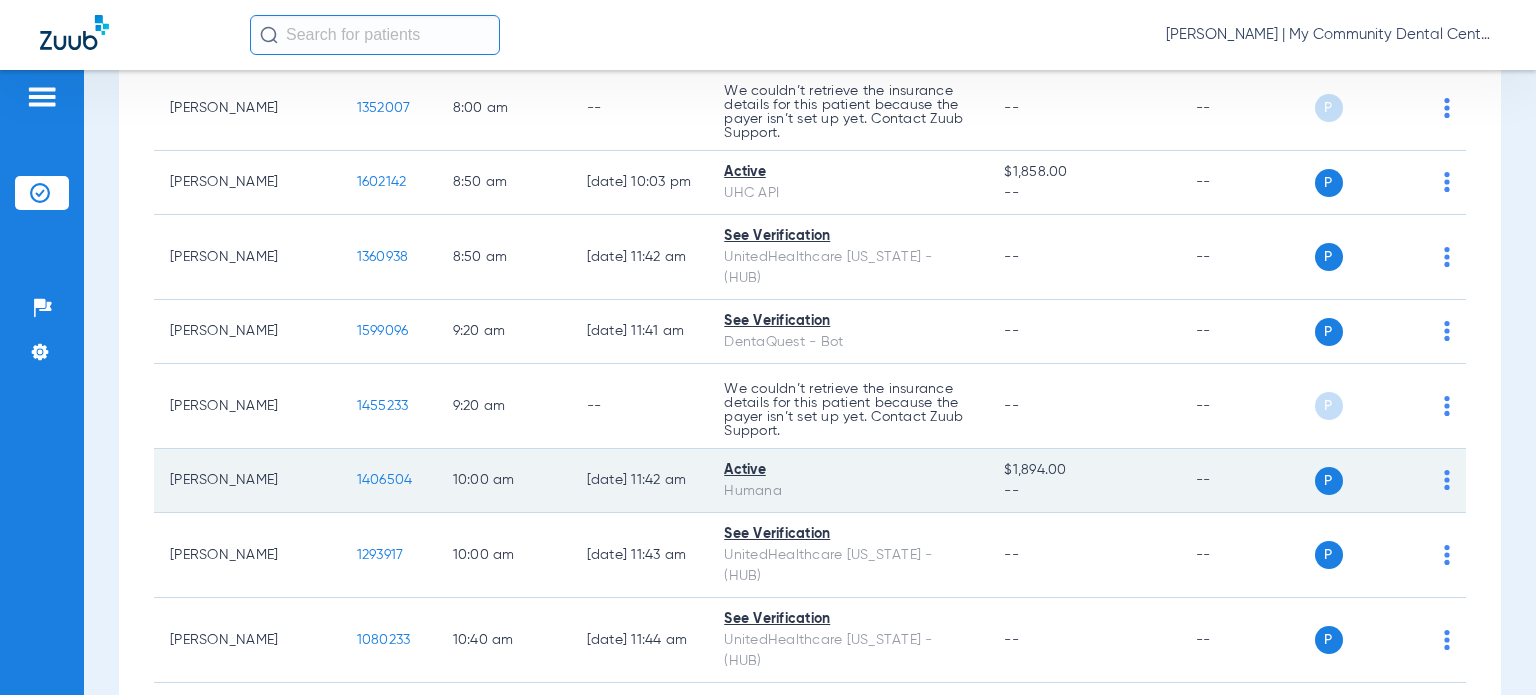 click on "1406504" 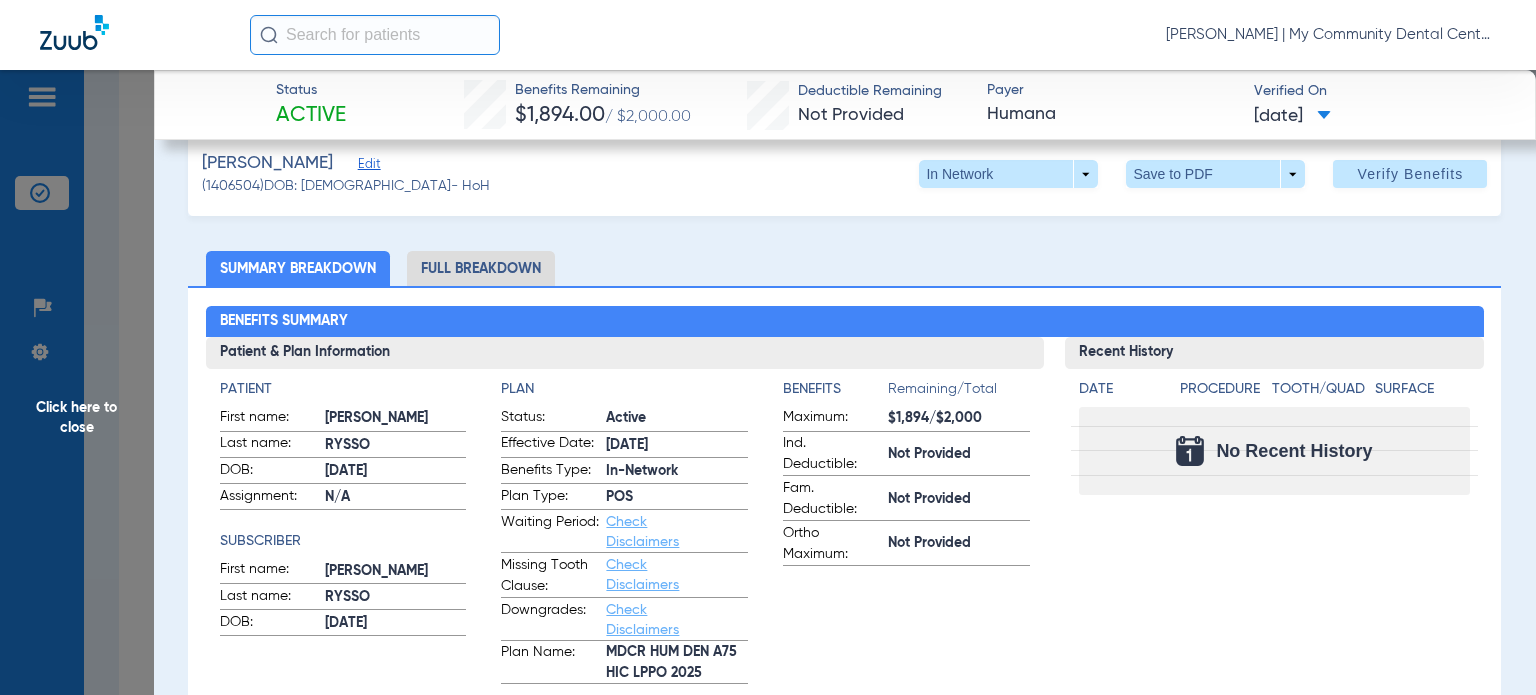 scroll, scrollTop: 100, scrollLeft: 0, axis: vertical 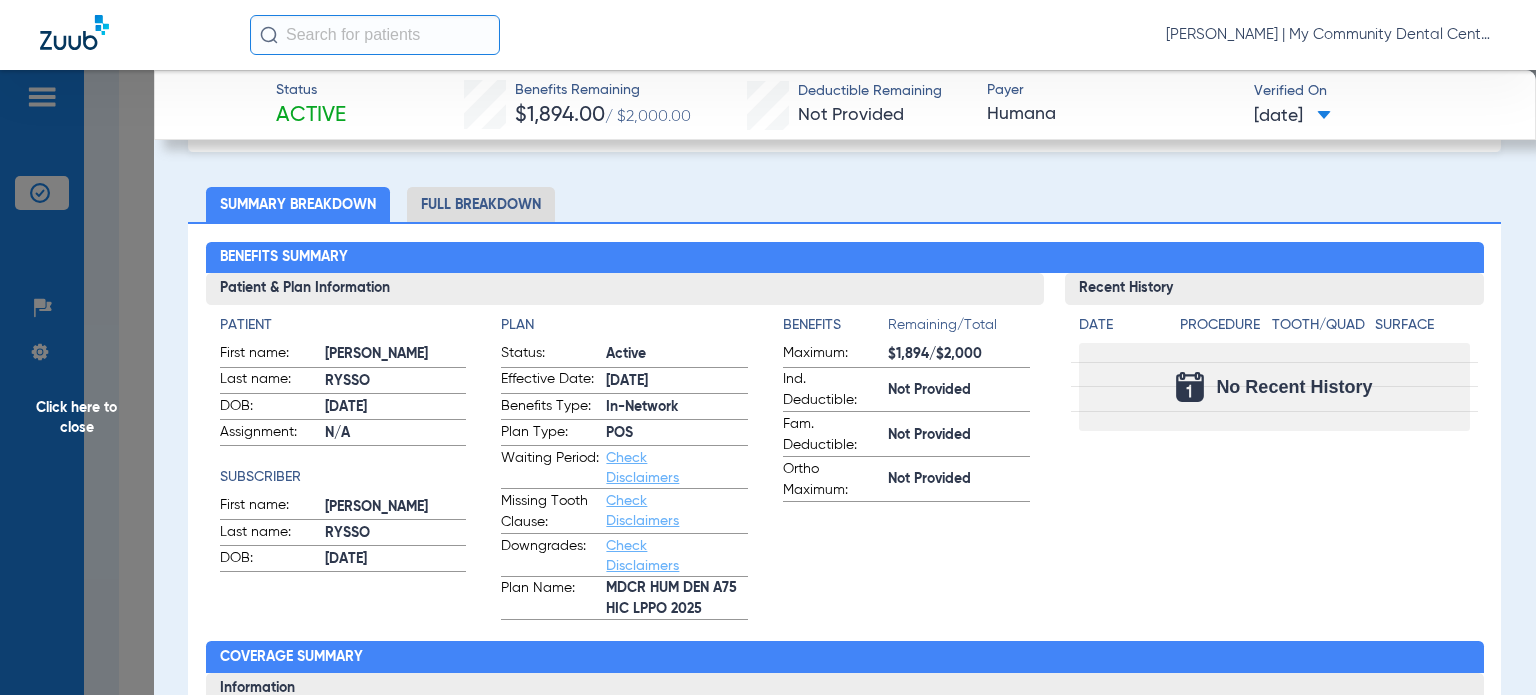 click on "Summary Breakdown   Full Breakdown" 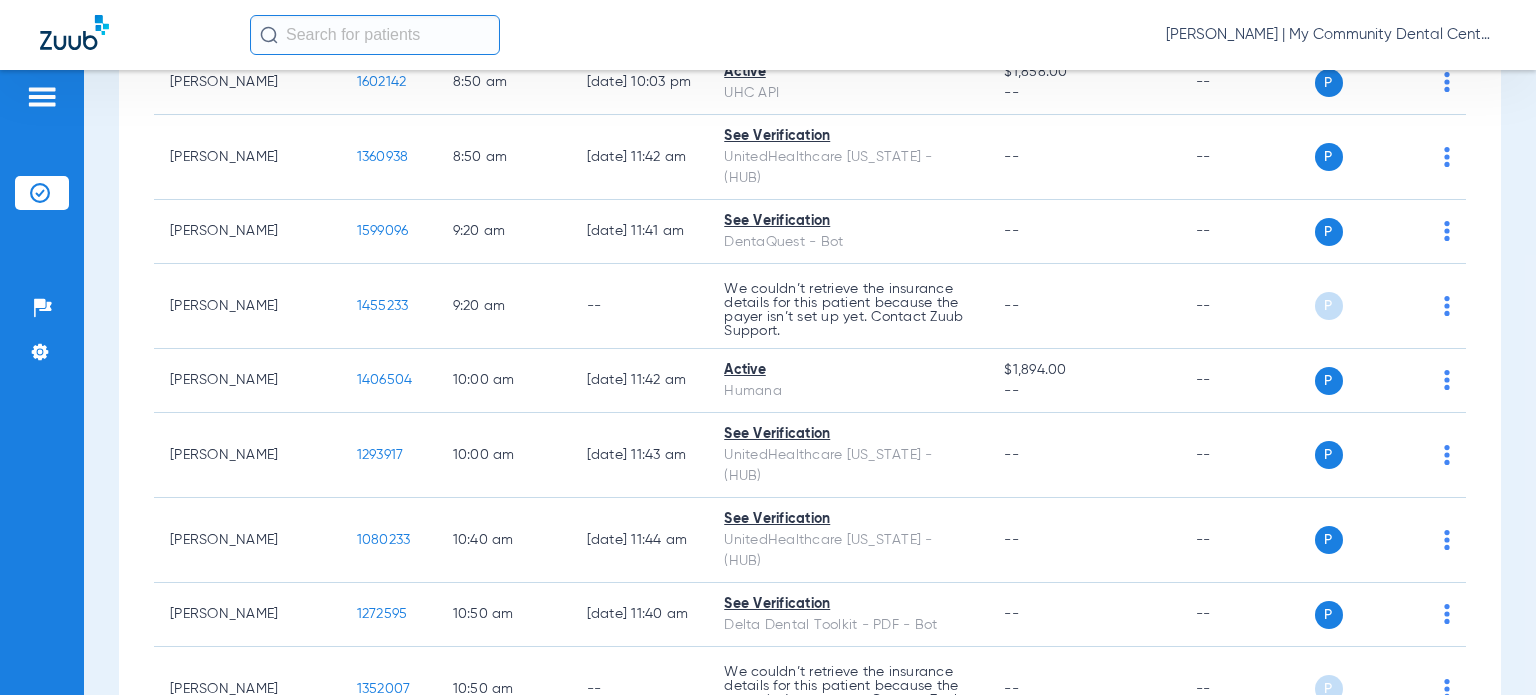 scroll, scrollTop: 700, scrollLeft: 0, axis: vertical 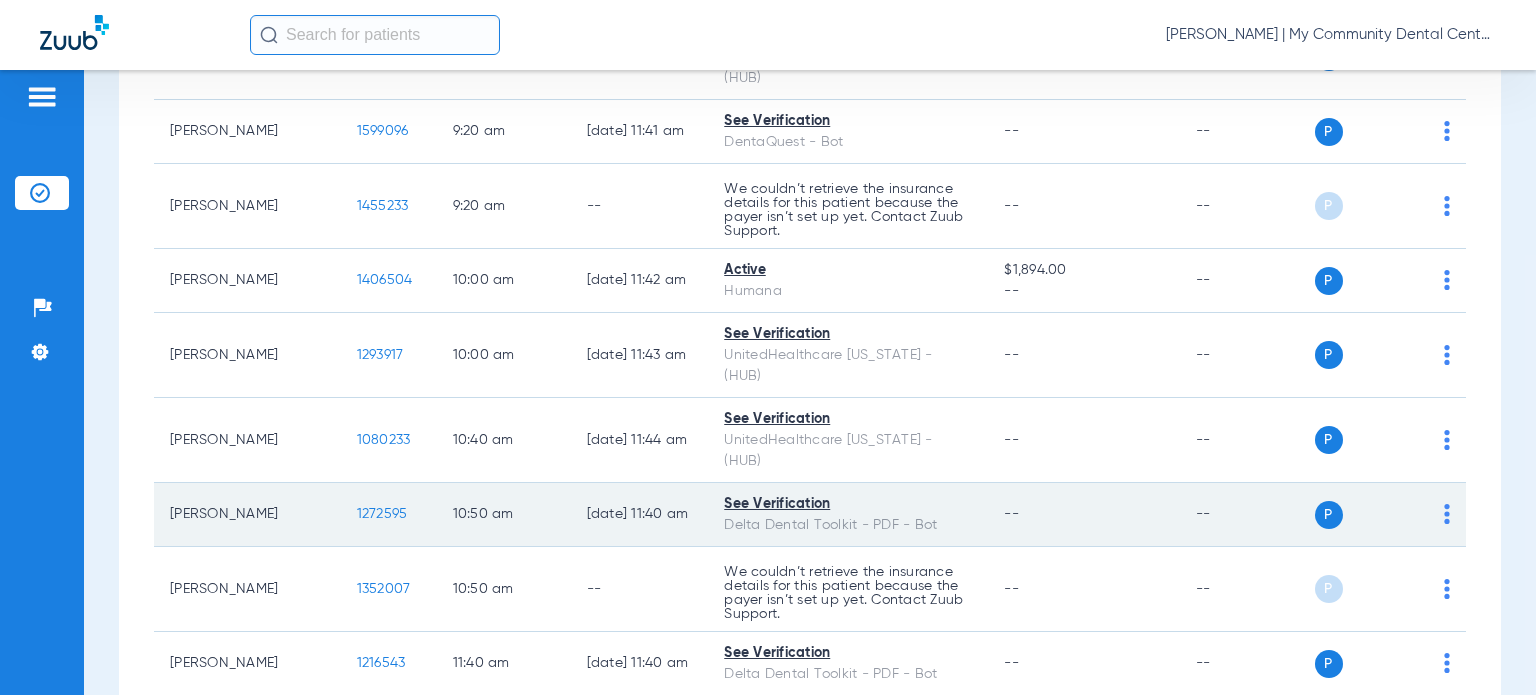 click on "1272595" 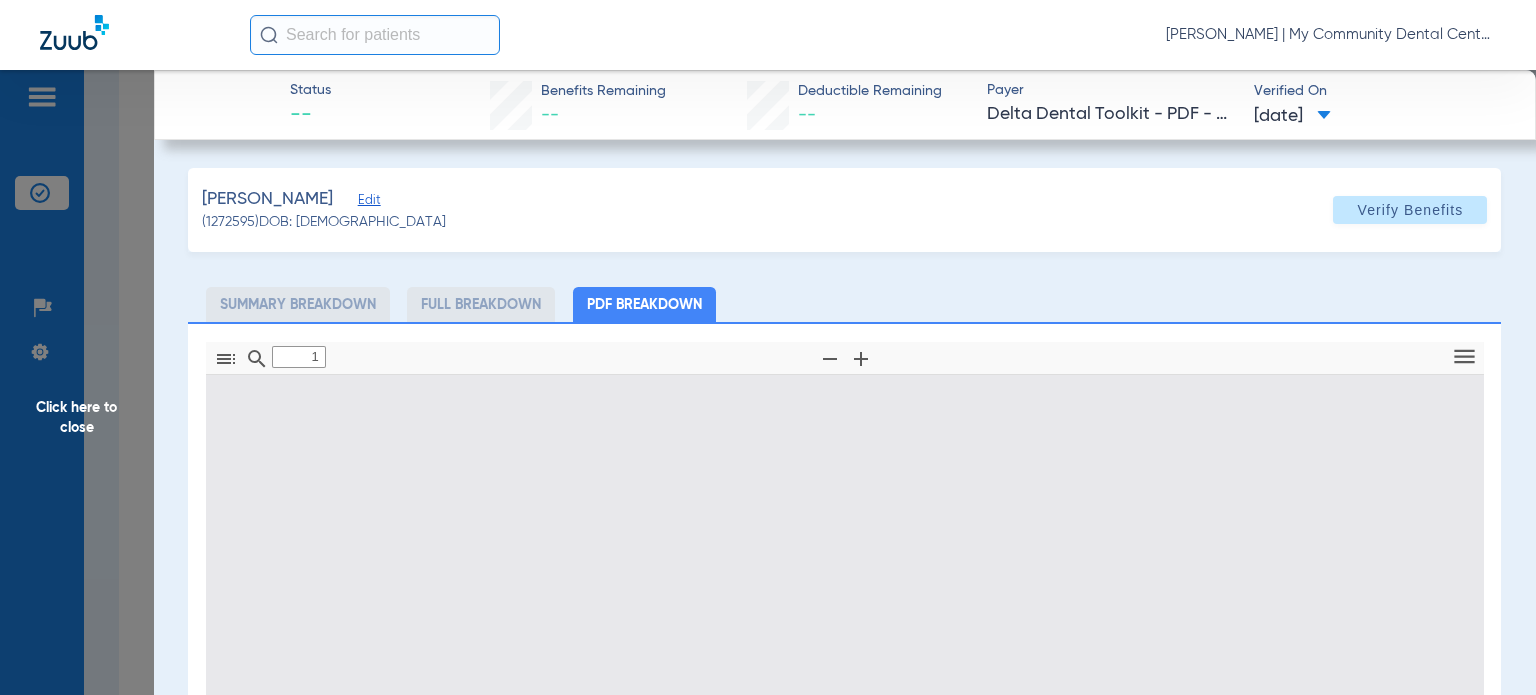 type on "0" 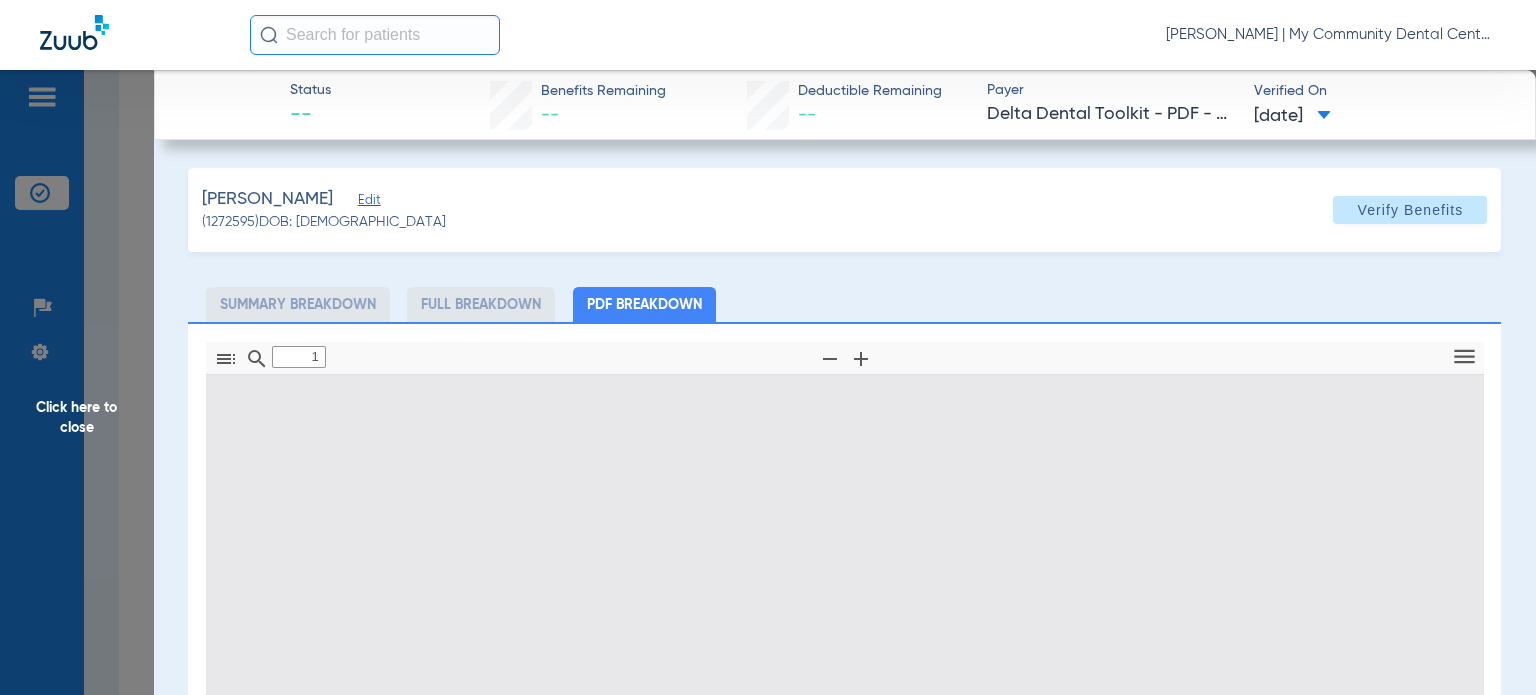 select on "page-width" 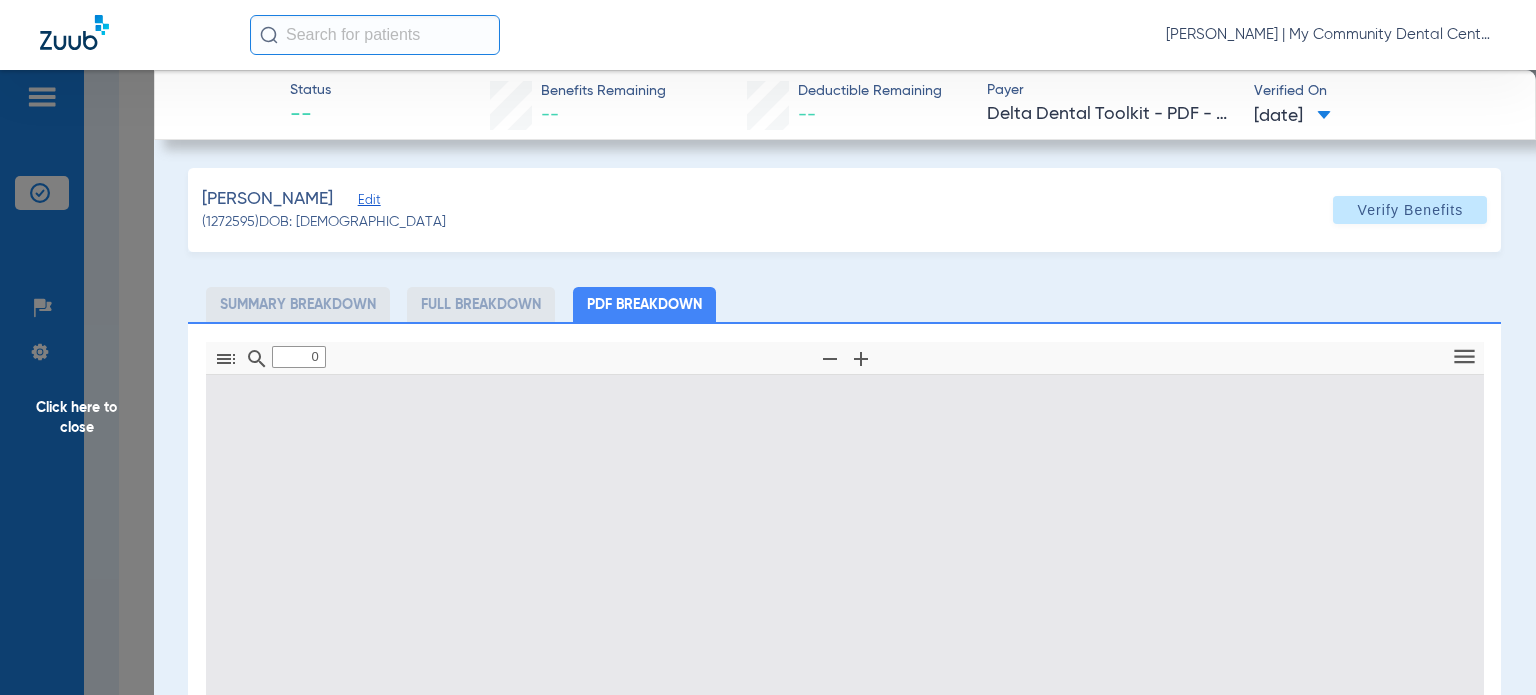 type on "1" 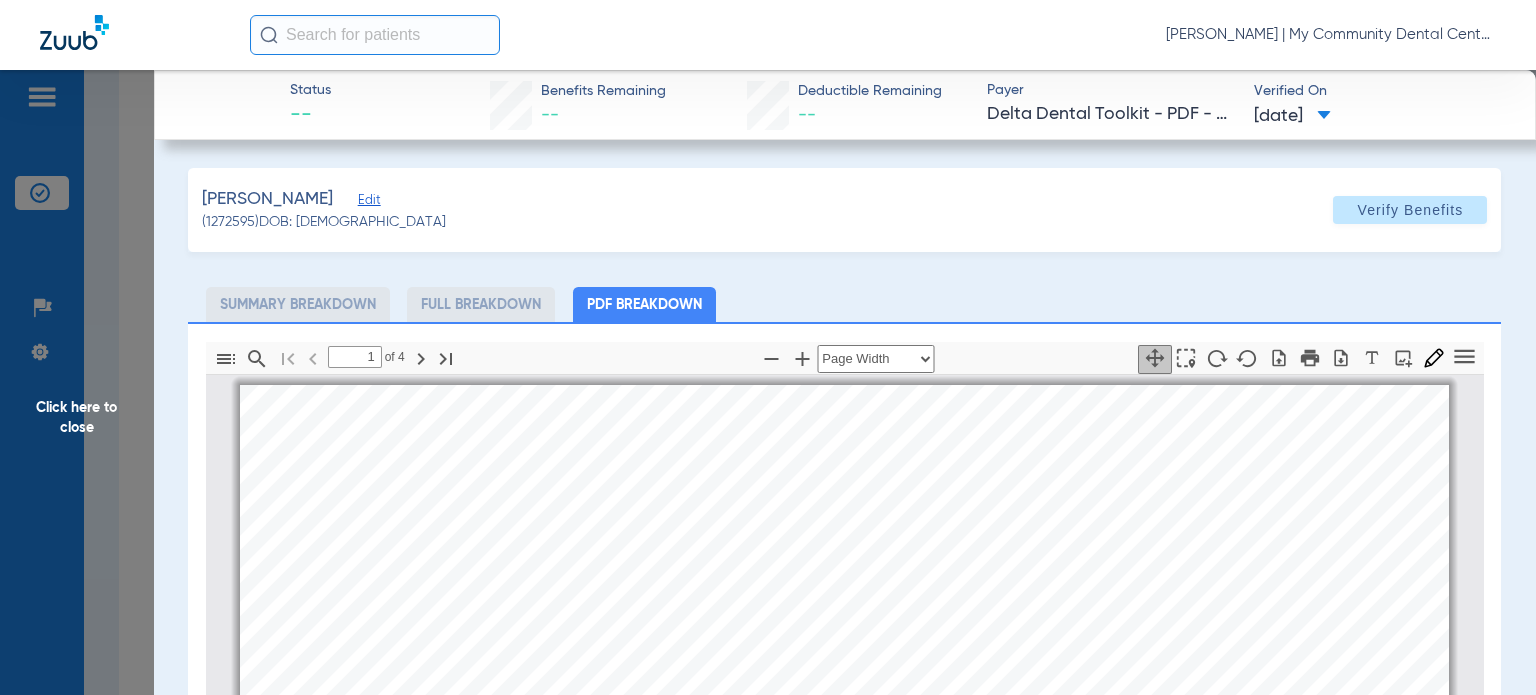 scroll, scrollTop: 10, scrollLeft: 0, axis: vertical 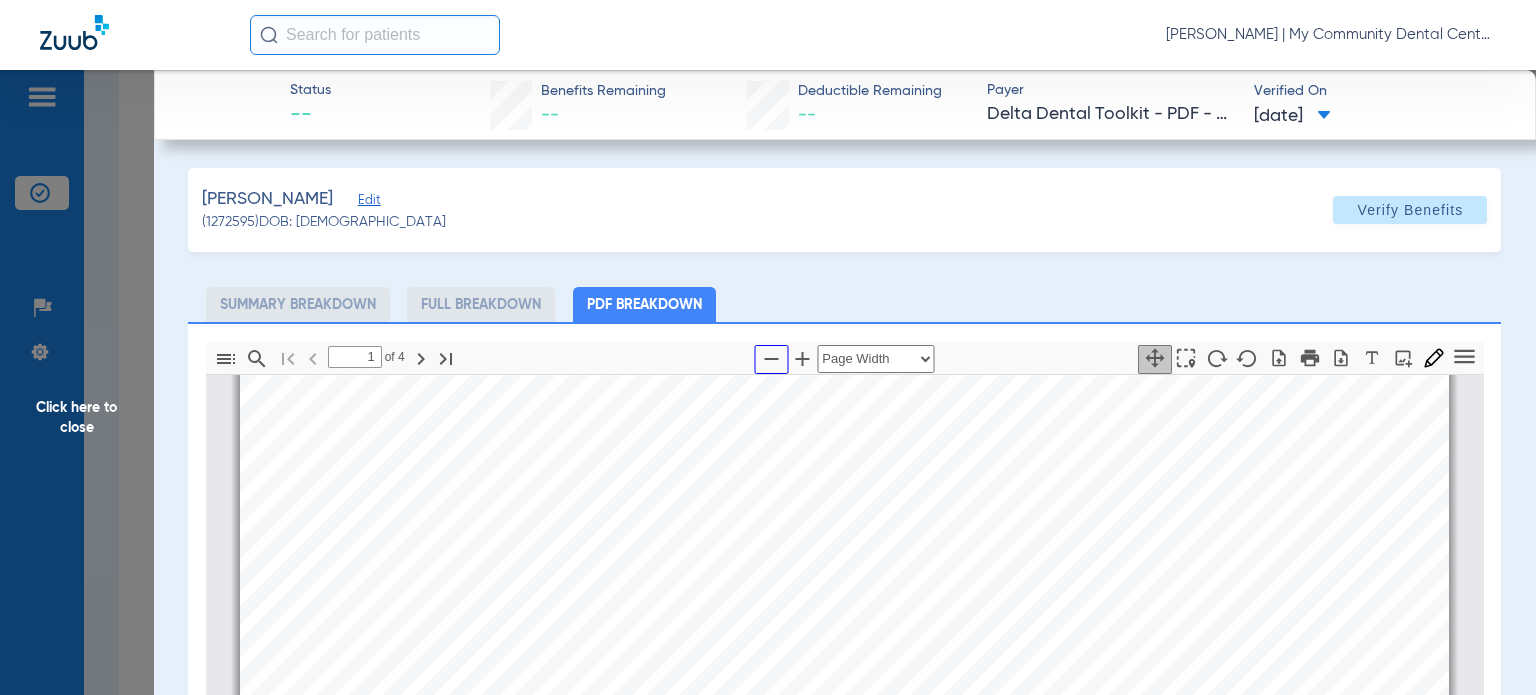 click 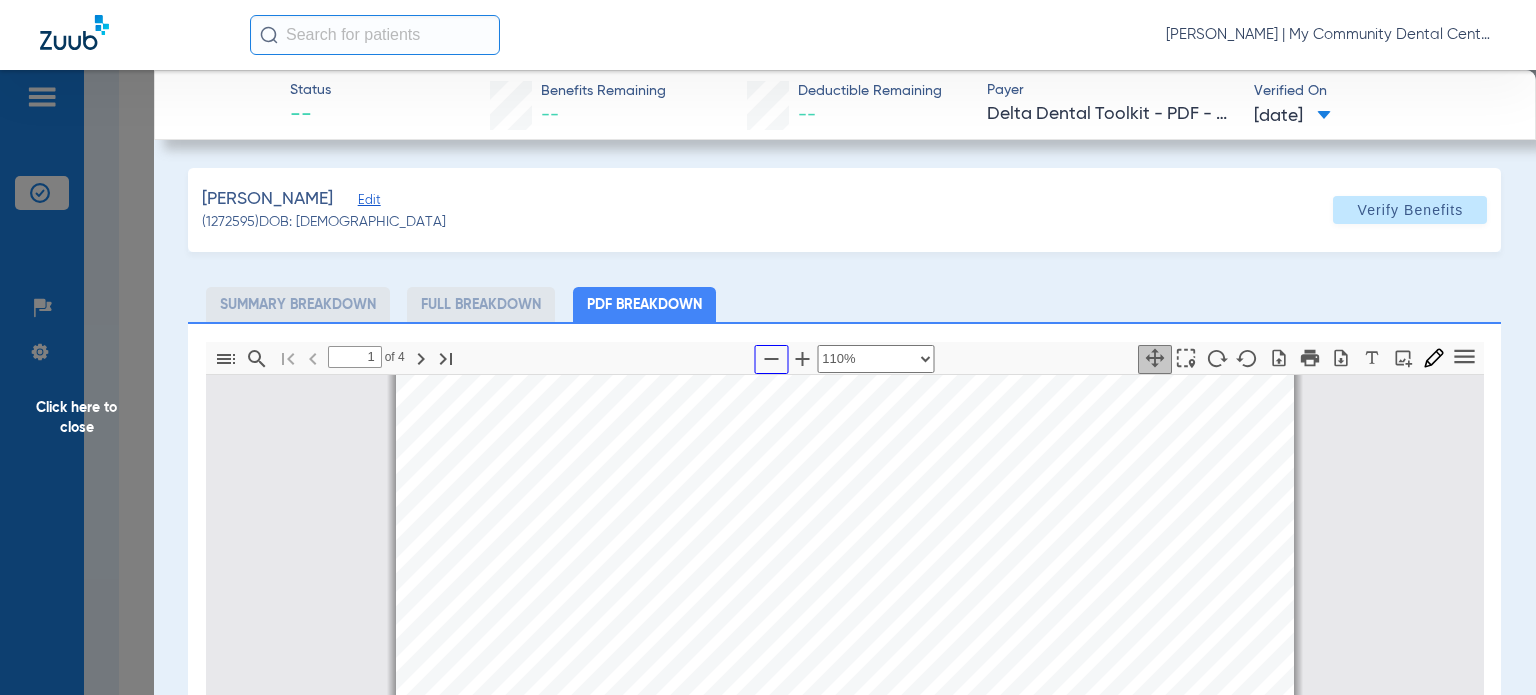 scroll, scrollTop: 100, scrollLeft: 0, axis: vertical 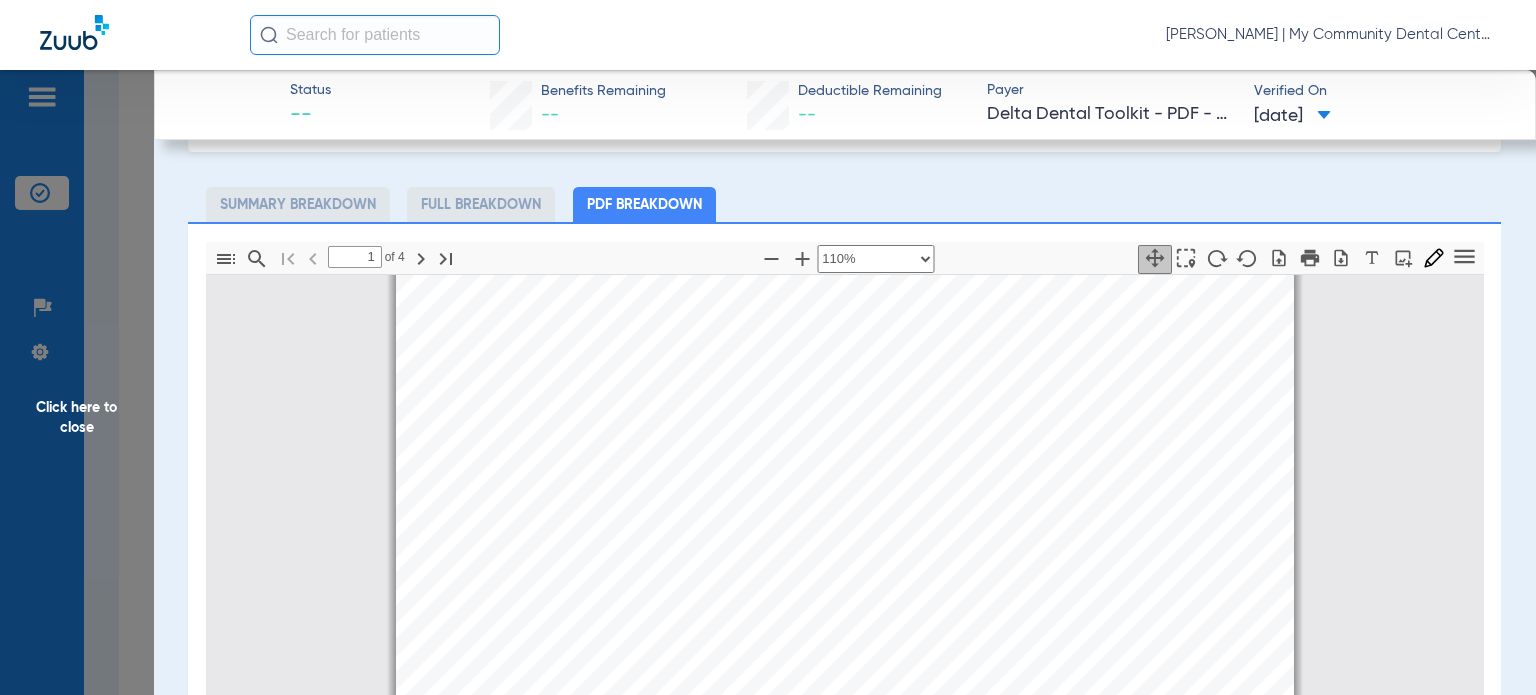 click on "mbb_20250711114052_60427685_DOT   Page 1 Eligibility and Benefits are based on information available on 07/11/2025 . This is an overview of benefits that should be reviewed in its entirety, and not a guarantee of payment. Refer to the patient's summary plan description (SPD) for detailed benefits, limitations, and exclusions. Estimated patient out of pocket expenses can be determined by the submission of a pre-treatment estimate. DDPMI Eligibility Member Name:   TROY A SOURS Patient Name:   MARY I SOURS Relationship:   Spouse Client Name:   Michigan Conference of Teamsters Welfare Fund Client Number:   9275-9001 Product:   Delta Dental PPO (Point-of-Service) * Currently Eligible:   Yes as of 10/14/2018 Claims Mailing Address Delta Dental P.O. Box 9085 Farmington Hills, MI 48333-9085 Payer ID   DDPMI, DDPIN, DDPOH Contact your clearing house if you have any issues with these payer IDs Client Information:   determined only when a claim is processed. Coordination of Benefits Internal:   Yes External:   Yes" at bounding box center [845, 2615] 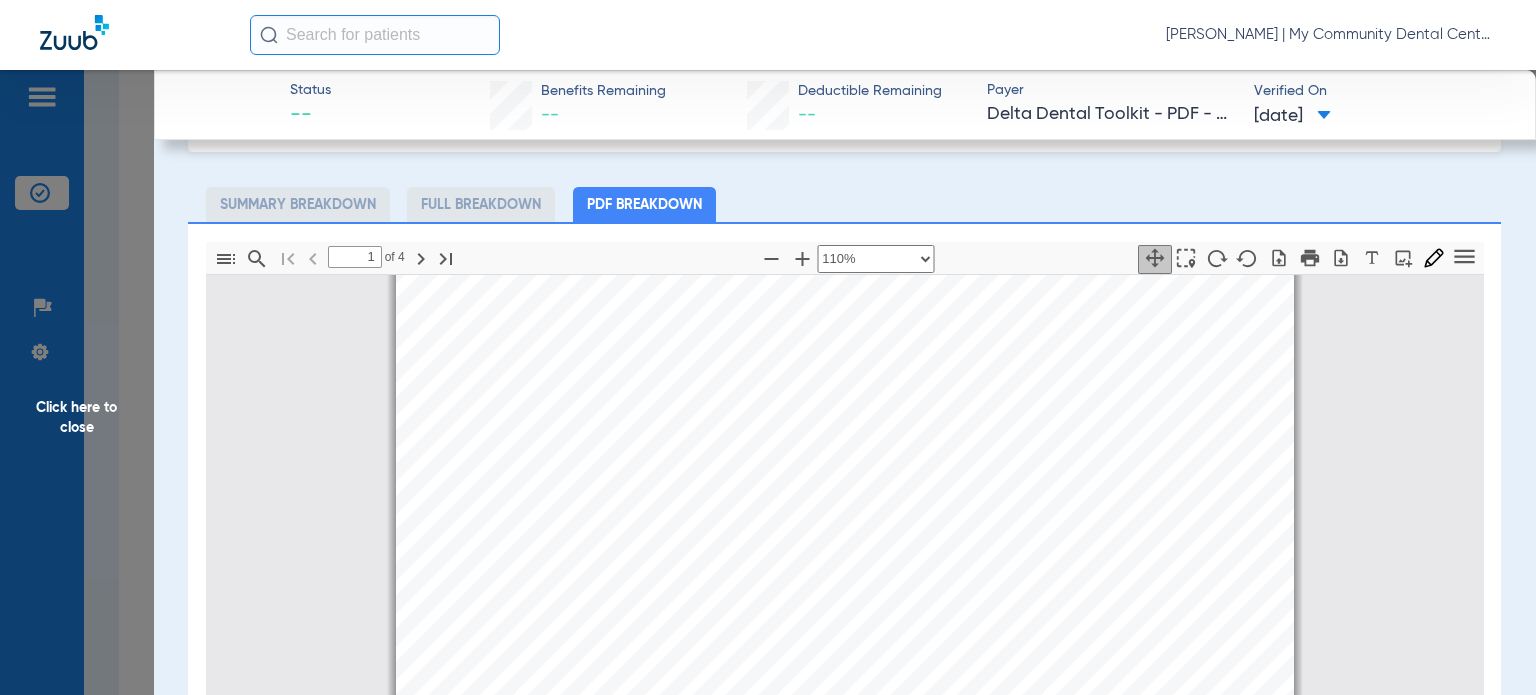 scroll, scrollTop: 310, scrollLeft: 0, axis: vertical 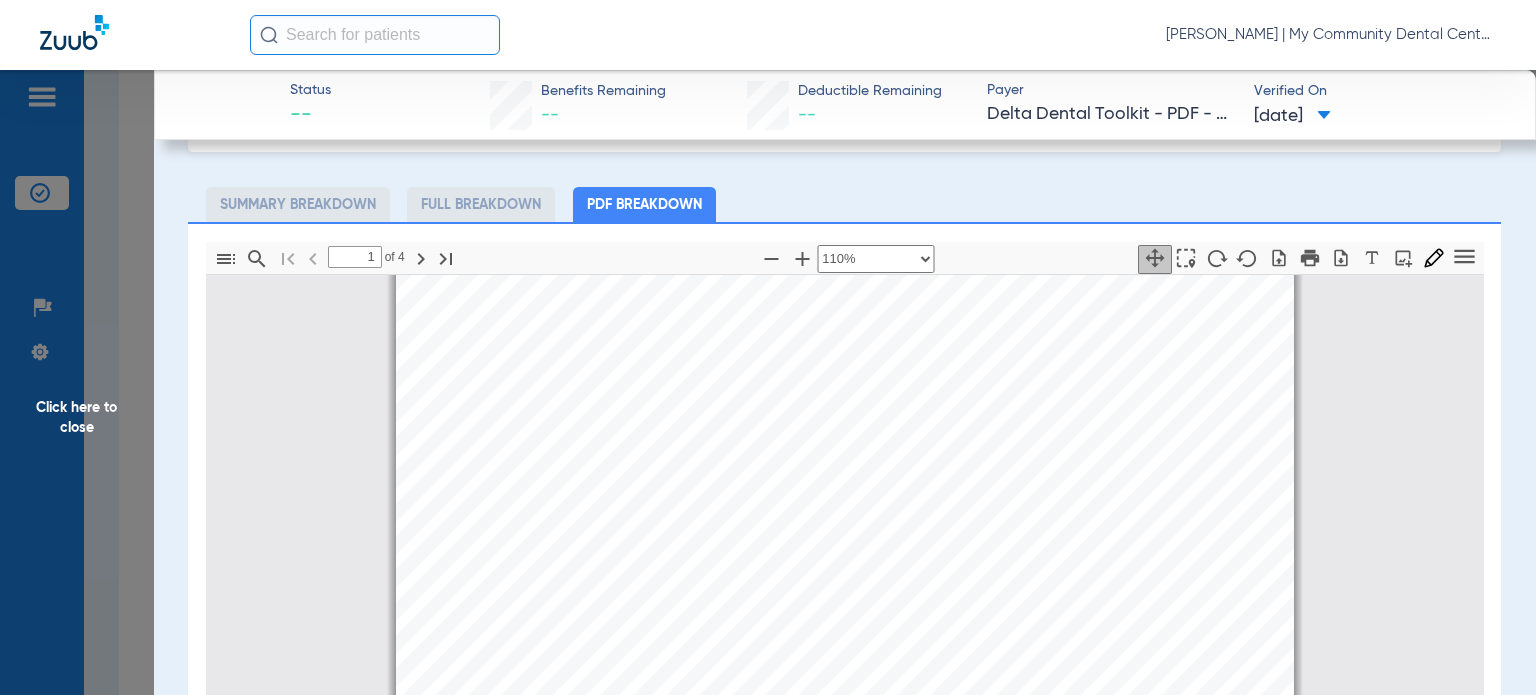 click on "Click here to close" 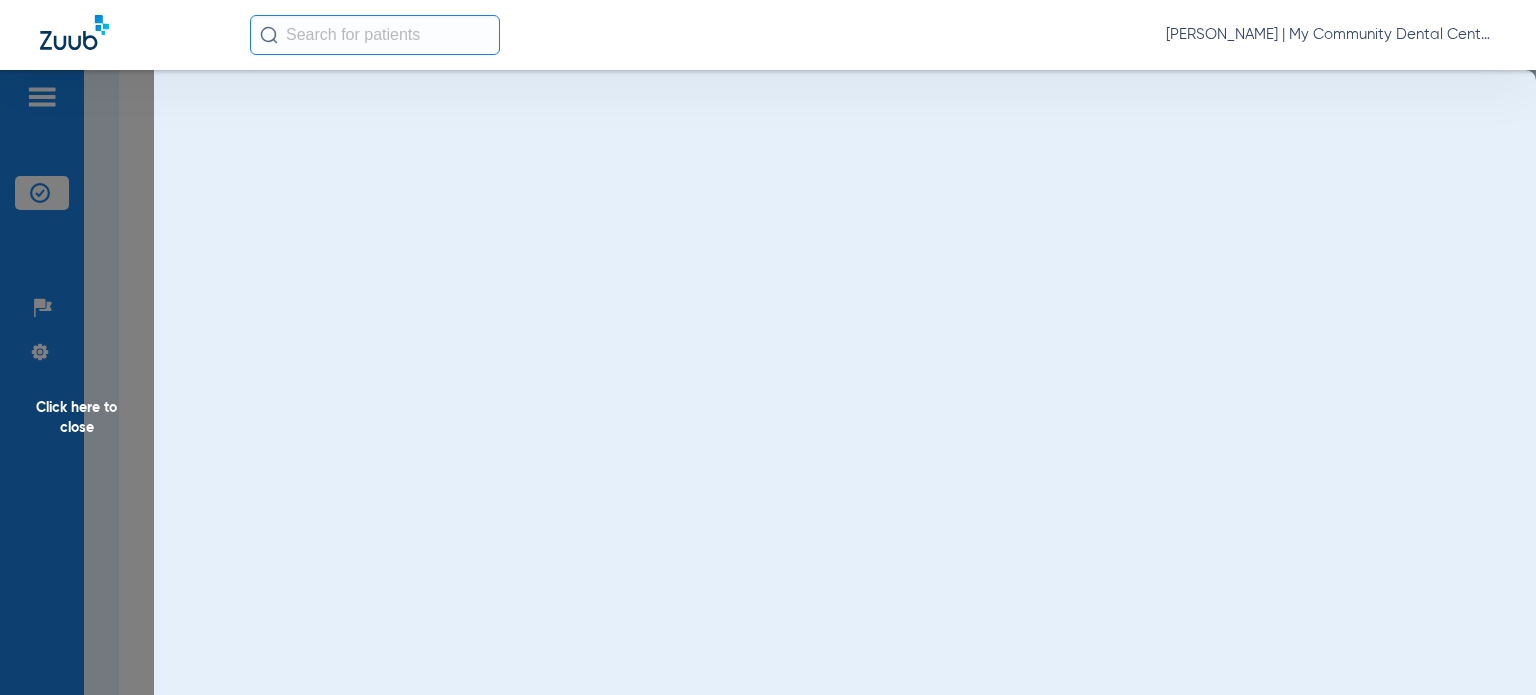 scroll, scrollTop: 0, scrollLeft: 0, axis: both 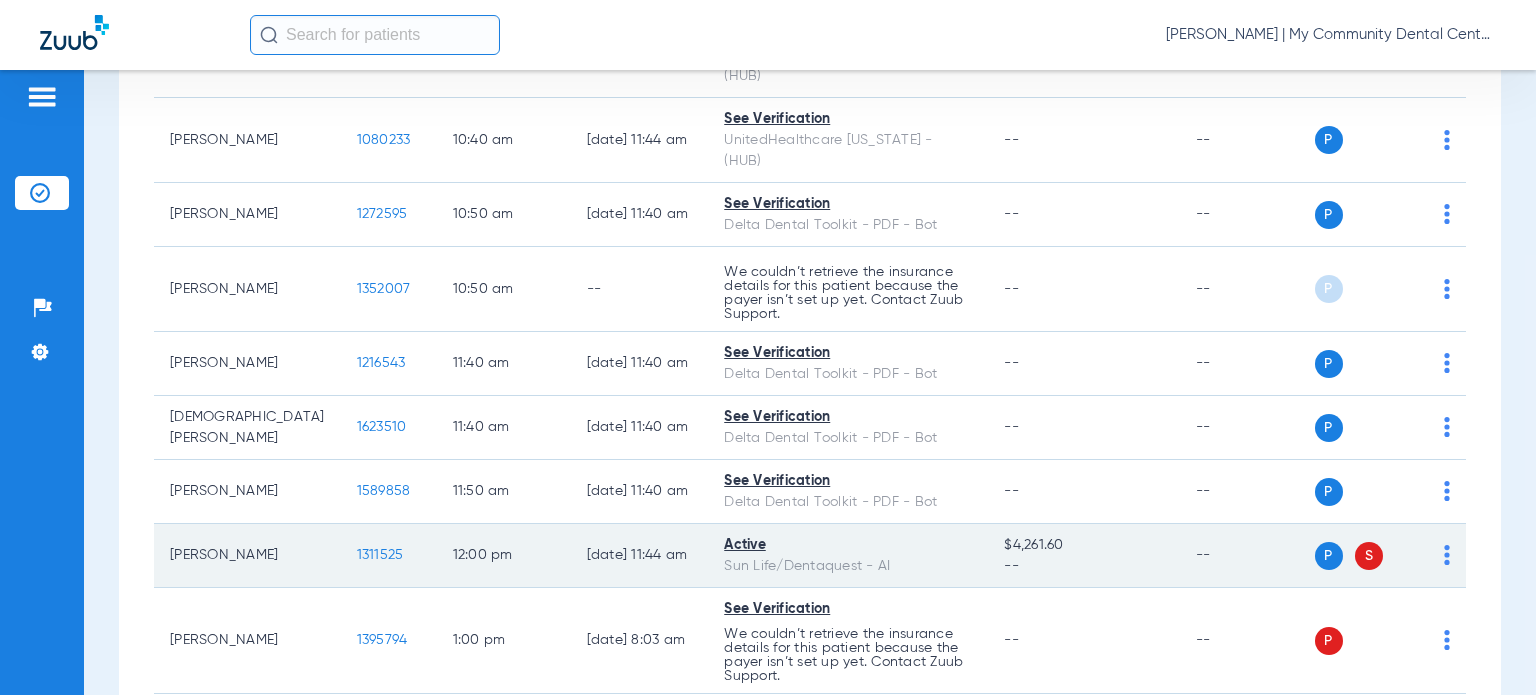 click on "1311525" 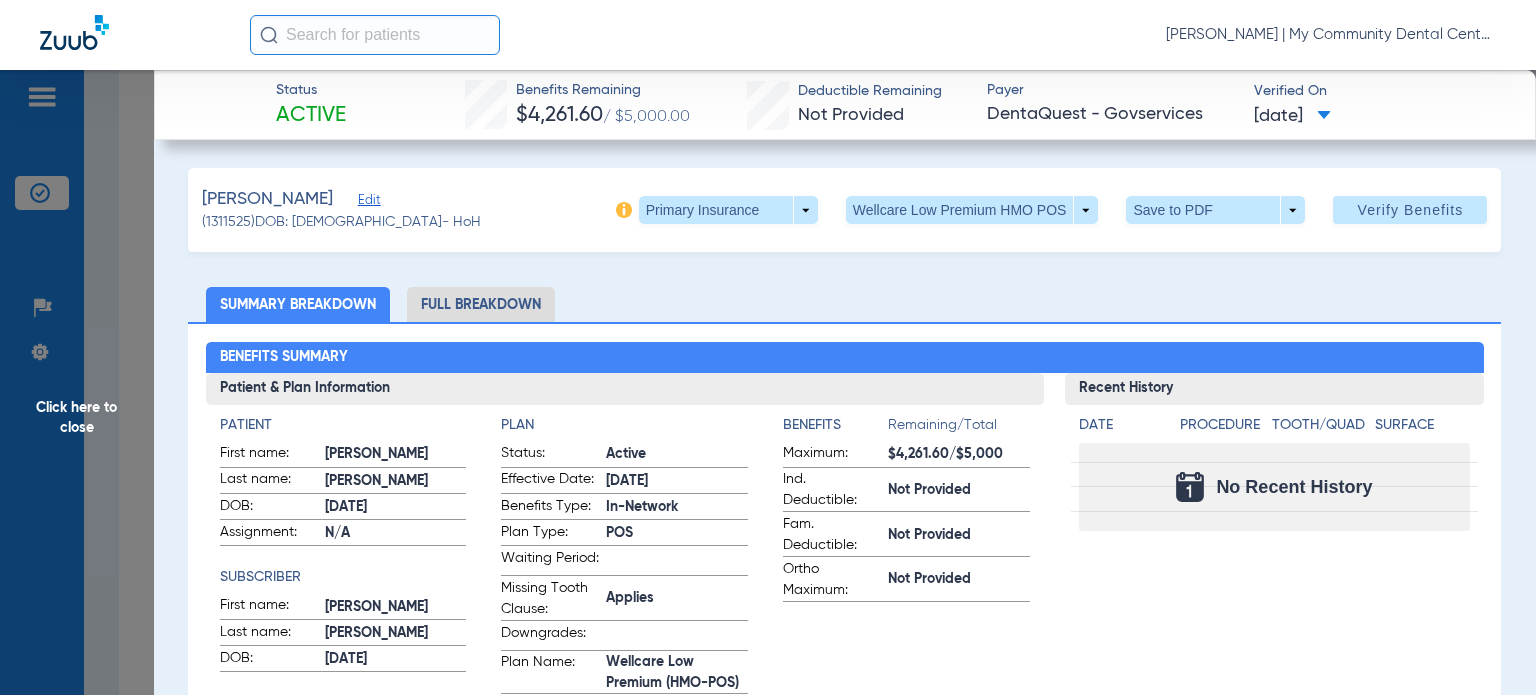 click on "Benefits Summary Patient & Plan Information Patient First name:  LISA  Last name:  CALDWELL  DOB:  12/09/1966  Assignment:  N/A  Subscriber First name:  LISA  Last name:  CALDWELL  DOB:  12/09/1966  Plan Status:  Active  Effective Date:  5/1/25  Benefits Type:  In-Network  Plan Type:  POS  Waiting Period:    Missing Tooth Clause:  Applies  Downgrades:    Plan Name:  Wellcare Low Premium (HMO-POS)  Benefits  Remaining/Total  Maximum:  $4,261.60/$5,000  Ind. Deductible:  Not Provided  Fam. Deductible:  Not Provided  Ortho Maximum:  Not Provided  Recent History Date Procedure Tooth/Quad Surface  No Recent History  Coverage Summary Information Category Procedure Coverage % | Copay $ Deductible Applies Exams: D0120  100%      No  Full Mouth X-rays: D0210  100%      No  Bitewing X-rays: D0274  100%      No  Cleanings: D1110  100%      No  Fluoride: D1208  100%      No  Sealants:        No  Space Maintainers:        No  Basic Restorative, Fillings: D2150  100%      No  Basic Restorative, Fillings: D2391  100%" 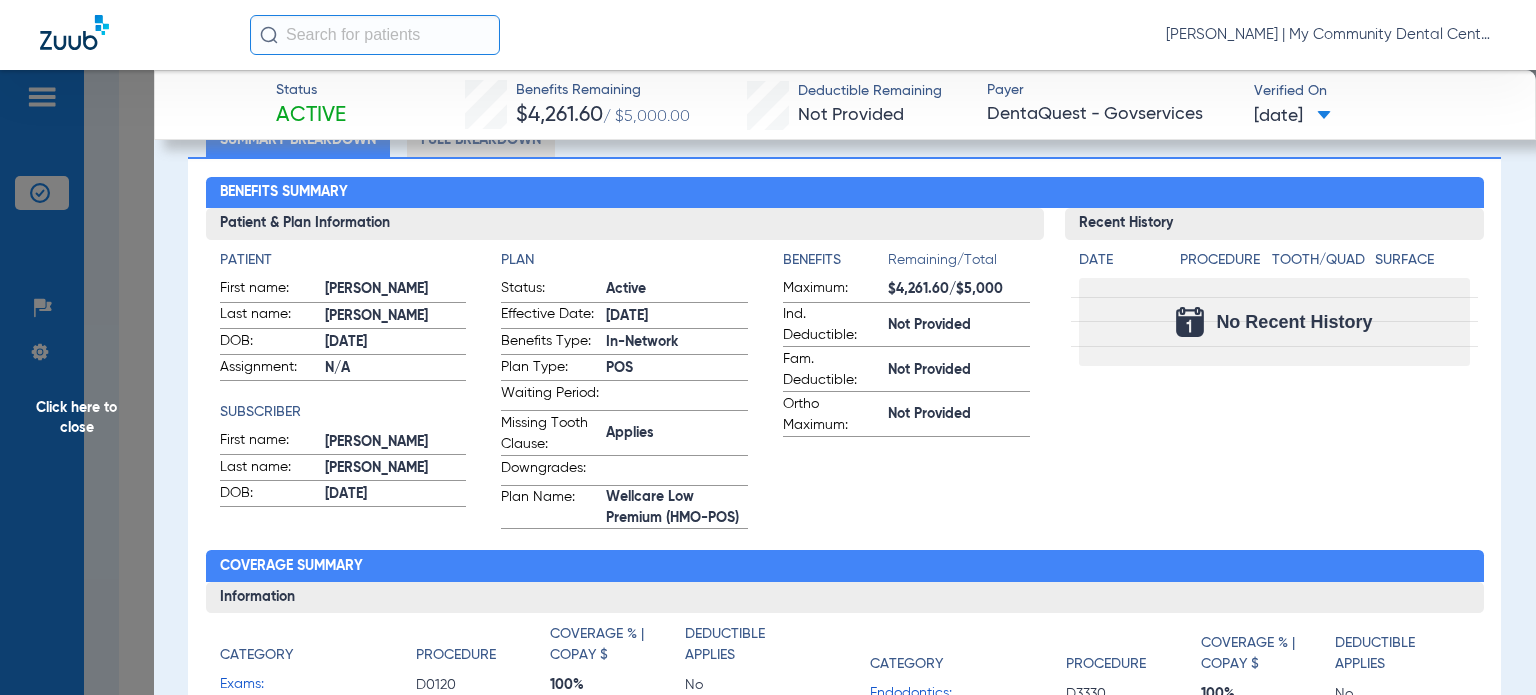 scroll, scrollTop: 200, scrollLeft: 0, axis: vertical 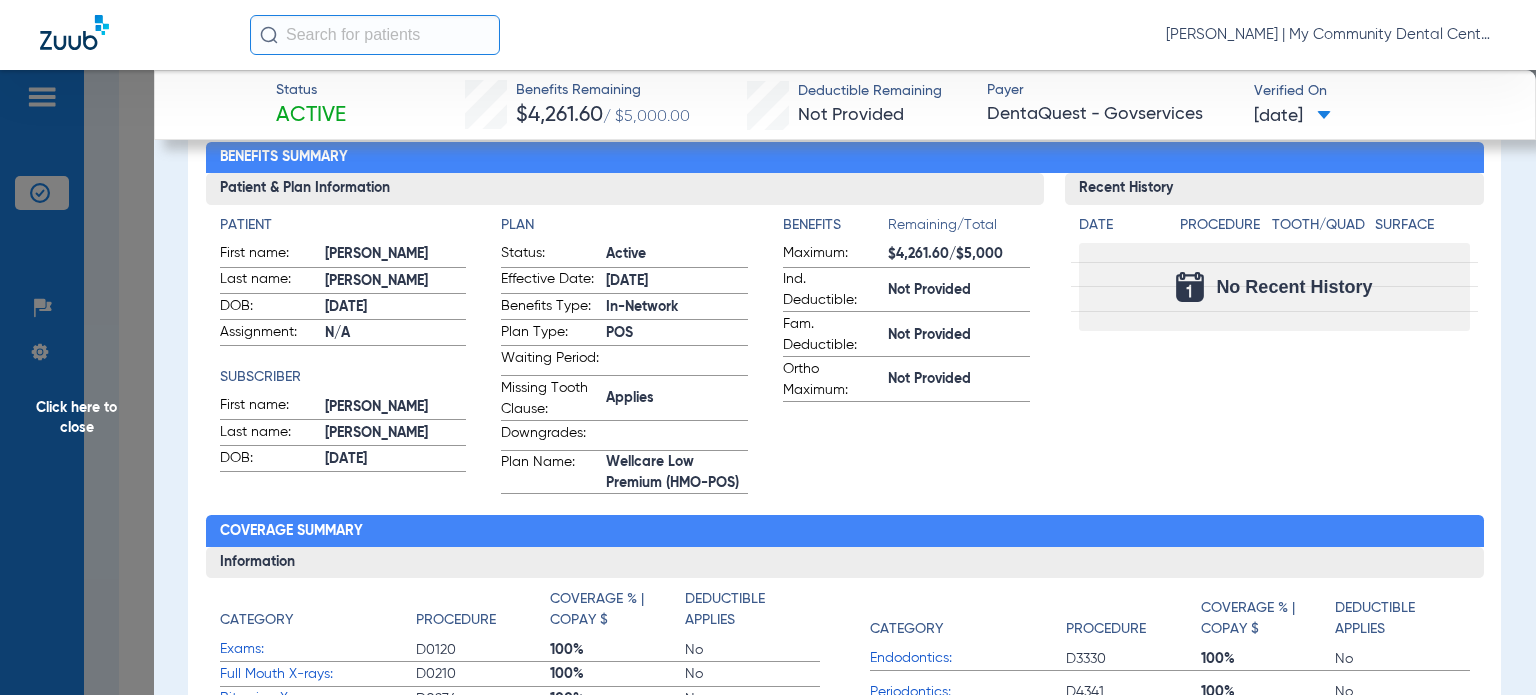 click on "Benefits  Remaining/Total  Maximum:  $4,261.60/$5,000  Ind. Deductible:  Not Provided  Fam. Deductible:  Not Provided  Ortho Maximum:  Not Provided" 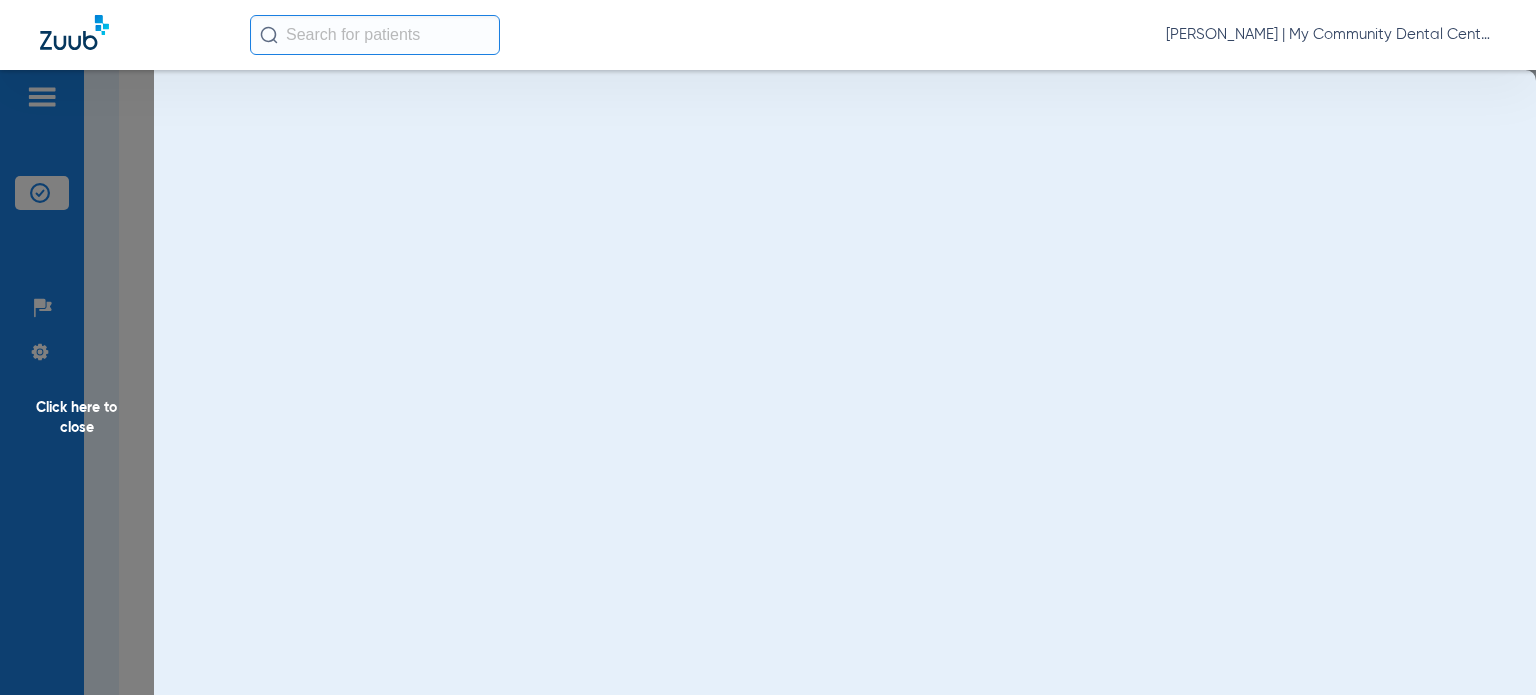 scroll, scrollTop: 0, scrollLeft: 0, axis: both 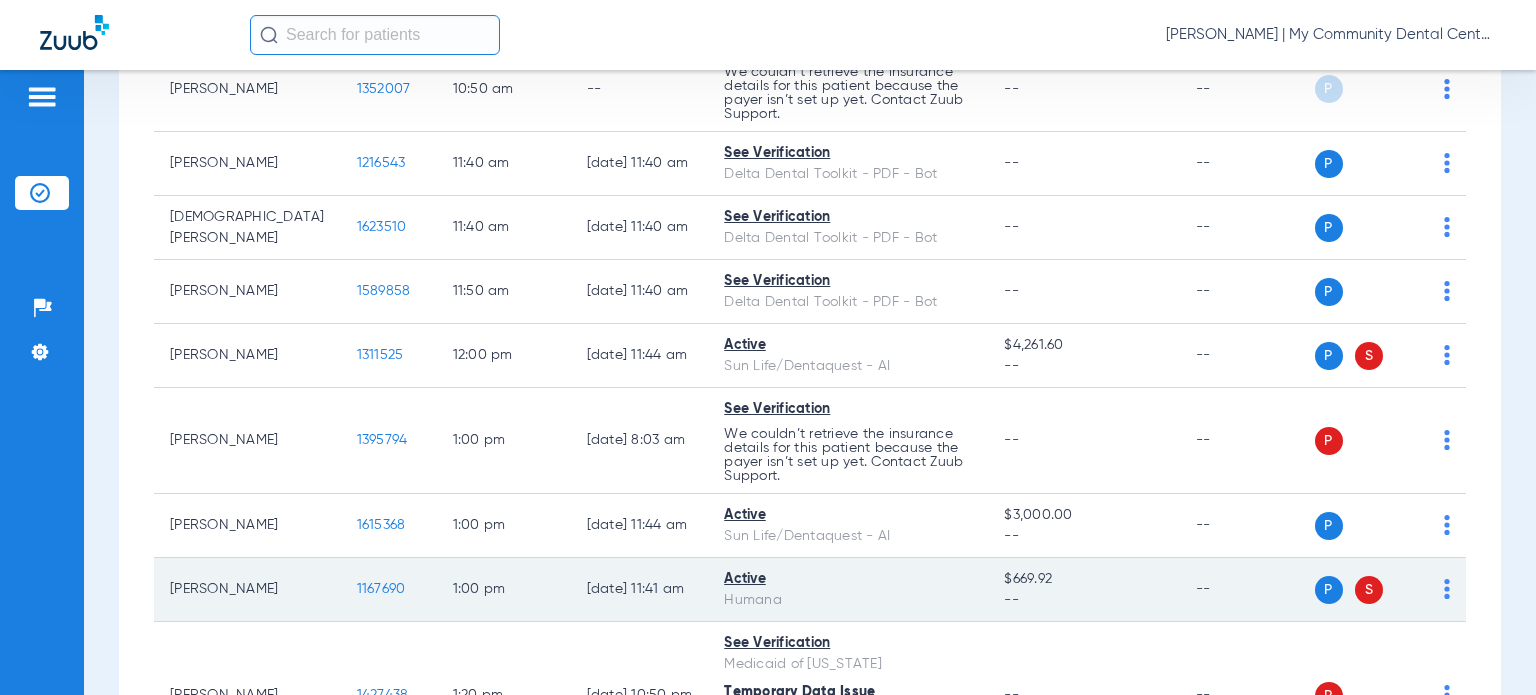 click on "1167690" 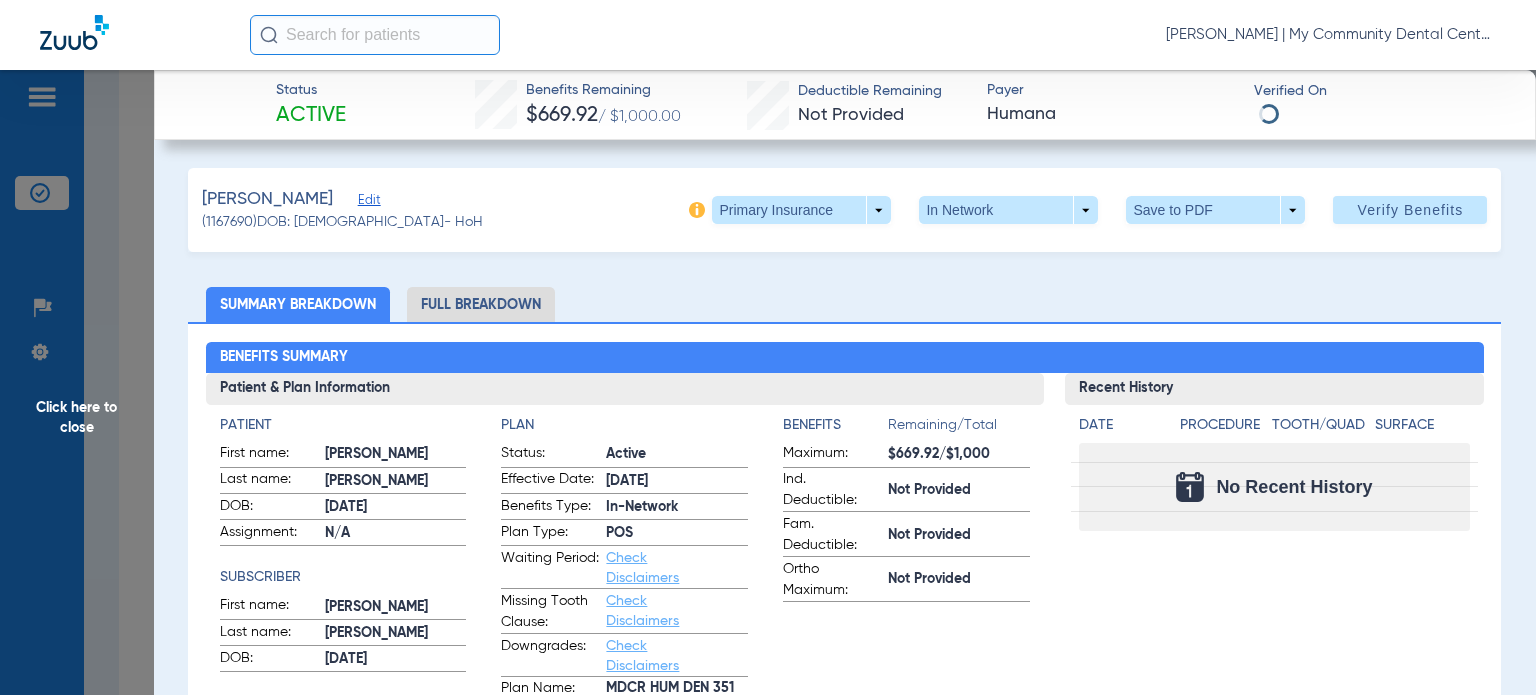 scroll, scrollTop: 200, scrollLeft: 0, axis: vertical 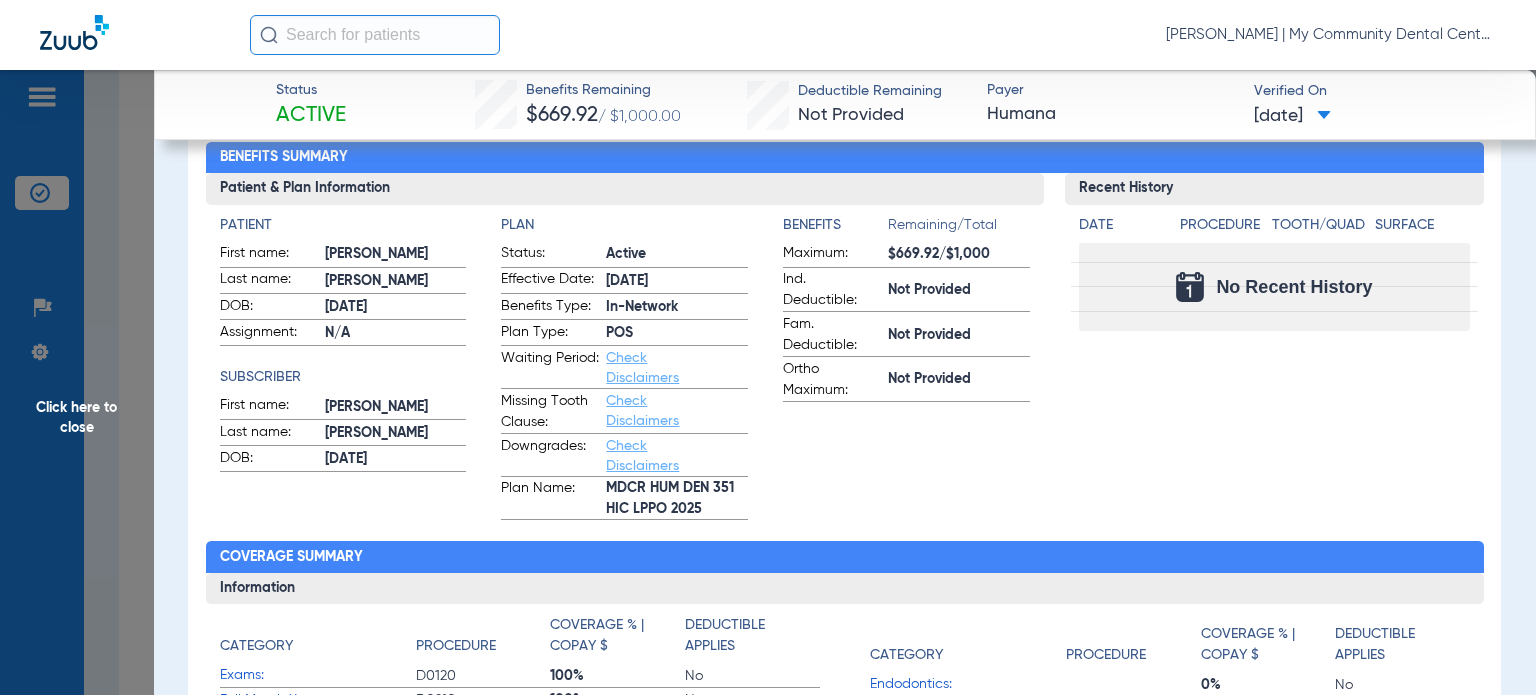 click on "Click here to close" 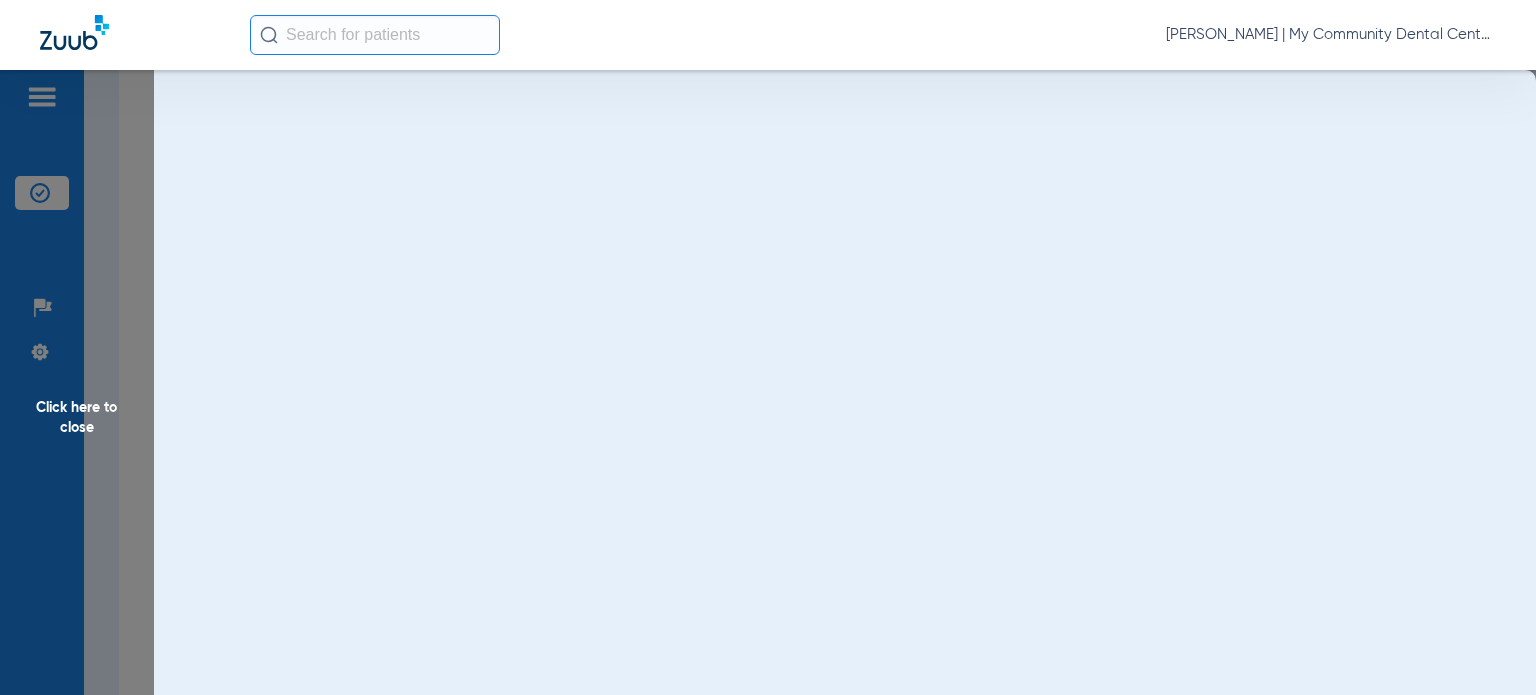 scroll, scrollTop: 0, scrollLeft: 0, axis: both 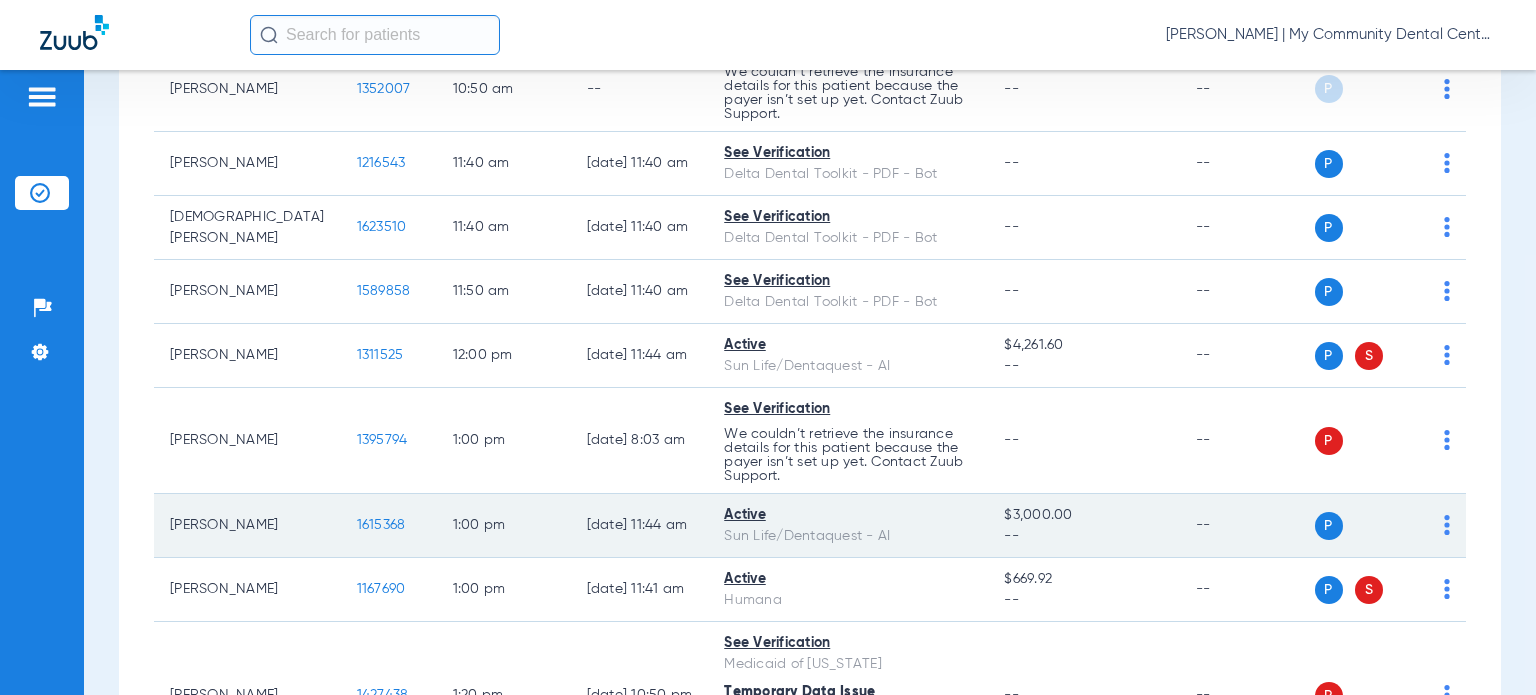 click on "1615368" 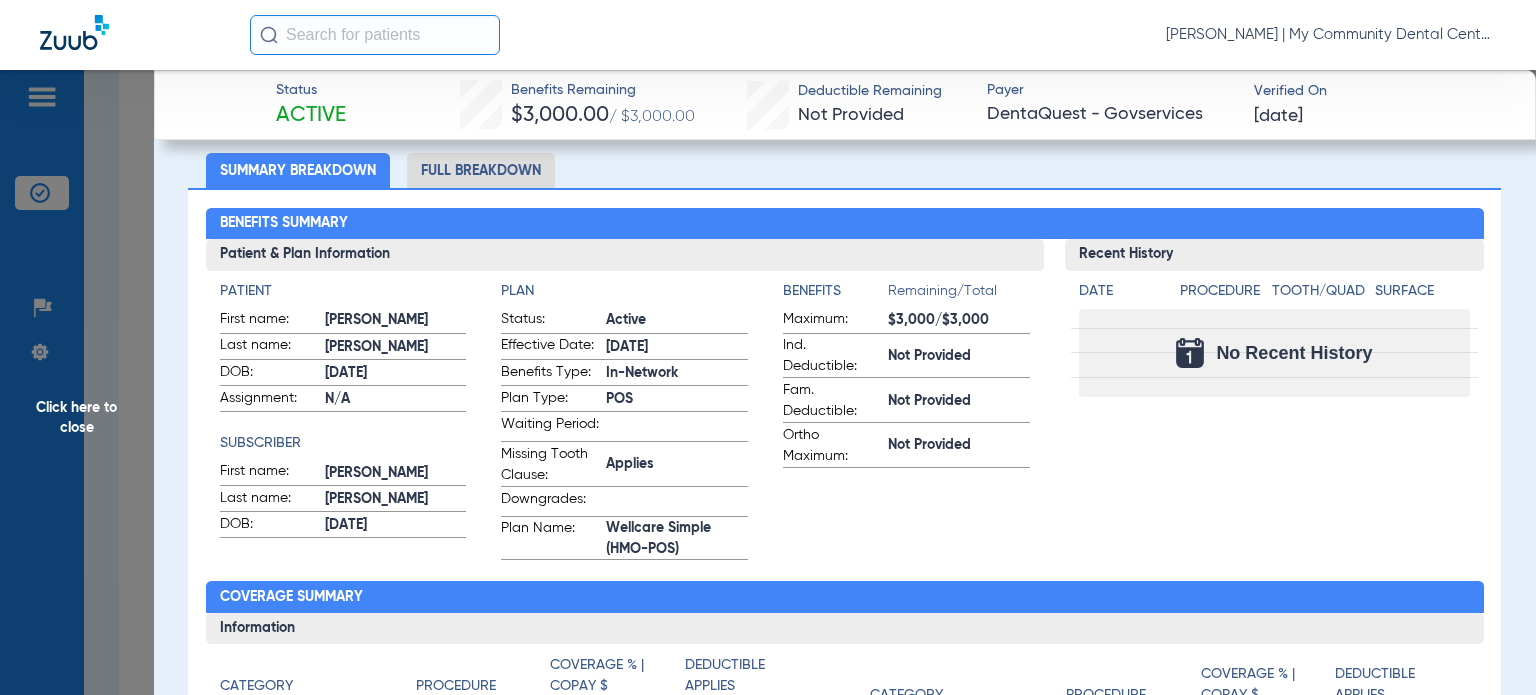 scroll, scrollTop: 100, scrollLeft: 0, axis: vertical 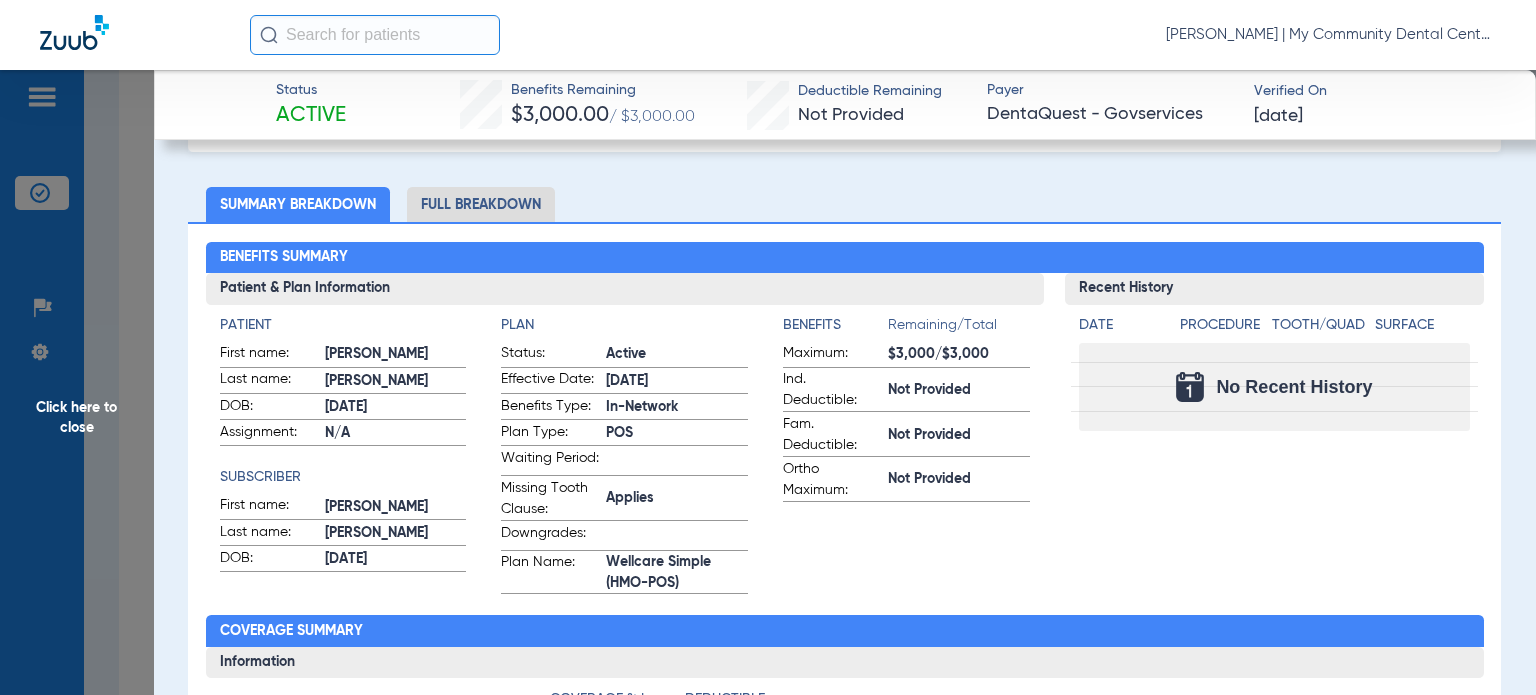click on "Recent History Date Procedure Tooth/Quad Surface  No Recent History" 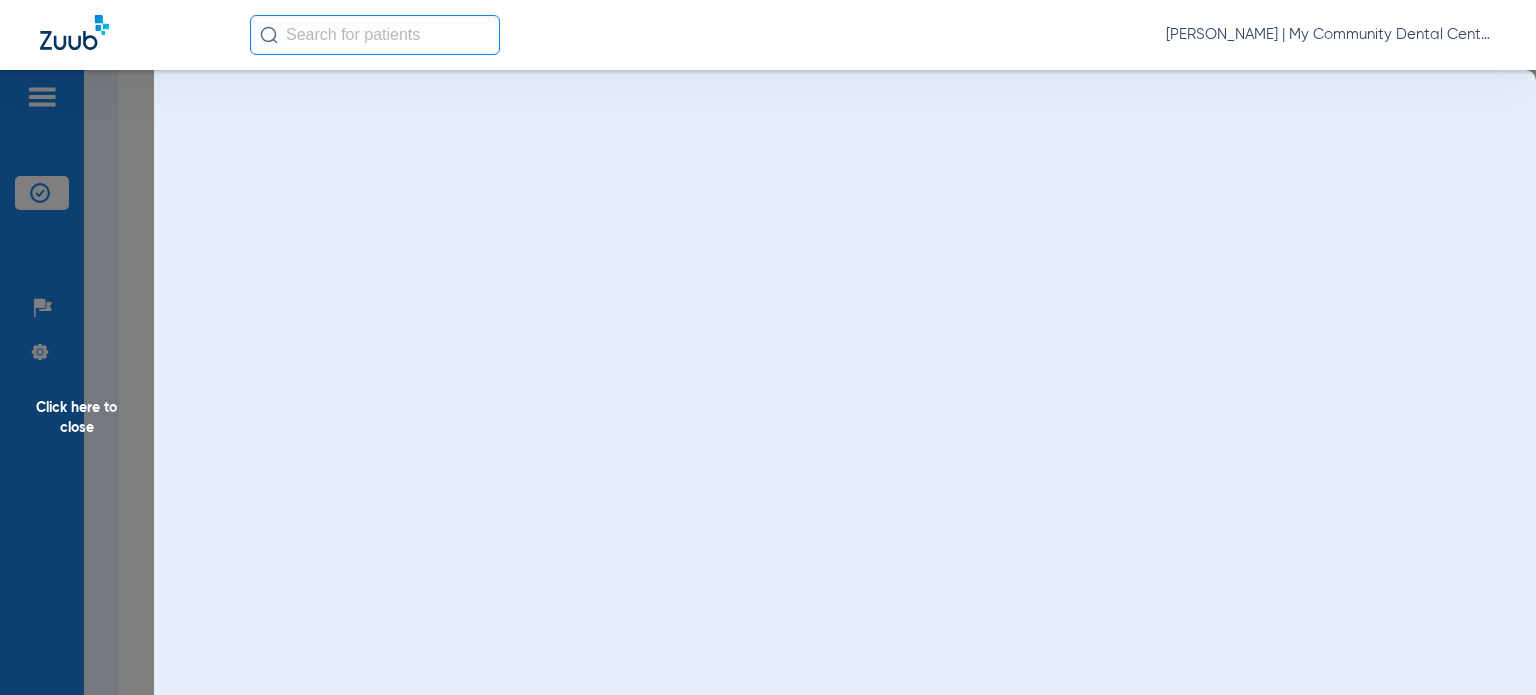 scroll, scrollTop: 0, scrollLeft: 0, axis: both 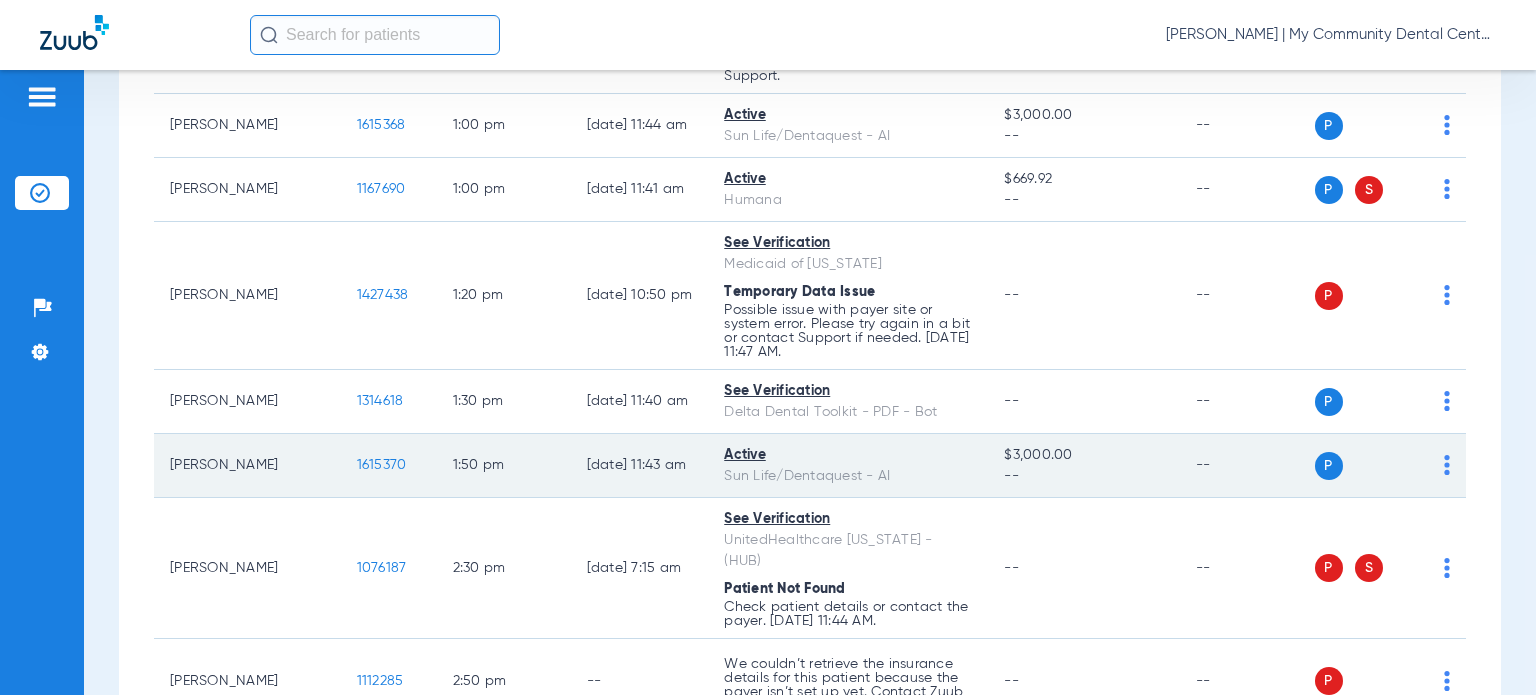 click on "1615370" 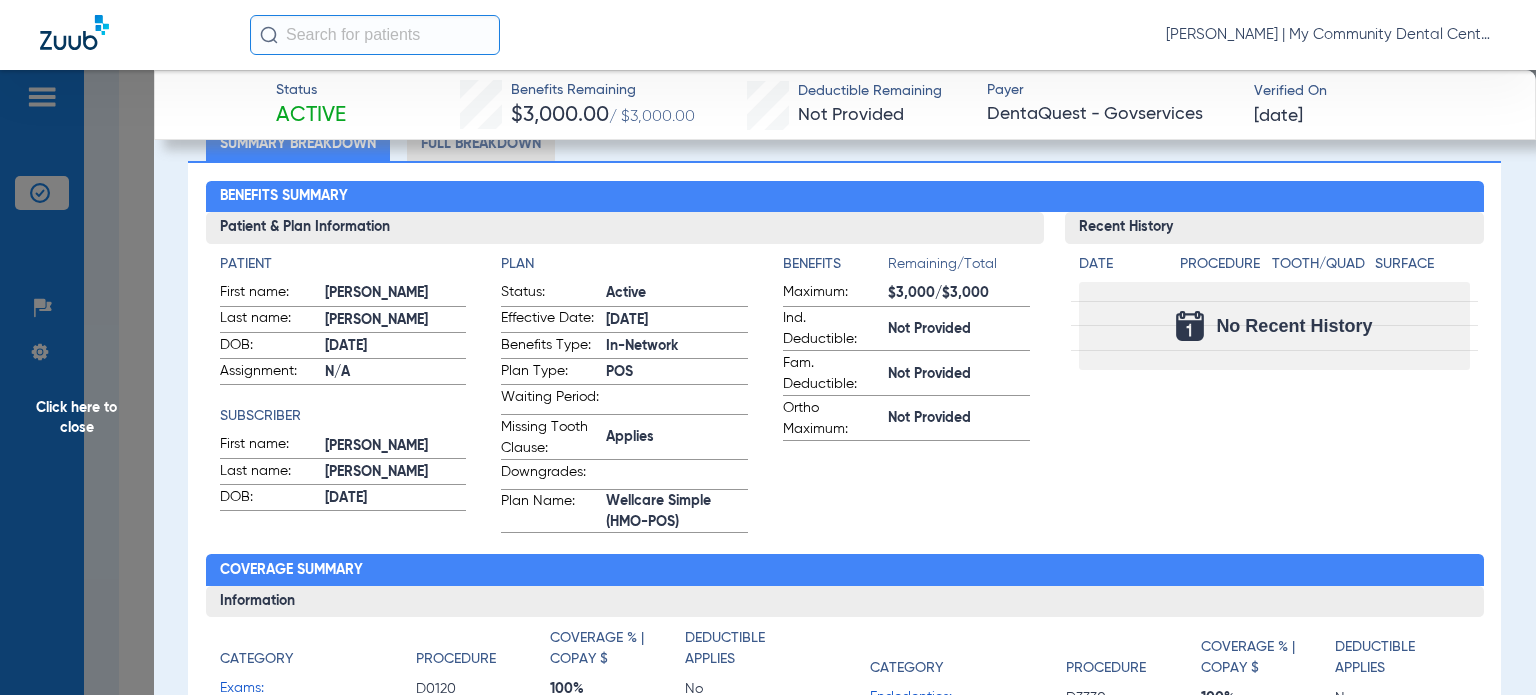 scroll, scrollTop: 200, scrollLeft: 0, axis: vertical 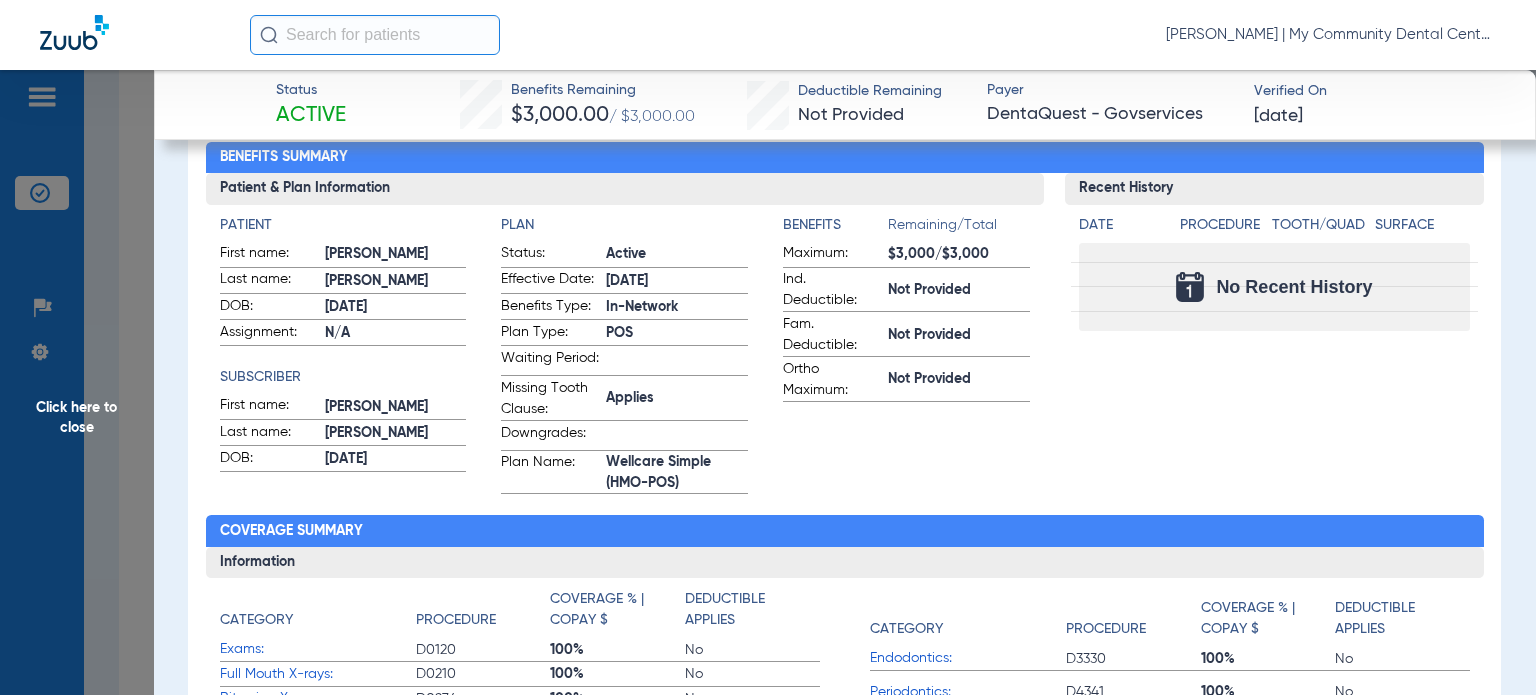 click on "Click here to close" 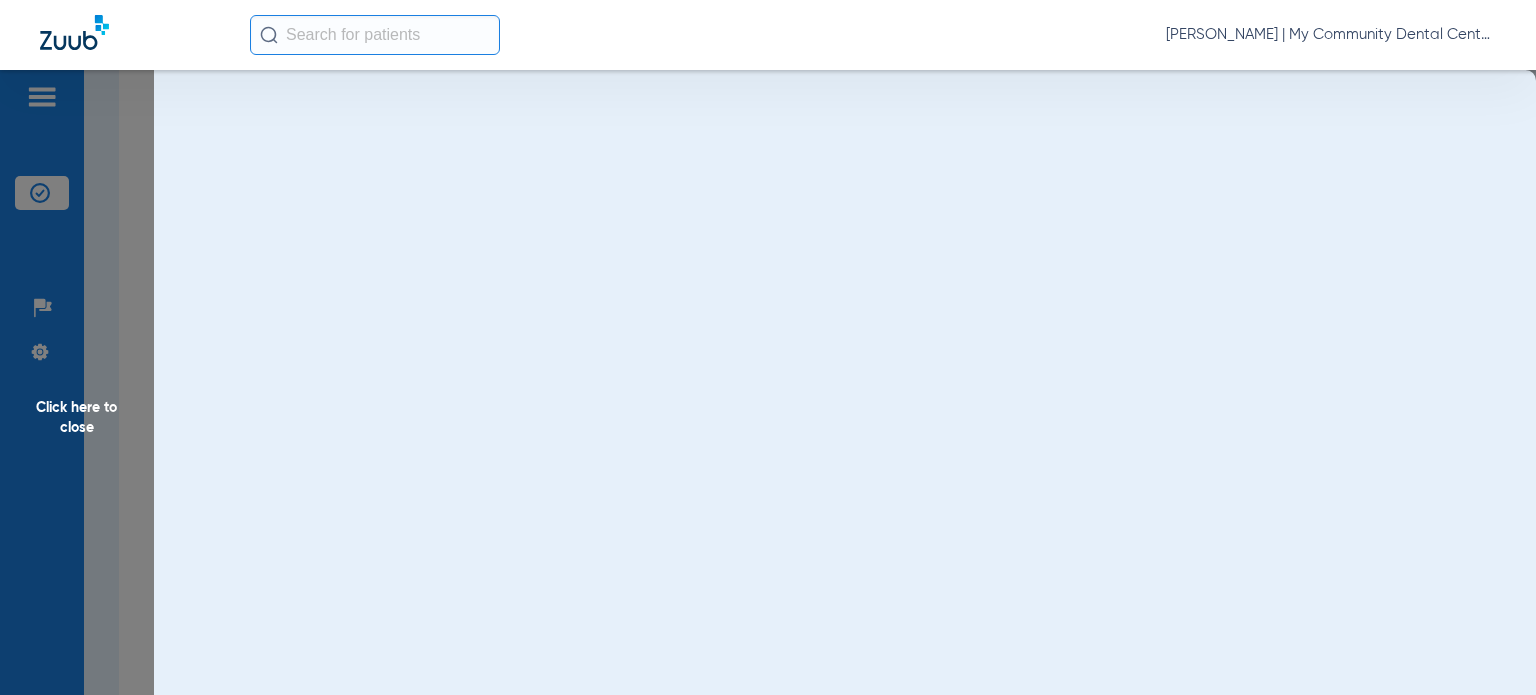 scroll, scrollTop: 0, scrollLeft: 0, axis: both 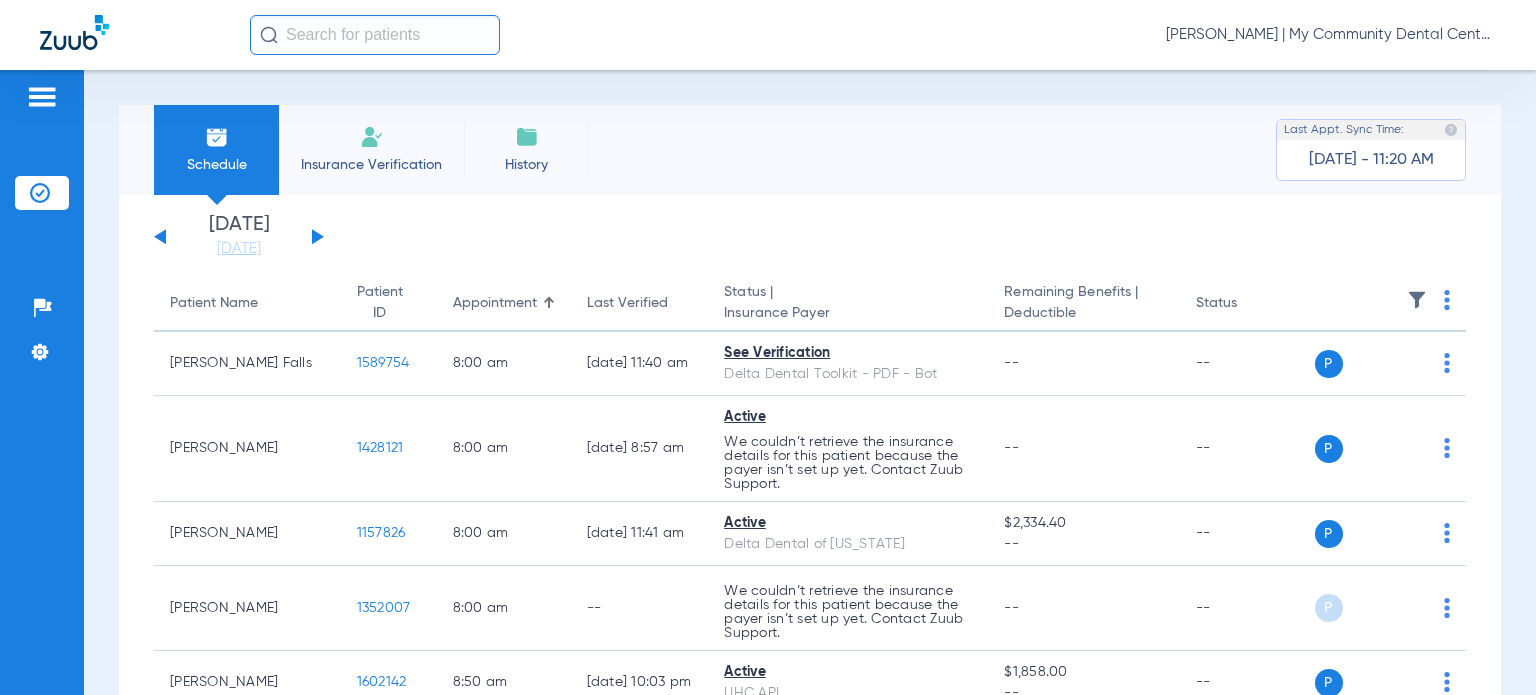 click 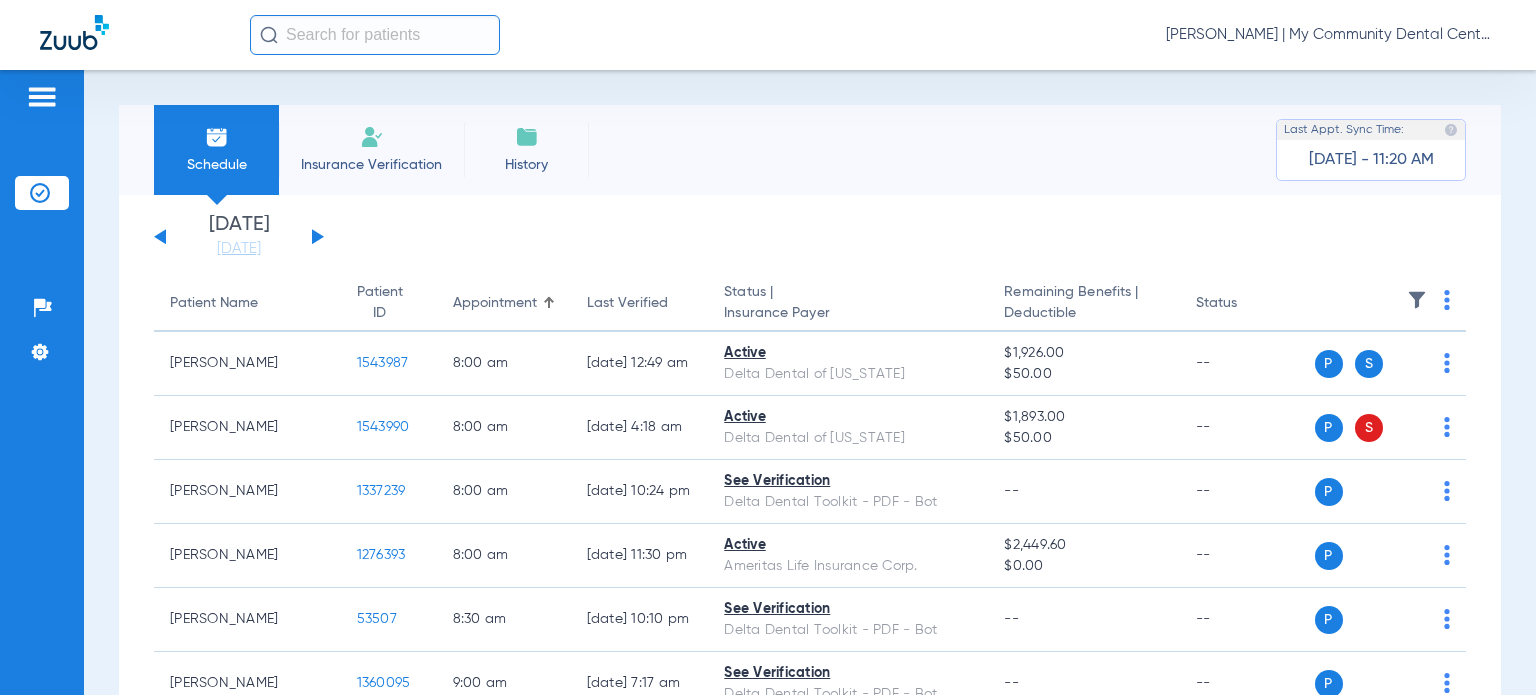 click 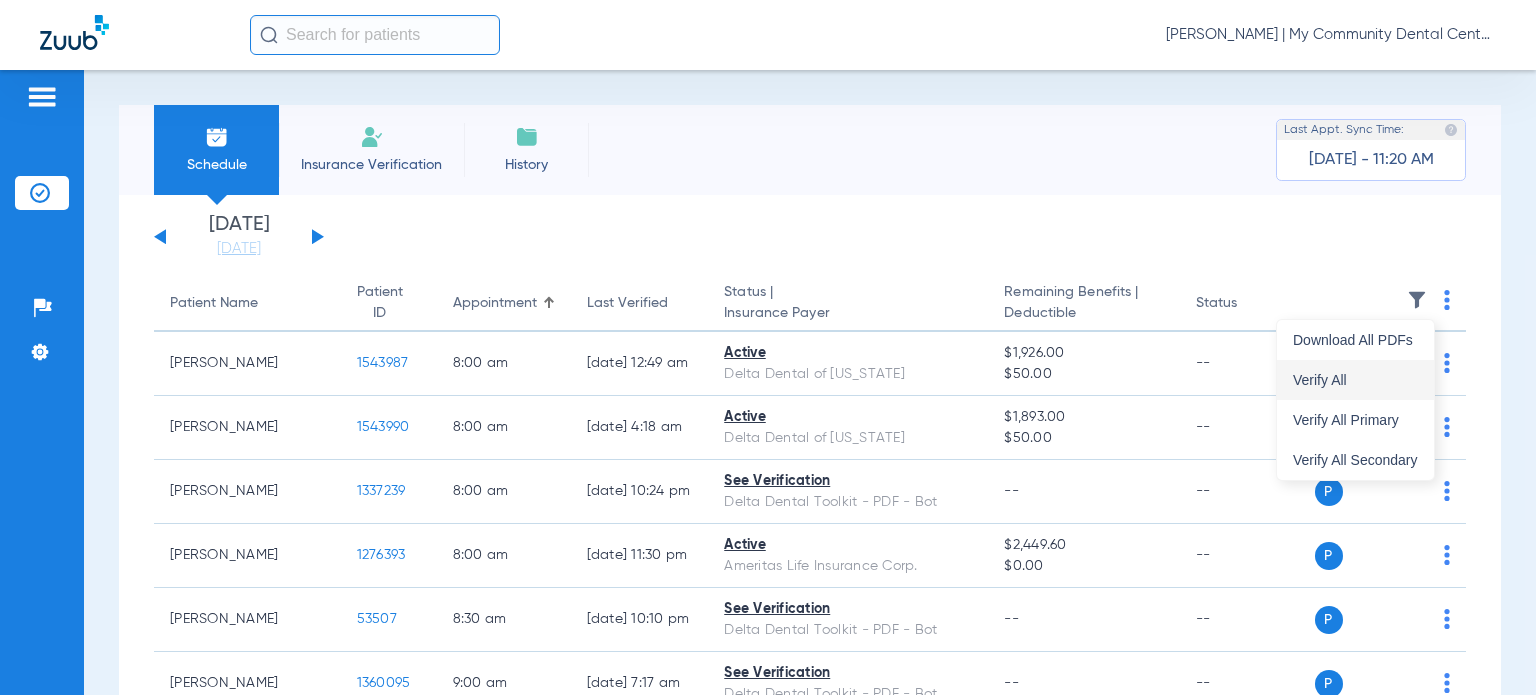 click on "Verify All" at bounding box center [1355, 380] 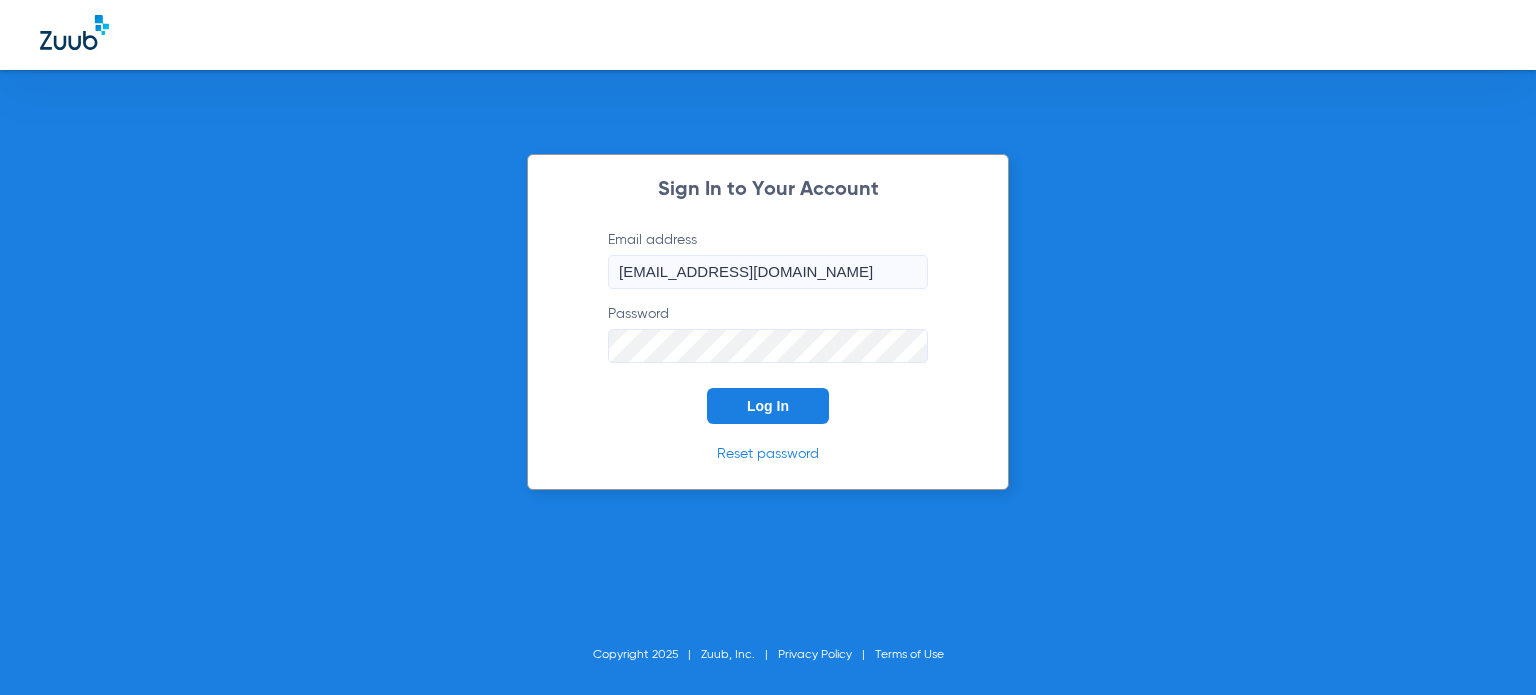 scroll, scrollTop: 0, scrollLeft: 0, axis: both 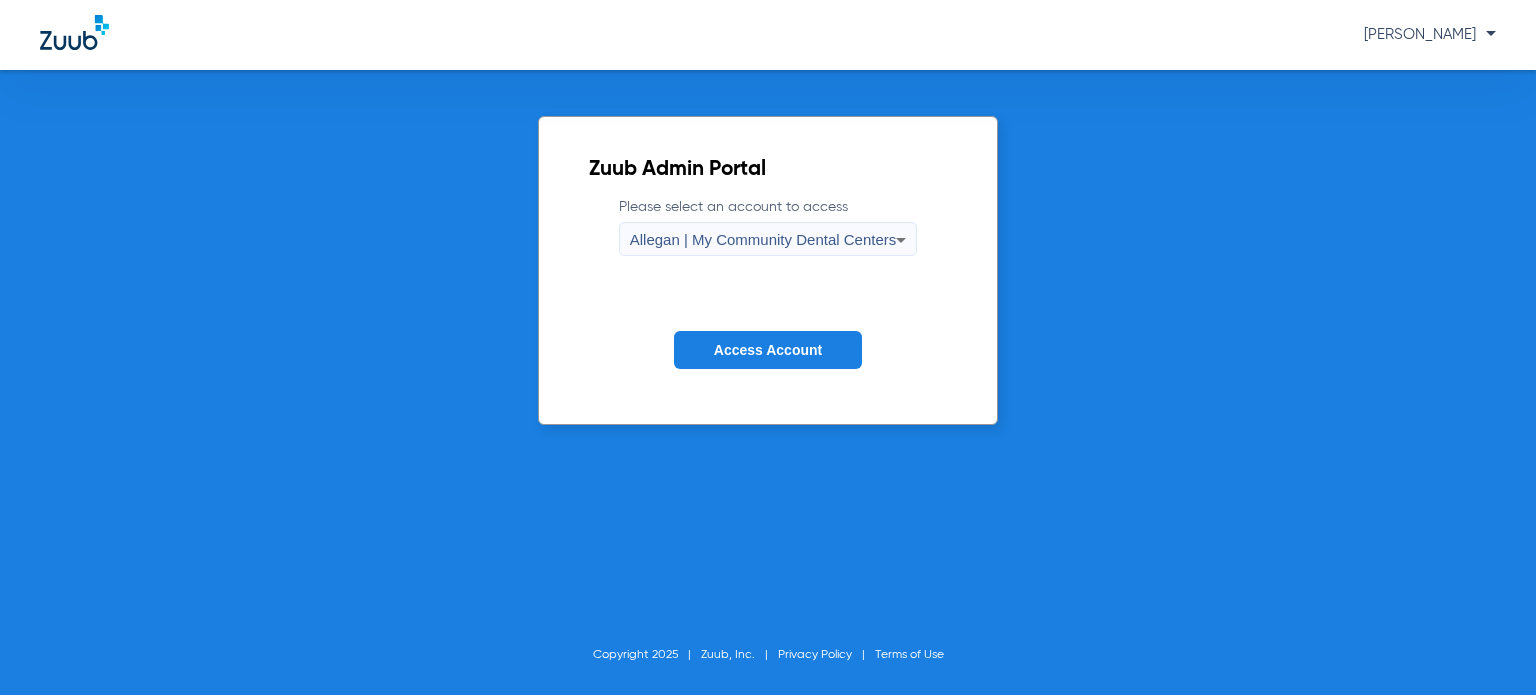 click on "Allegan | My Community Dental Centers" at bounding box center (763, 239) 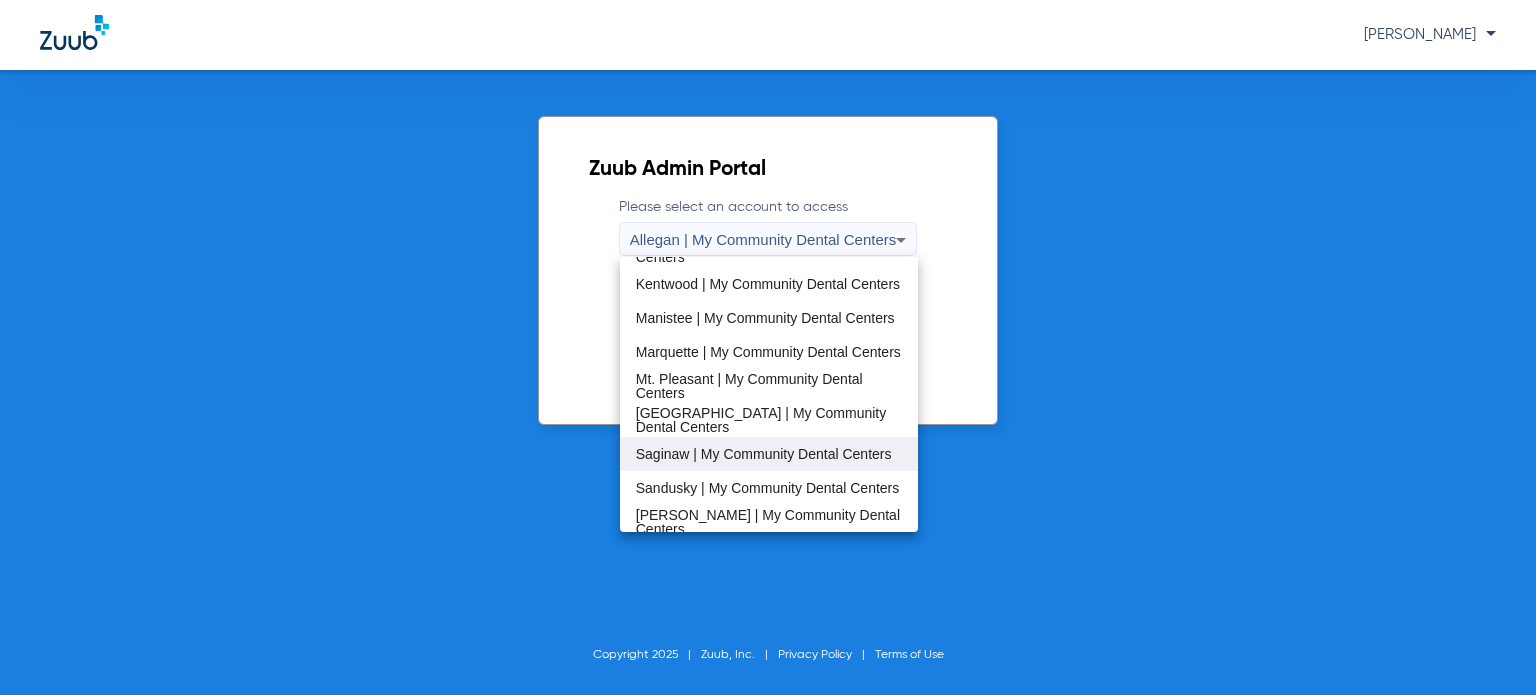scroll, scrollTop: 600, scrollLeft: 0, axis: vertical 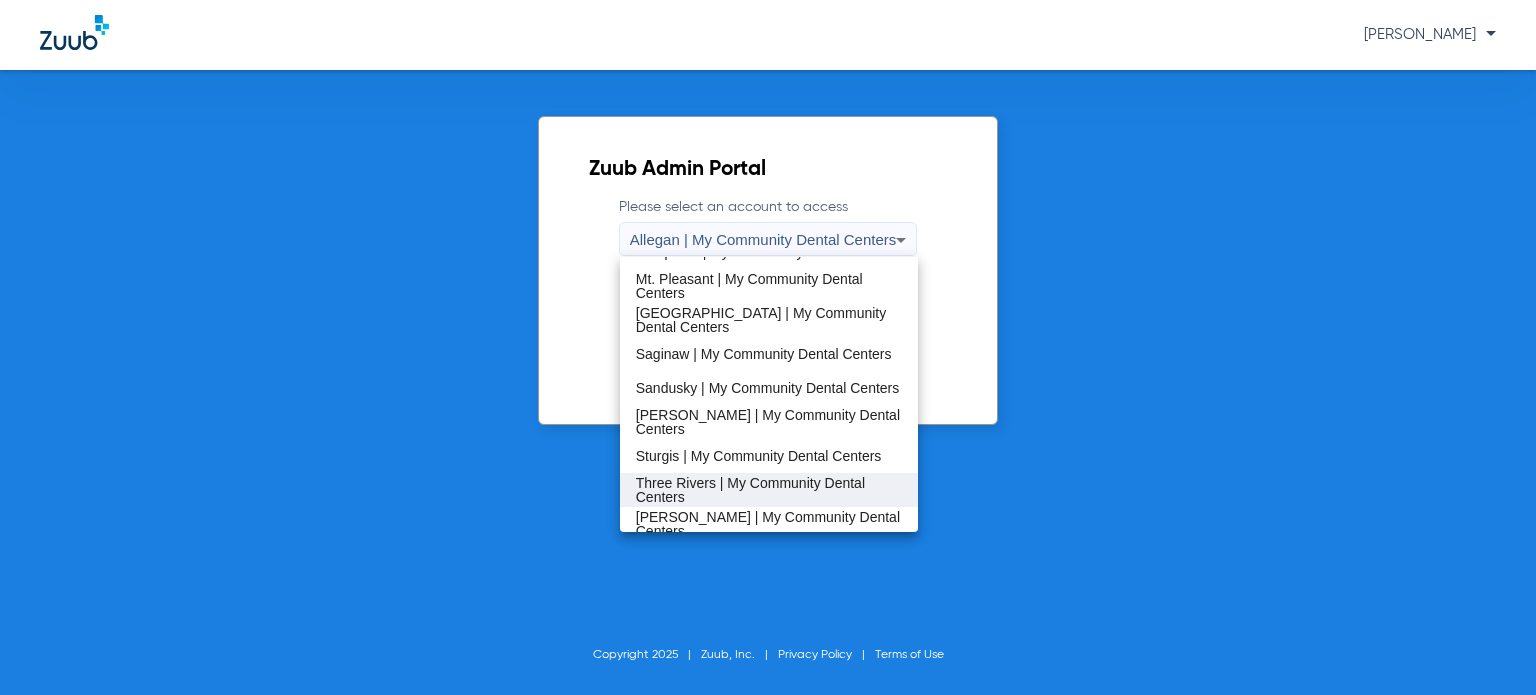 click on "Three Rivers | My Community Dental Centers" at bounding box center [769, 490] 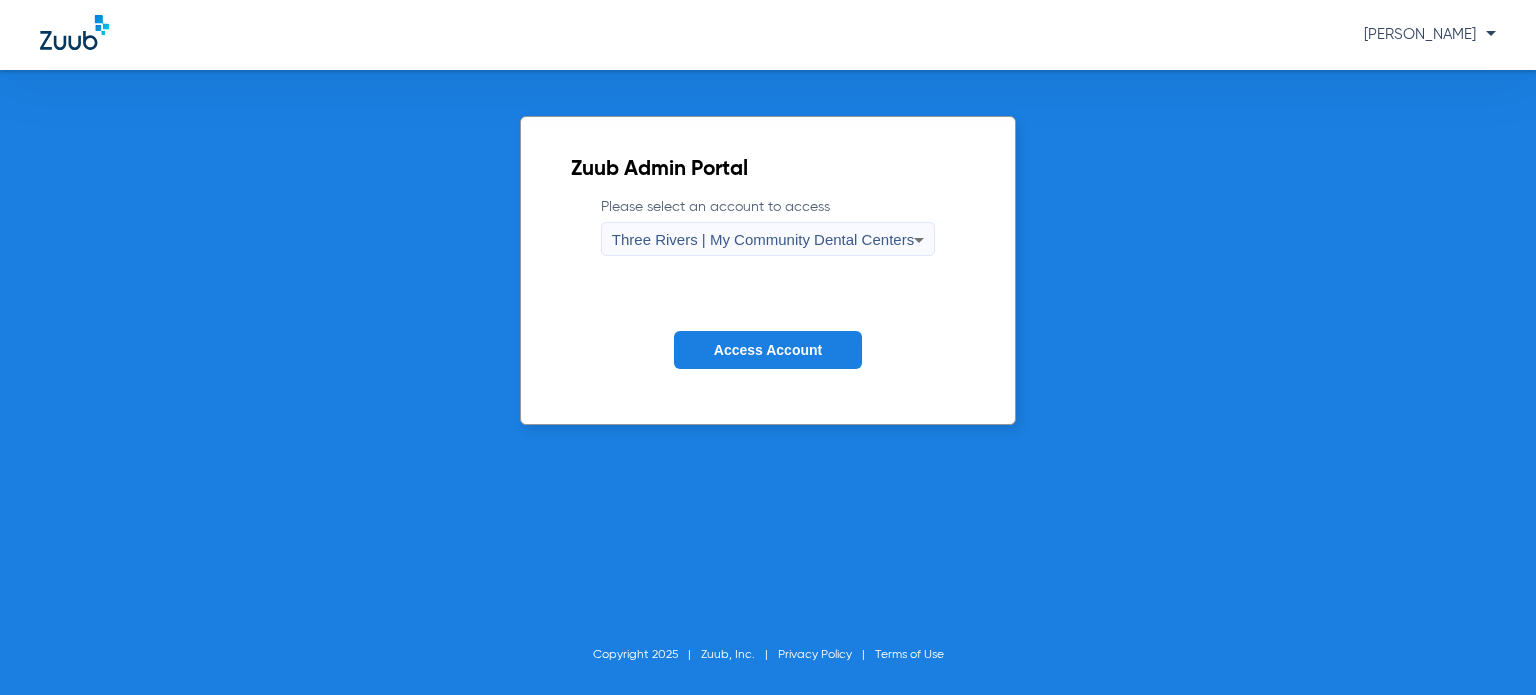 click on "Access Account" 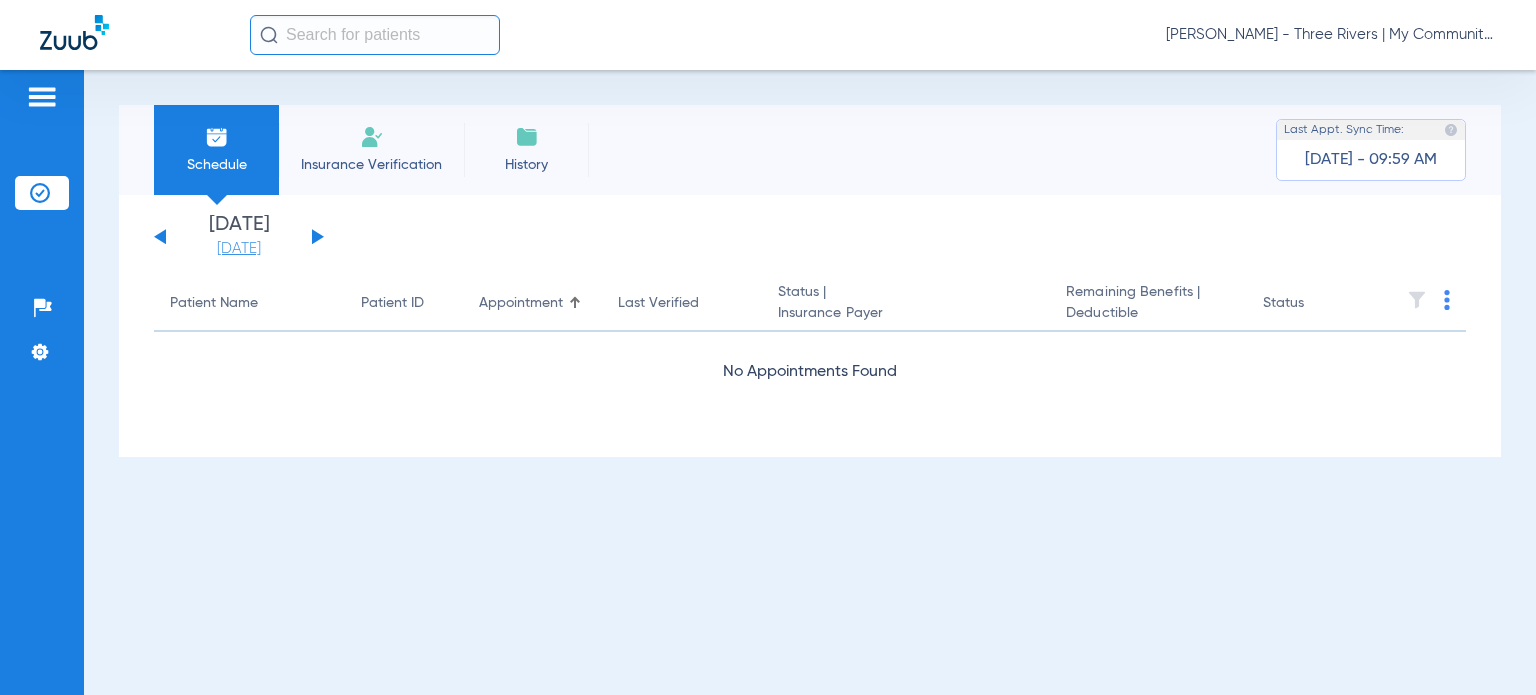 click on "[DATE]" 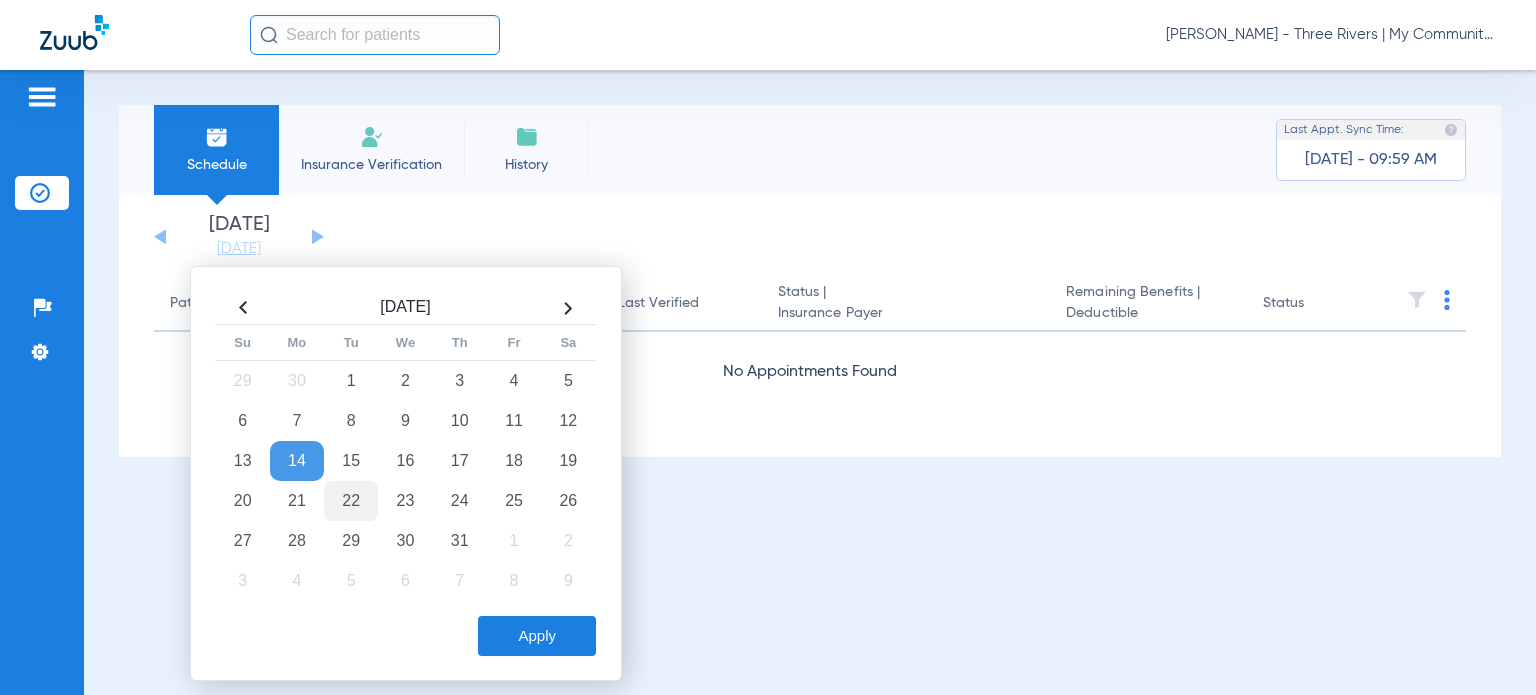 click on "22" 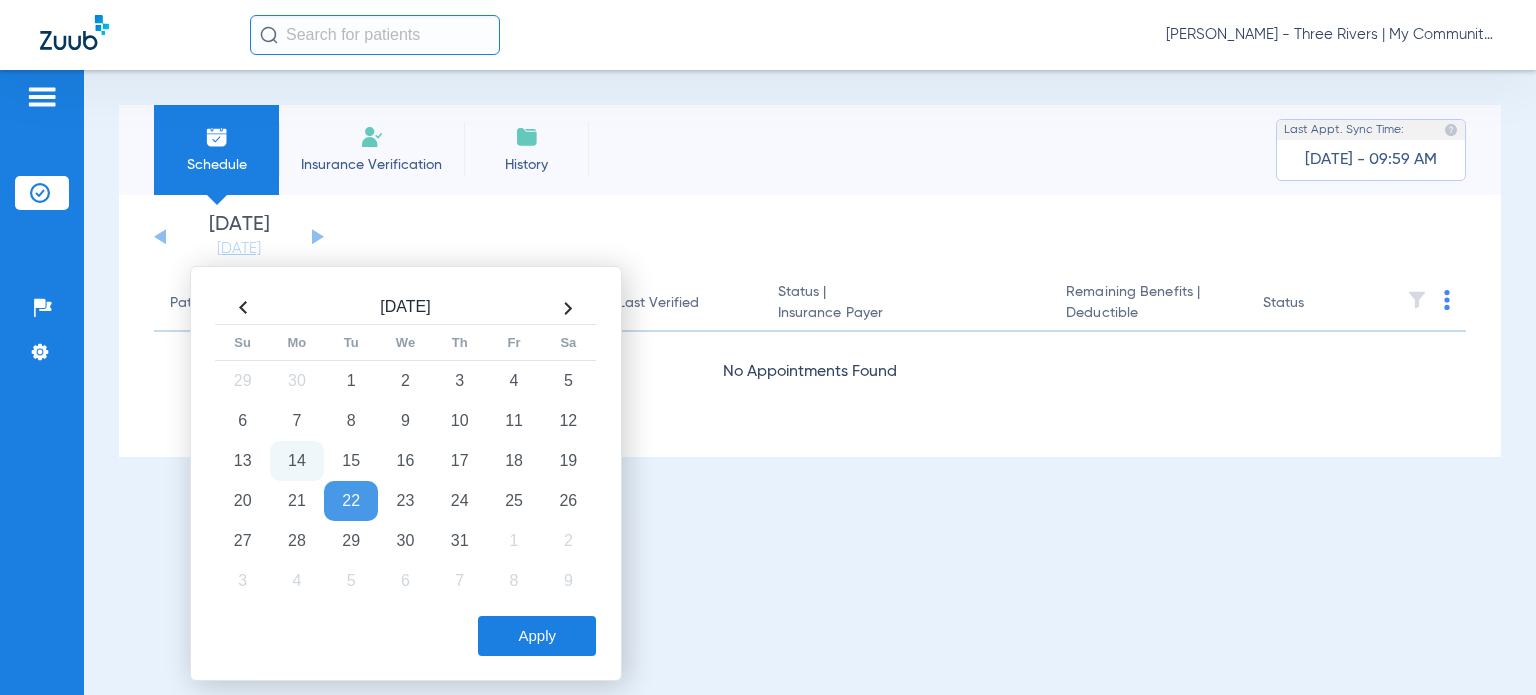 click on "Apply" 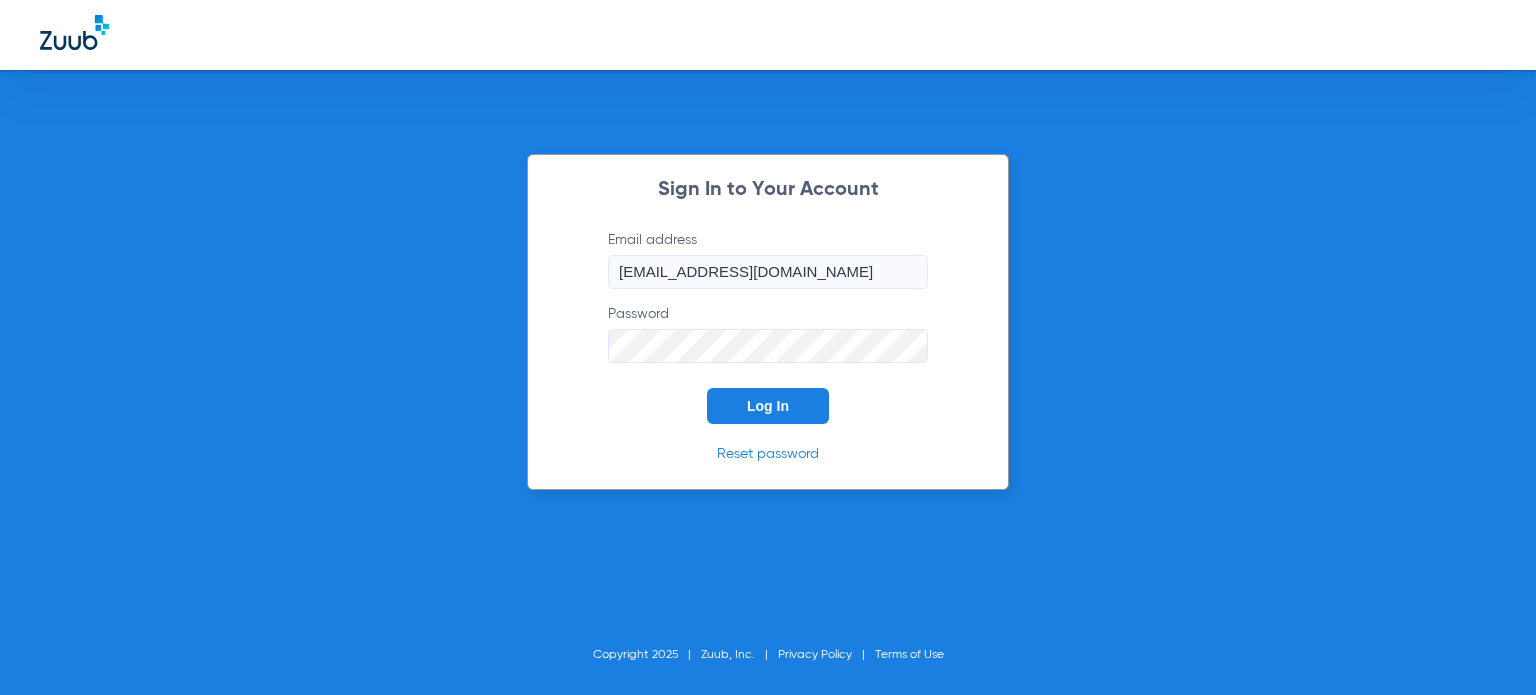 scroll, scrollTop: 0, scrollLeft: 0, axis: both 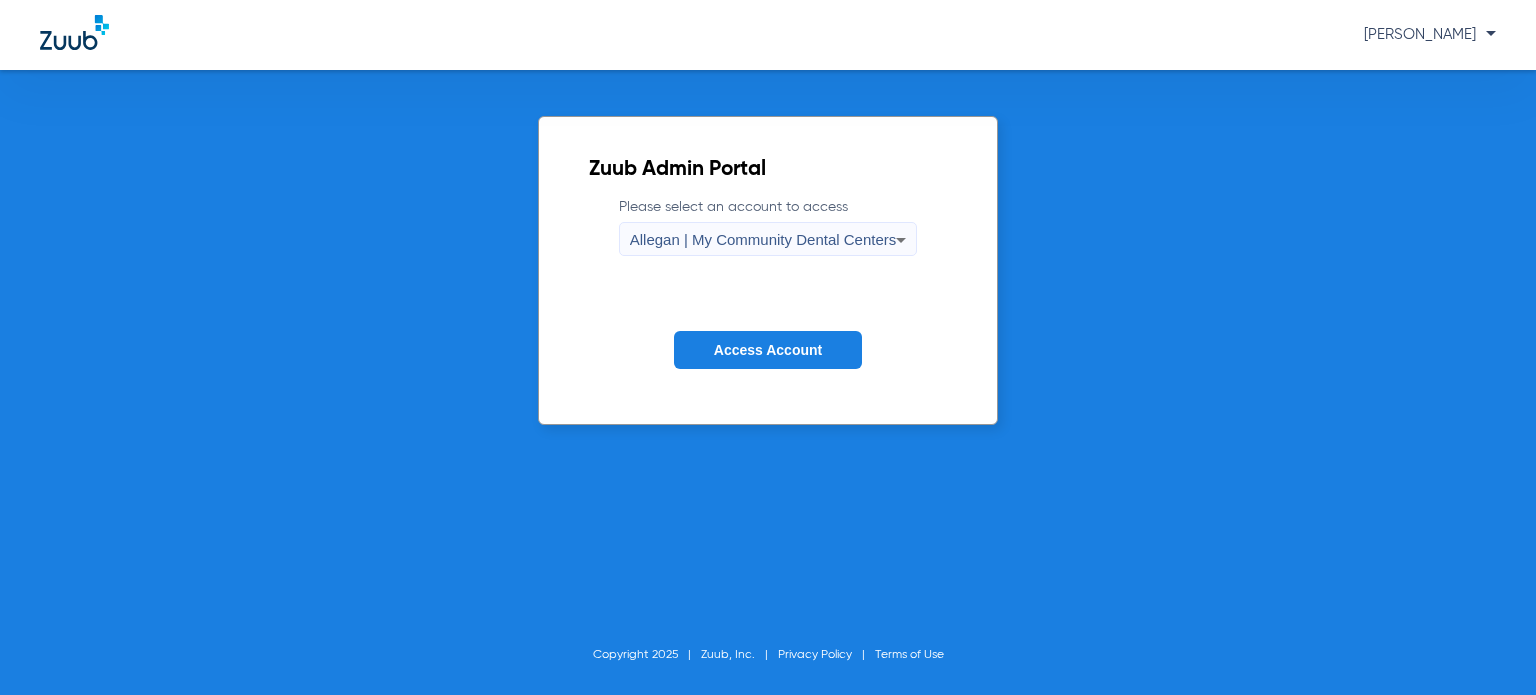 click on "Allegan | My Community Dental Centers" at bounding box center [763, 239] 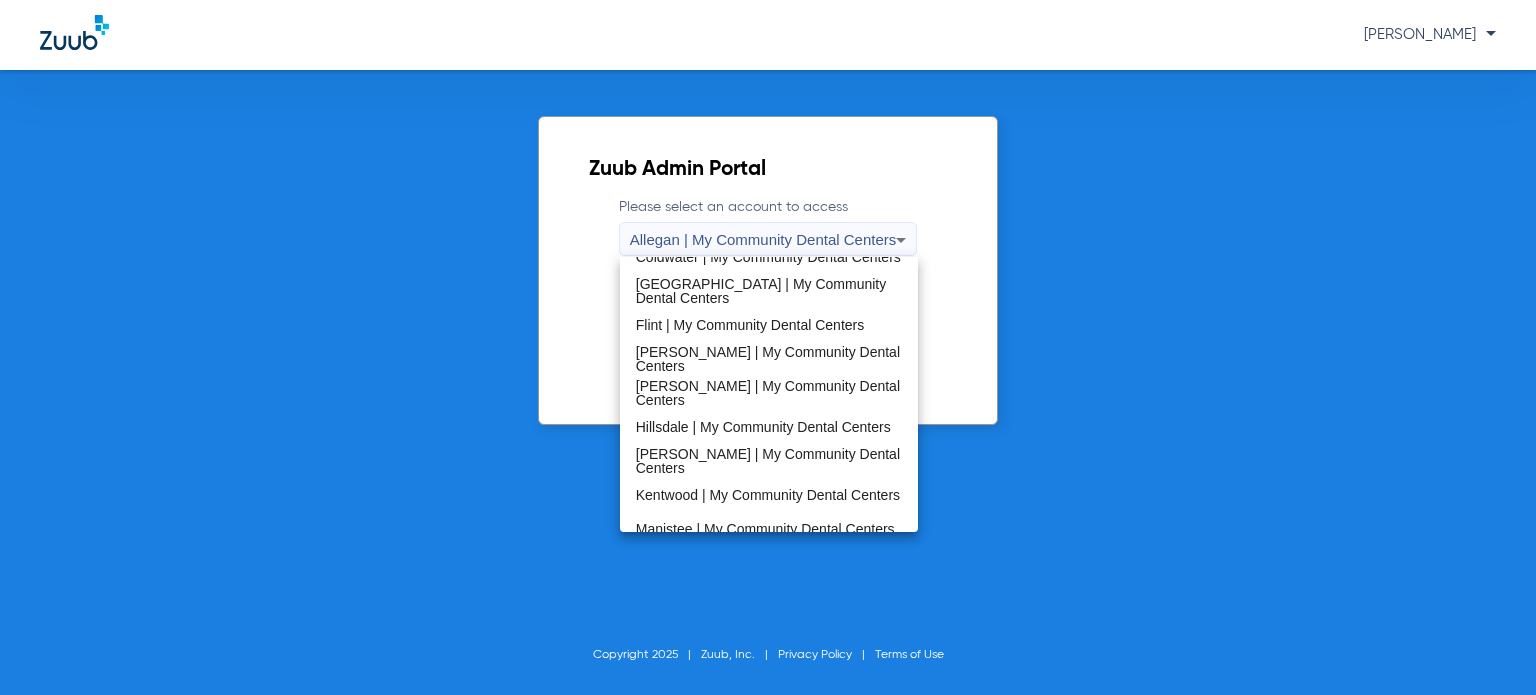 scroll, scrollTop: 643, scrollLeft: 0, axis: vertical 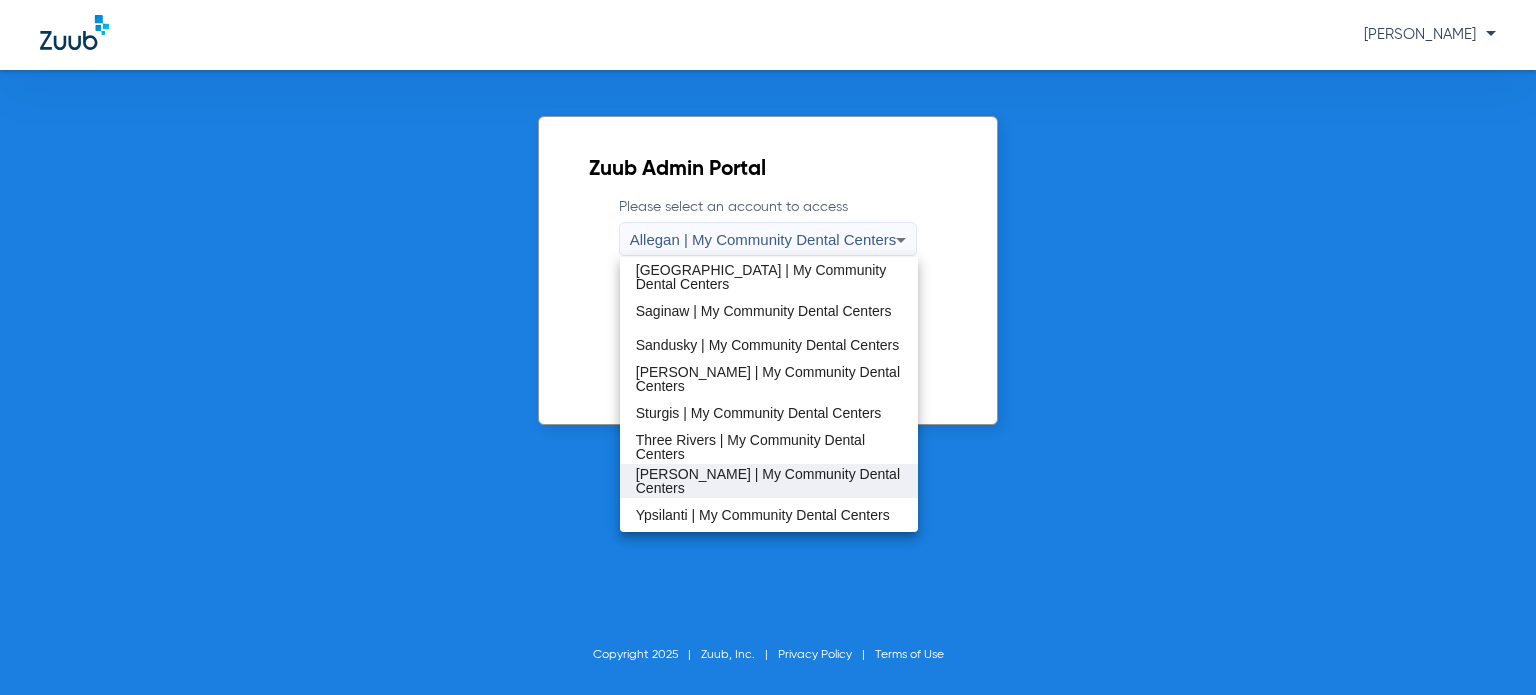 click on "[PERSON_NAME] | My Community Dental Centers" at bounding box center (769, 481) 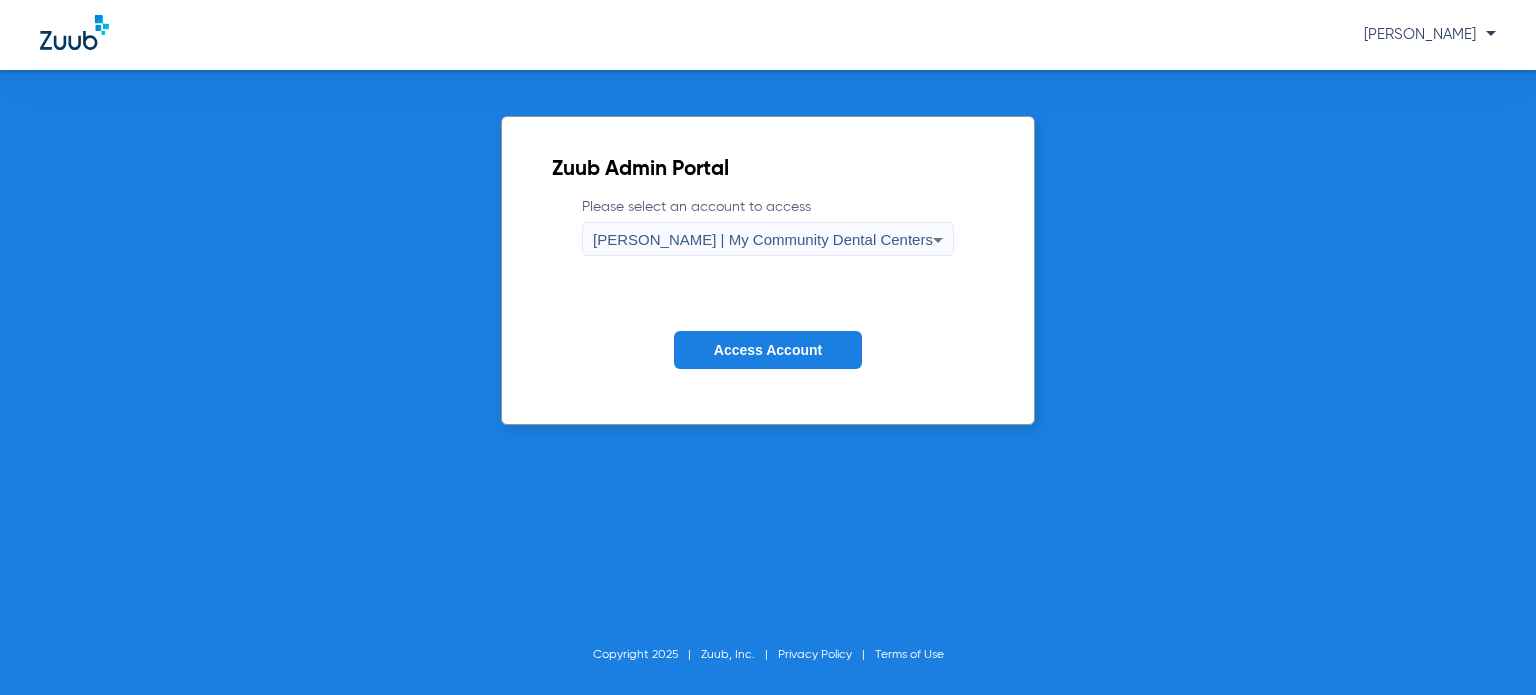 click on "Access Account" 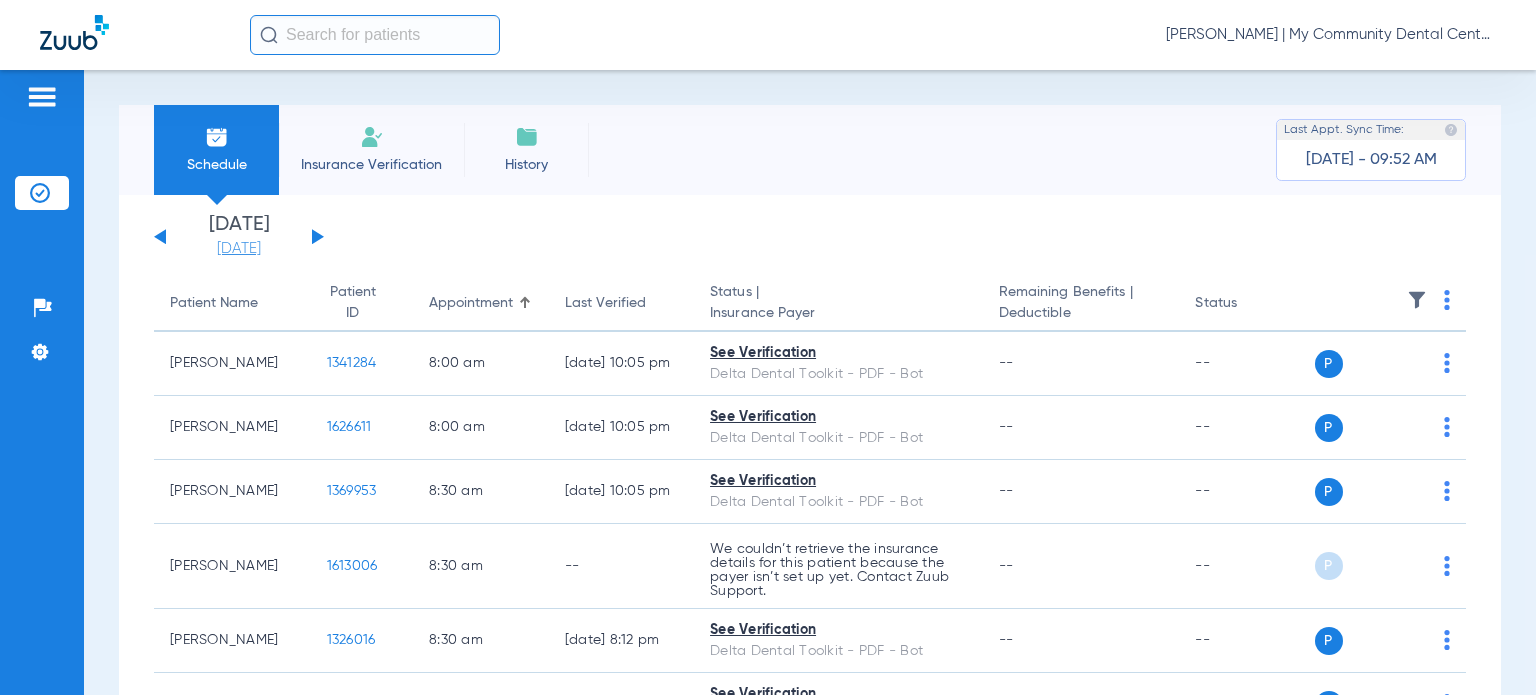 click on "[DATE]" 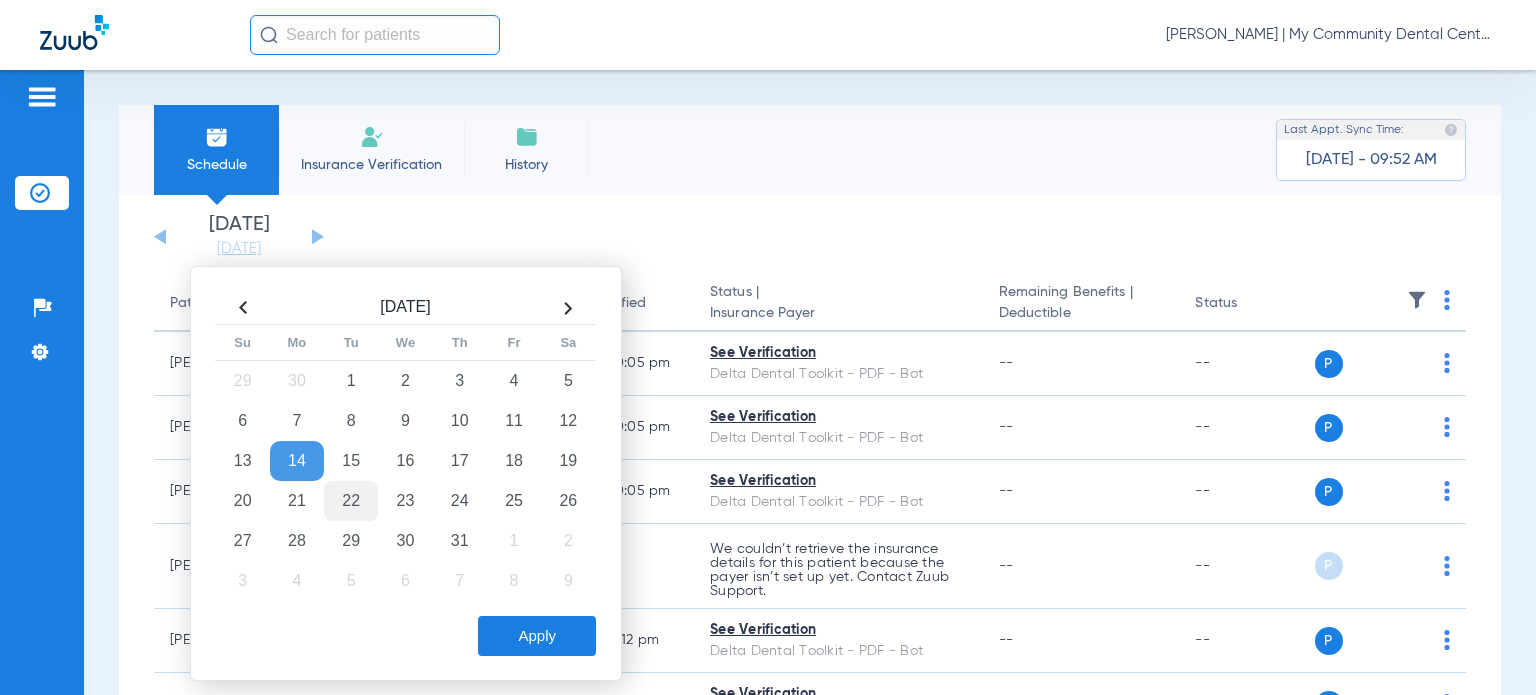 click on "22" 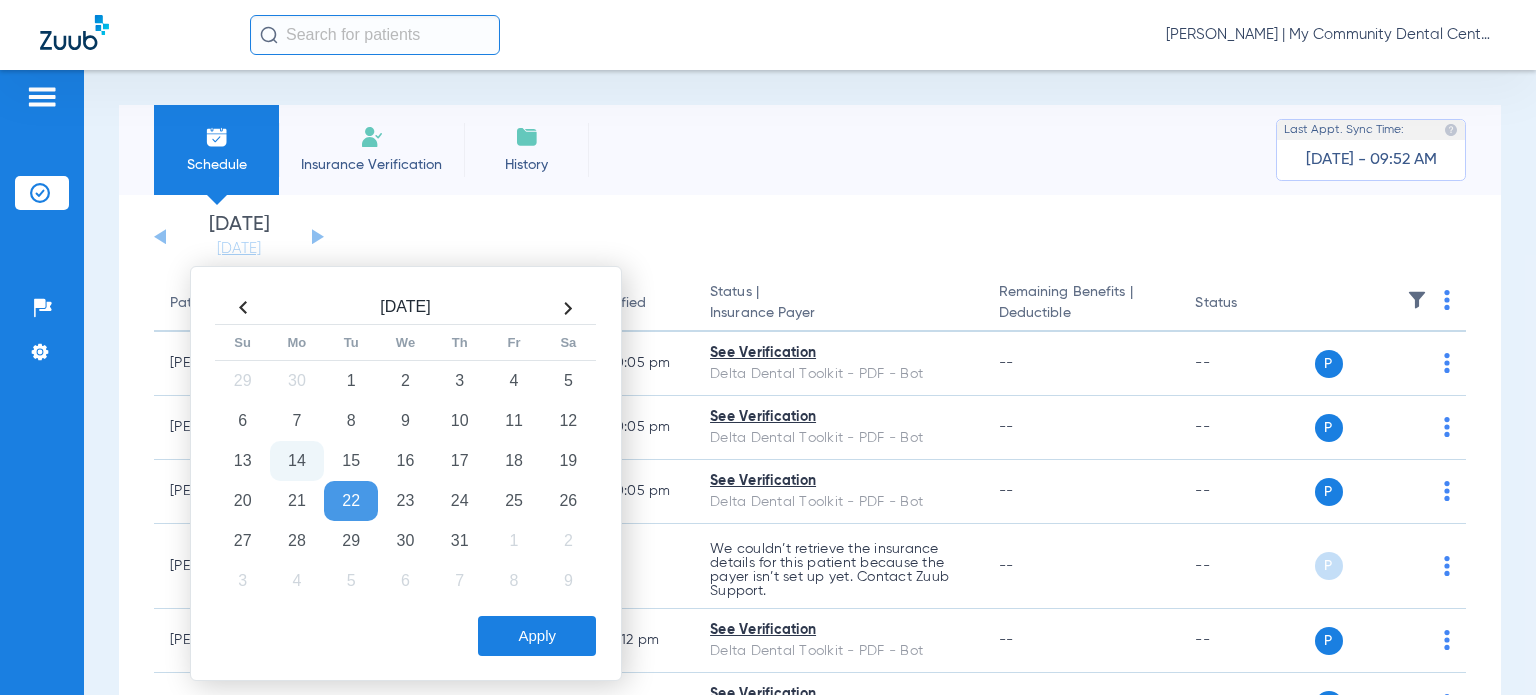 click on "Apply" 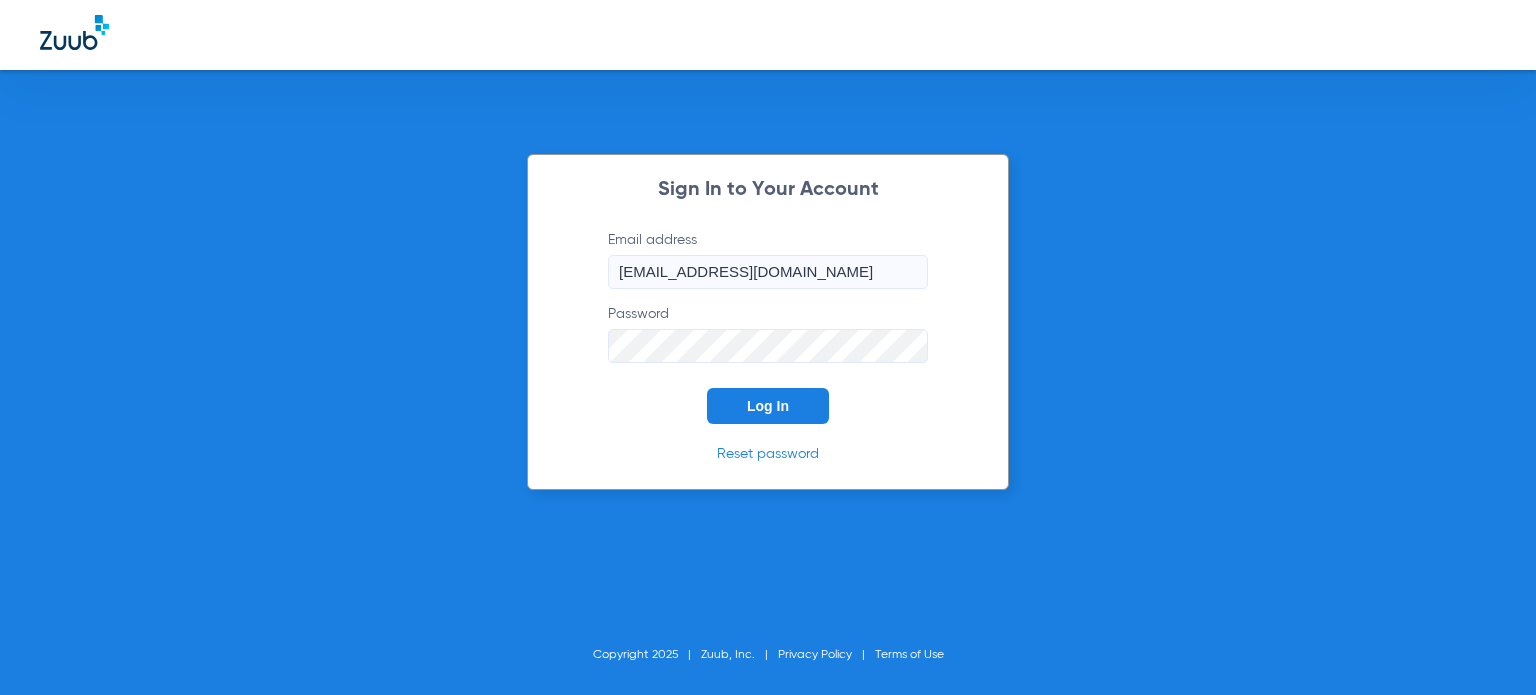 scroll, scrollTop: 0, scrollLeft: 0, axis: both 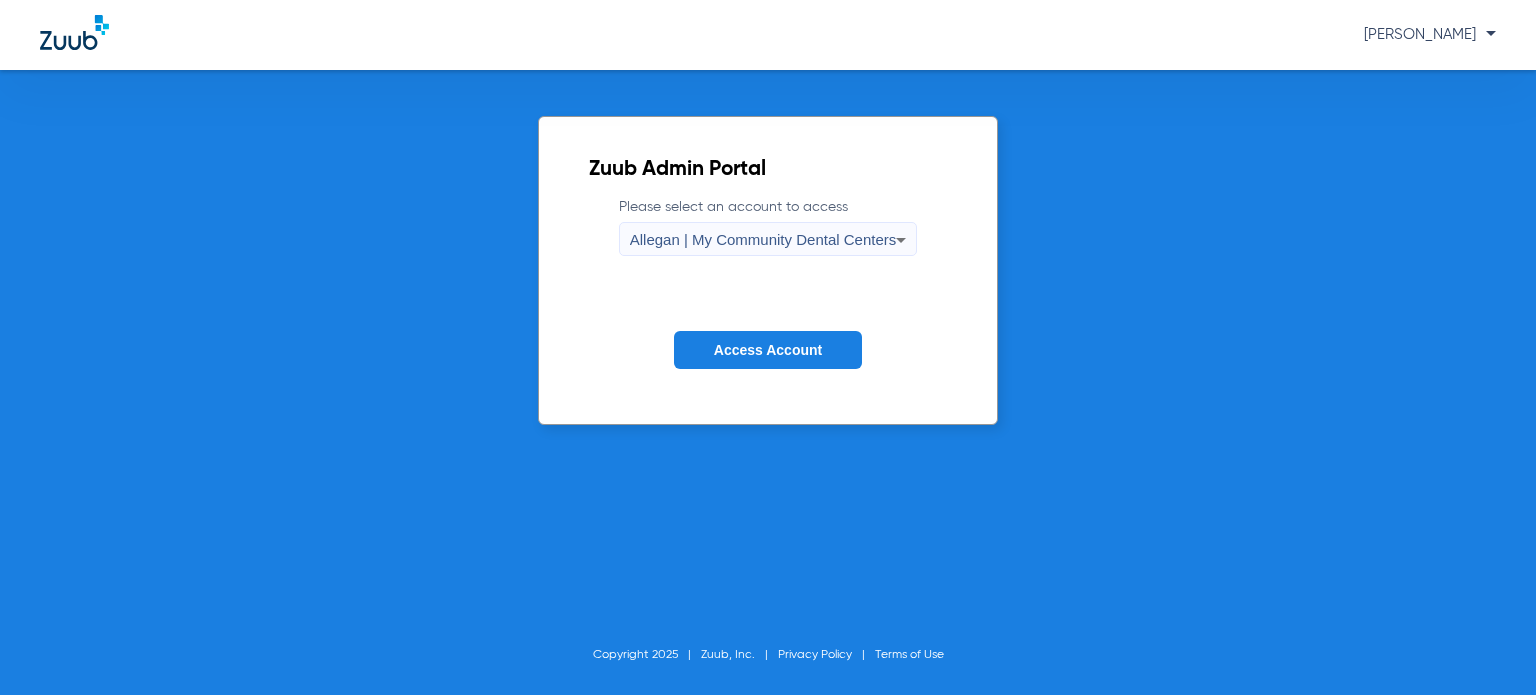click on "Allegan | My Community Dental Centers" at bounding box center (763, 239) 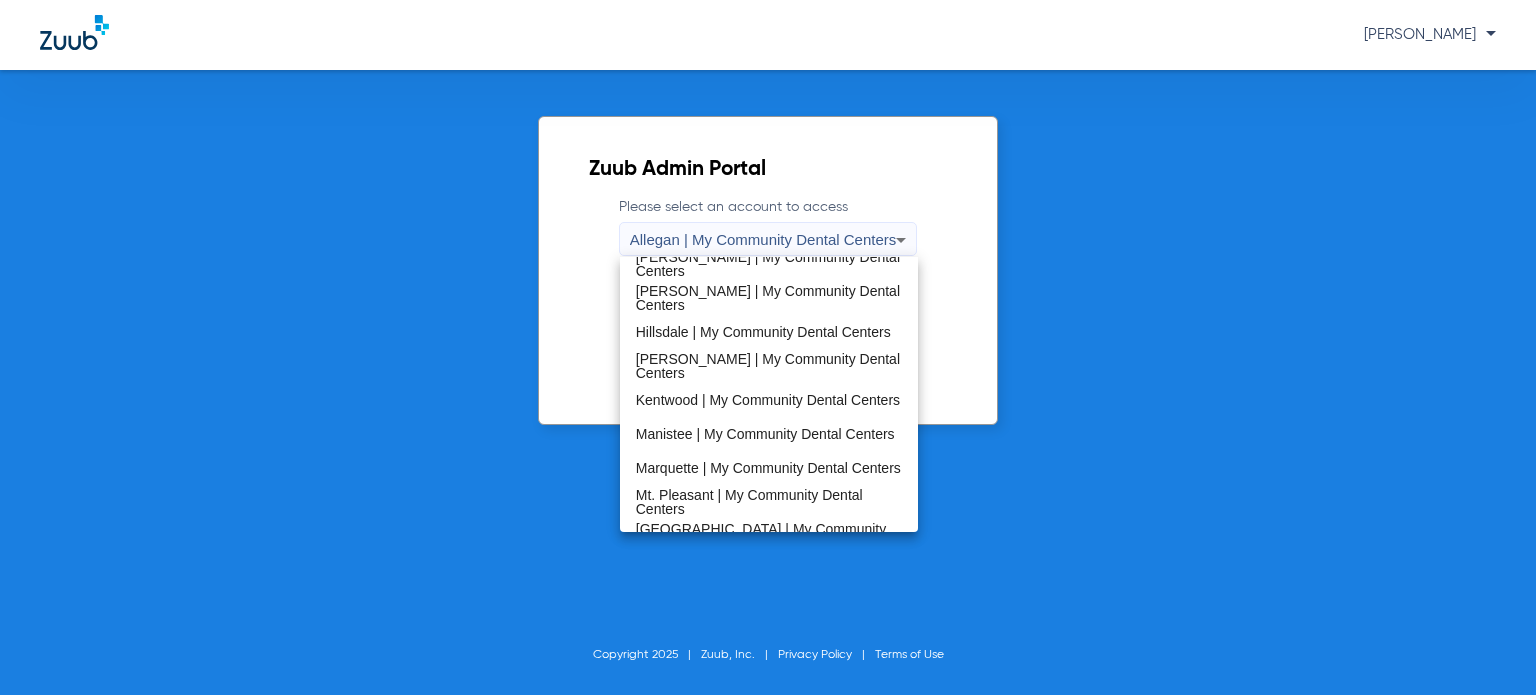 scroll, scrollTop: 643, scrollLeft: 0, axis: vertical 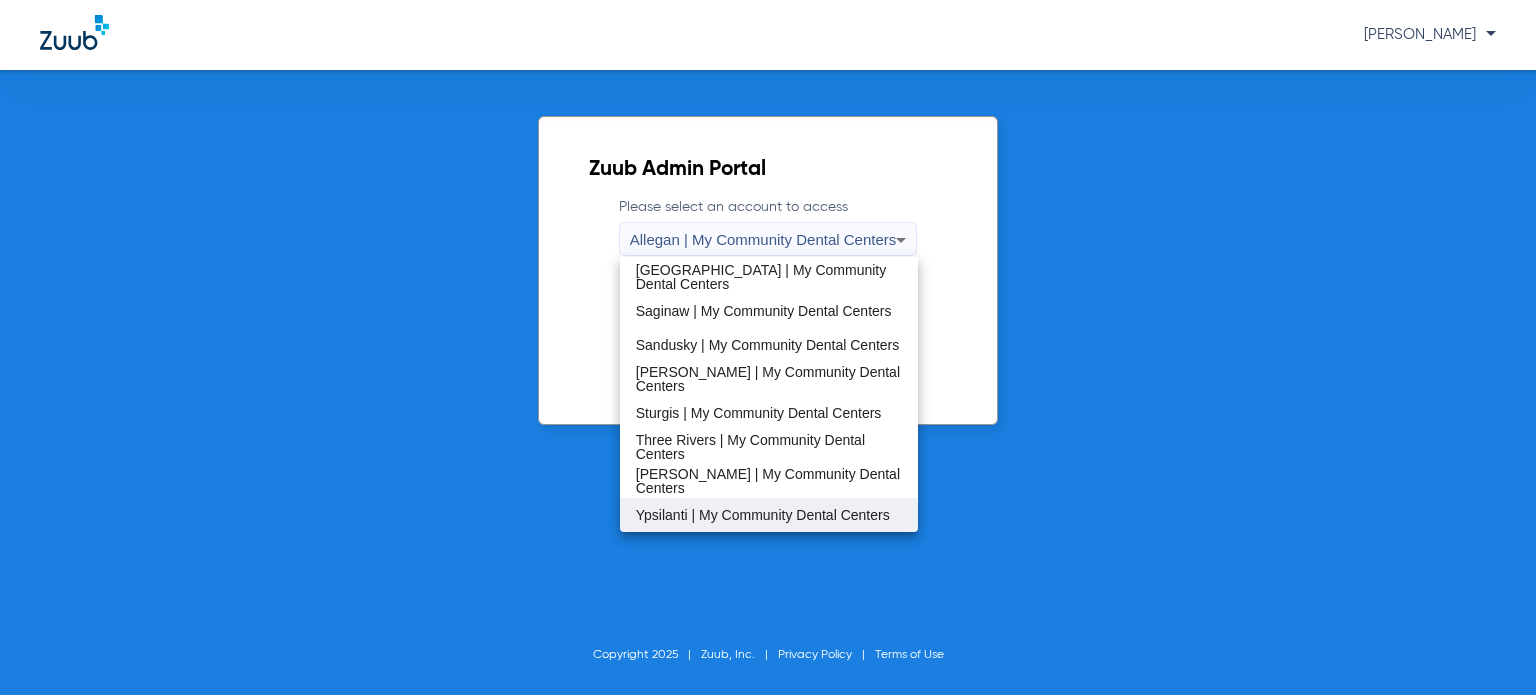 click on "Ypsilanti | My Community Dental Centers" at bounding box center (763, 515) 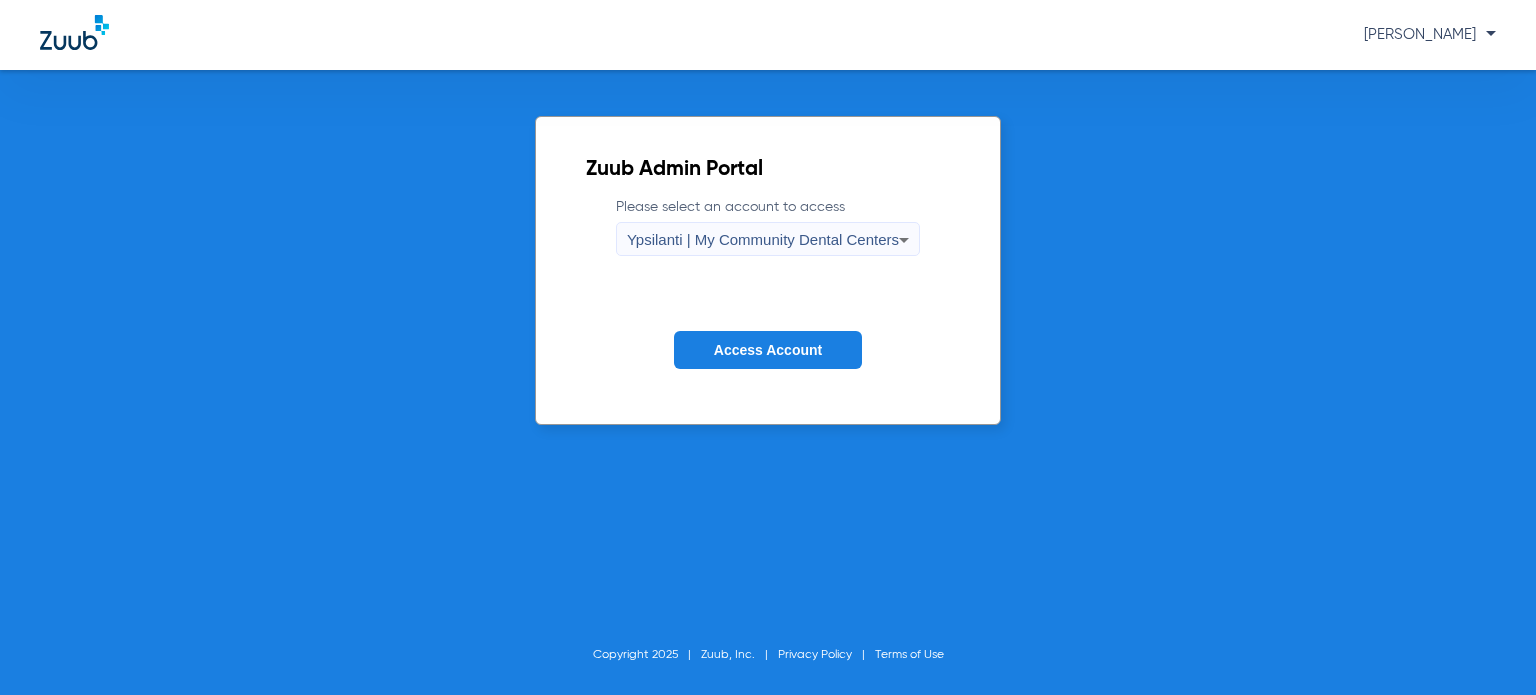 click on "Access Account" 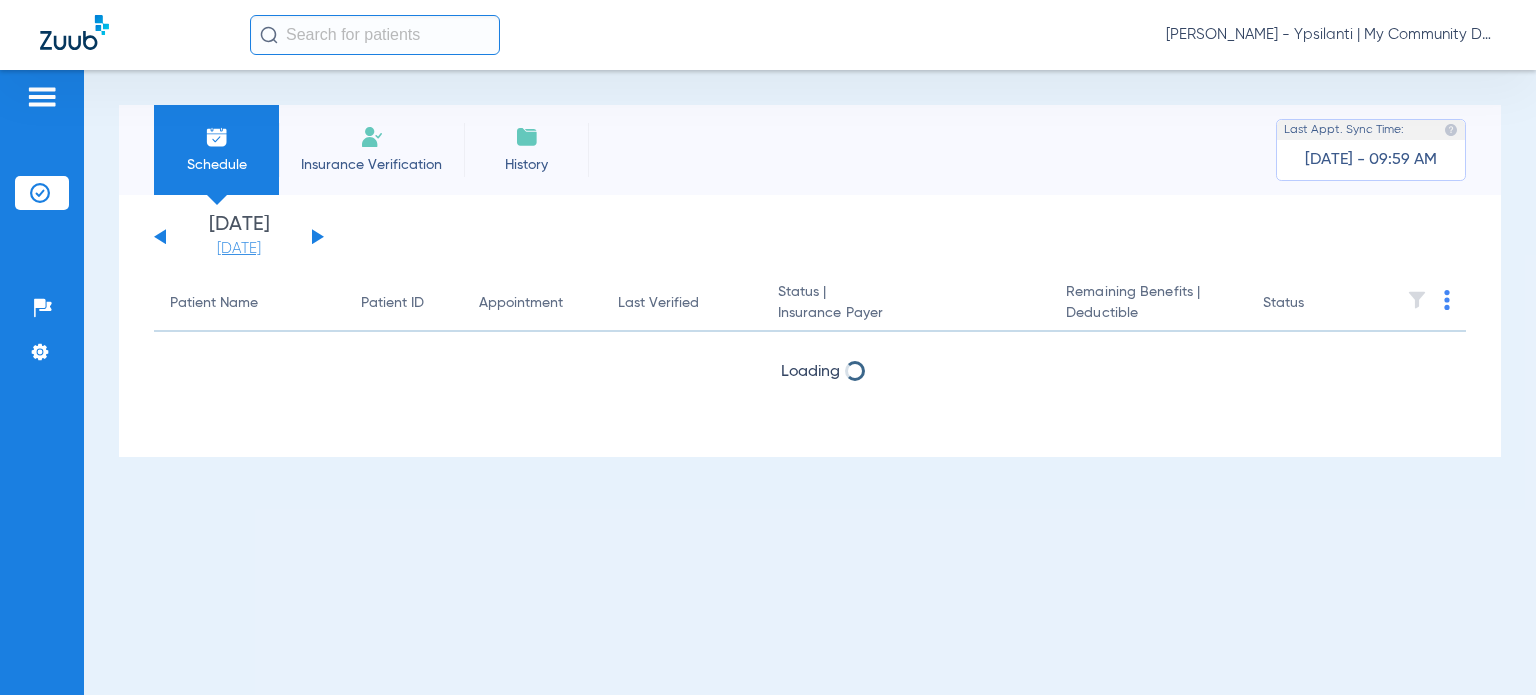 click on "[DATE]" 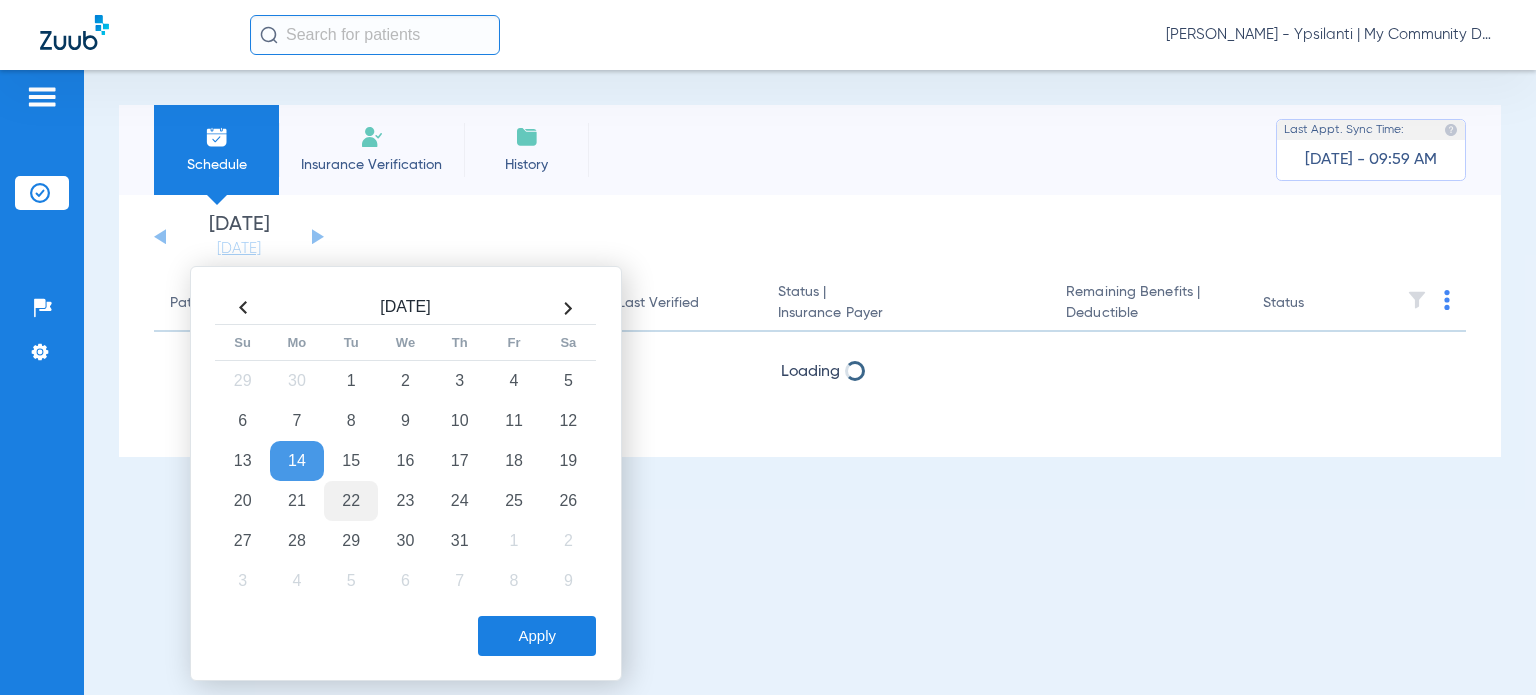 click on "22" 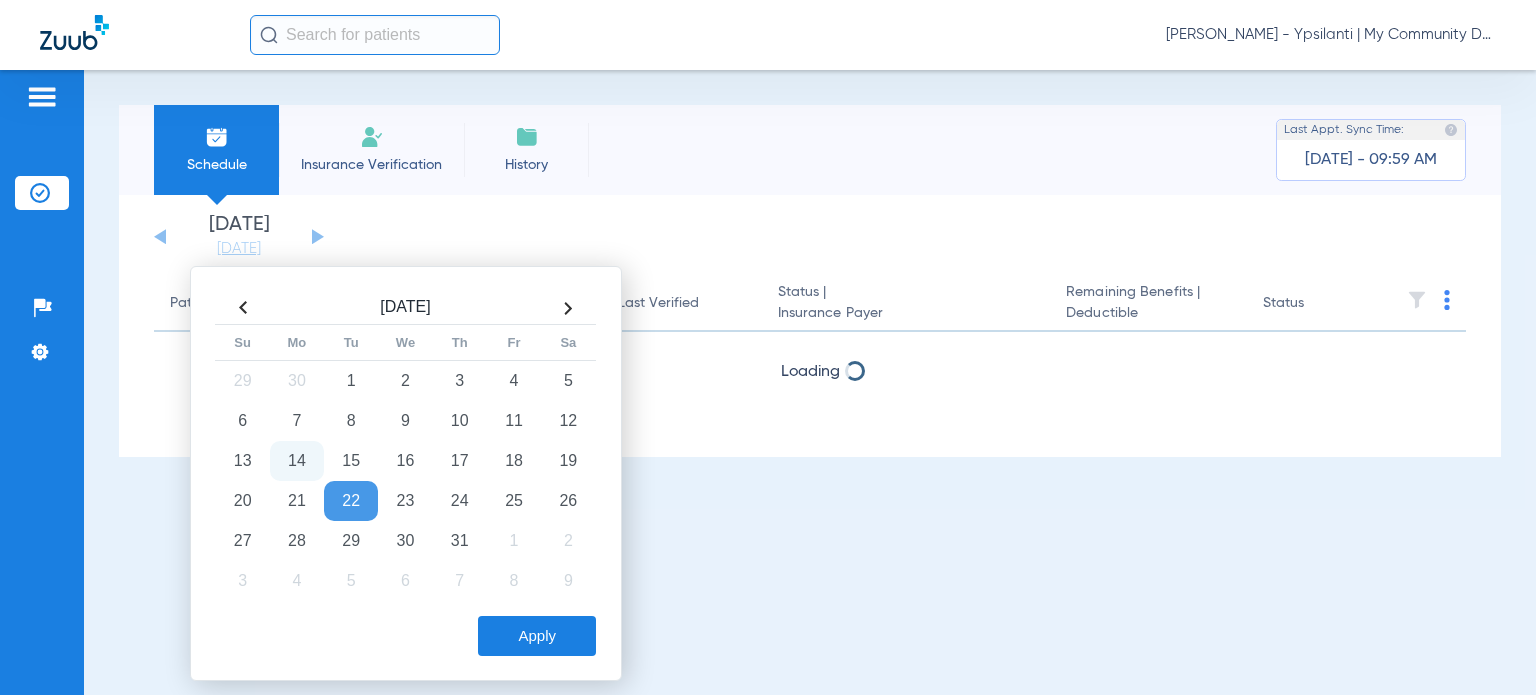 click on "Apply" 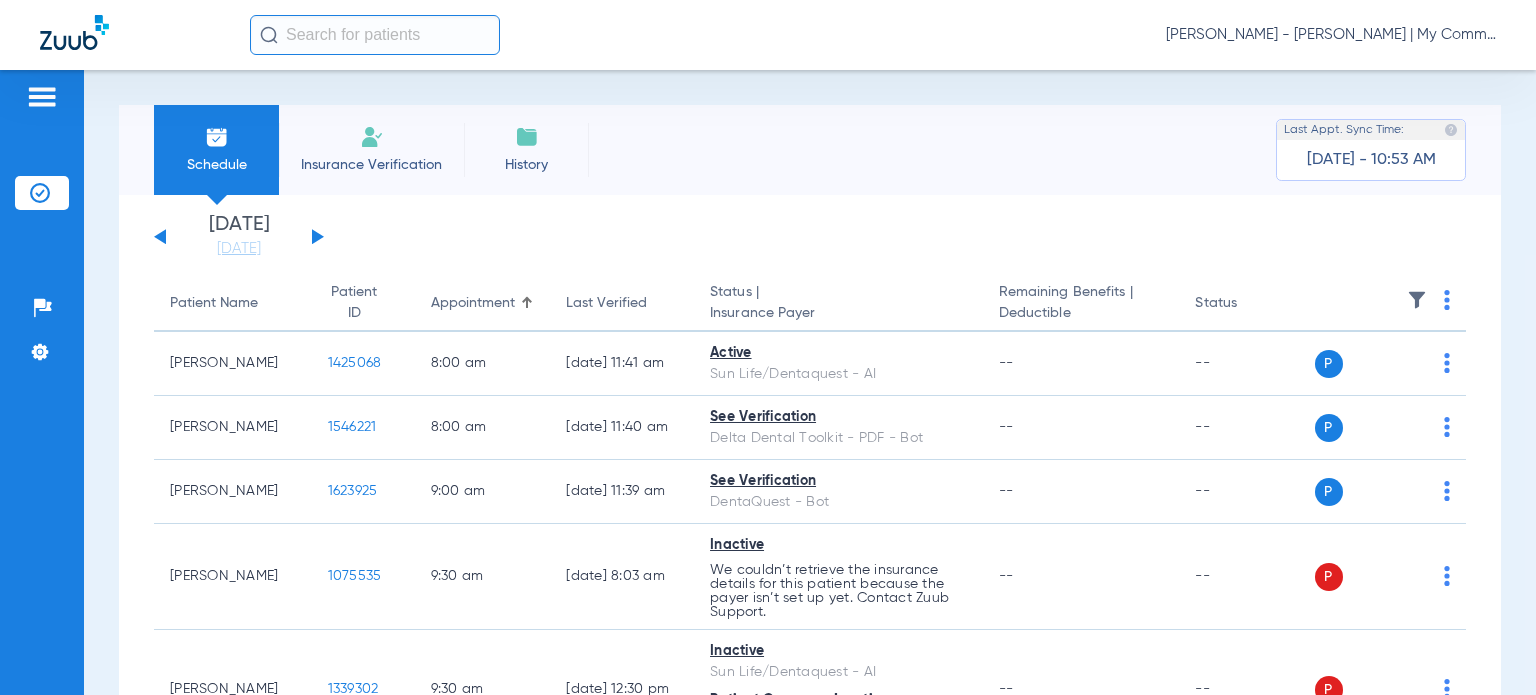 scroll, scrollTop: 0, scrollLeft: 0, axis: both 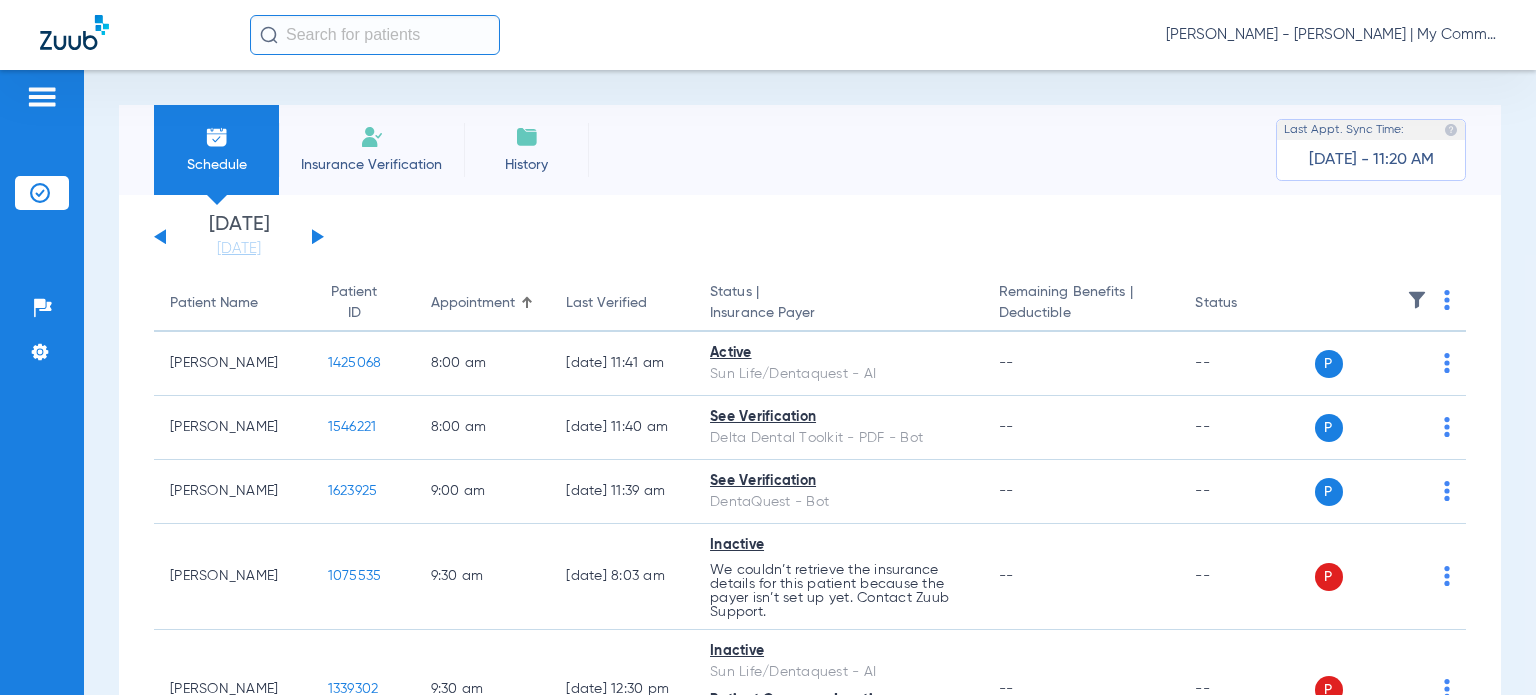 click 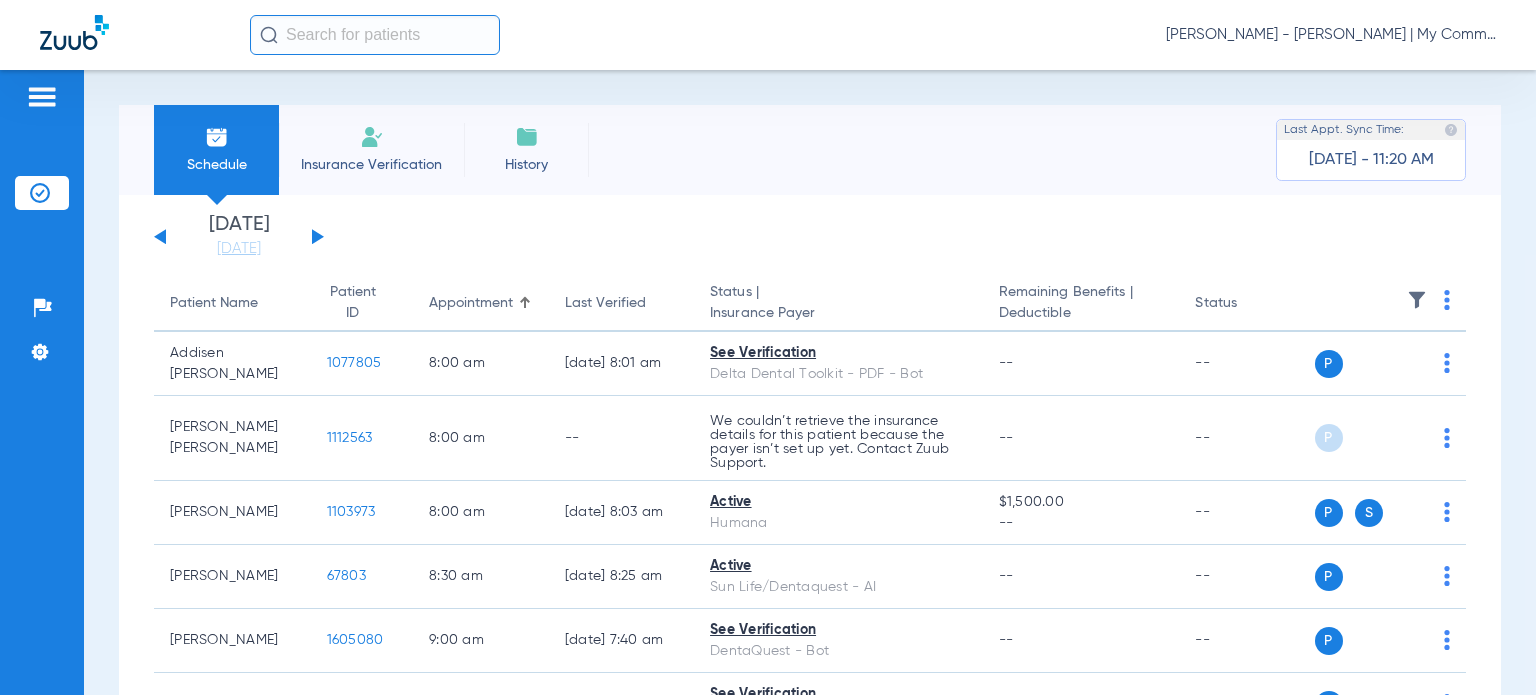 click 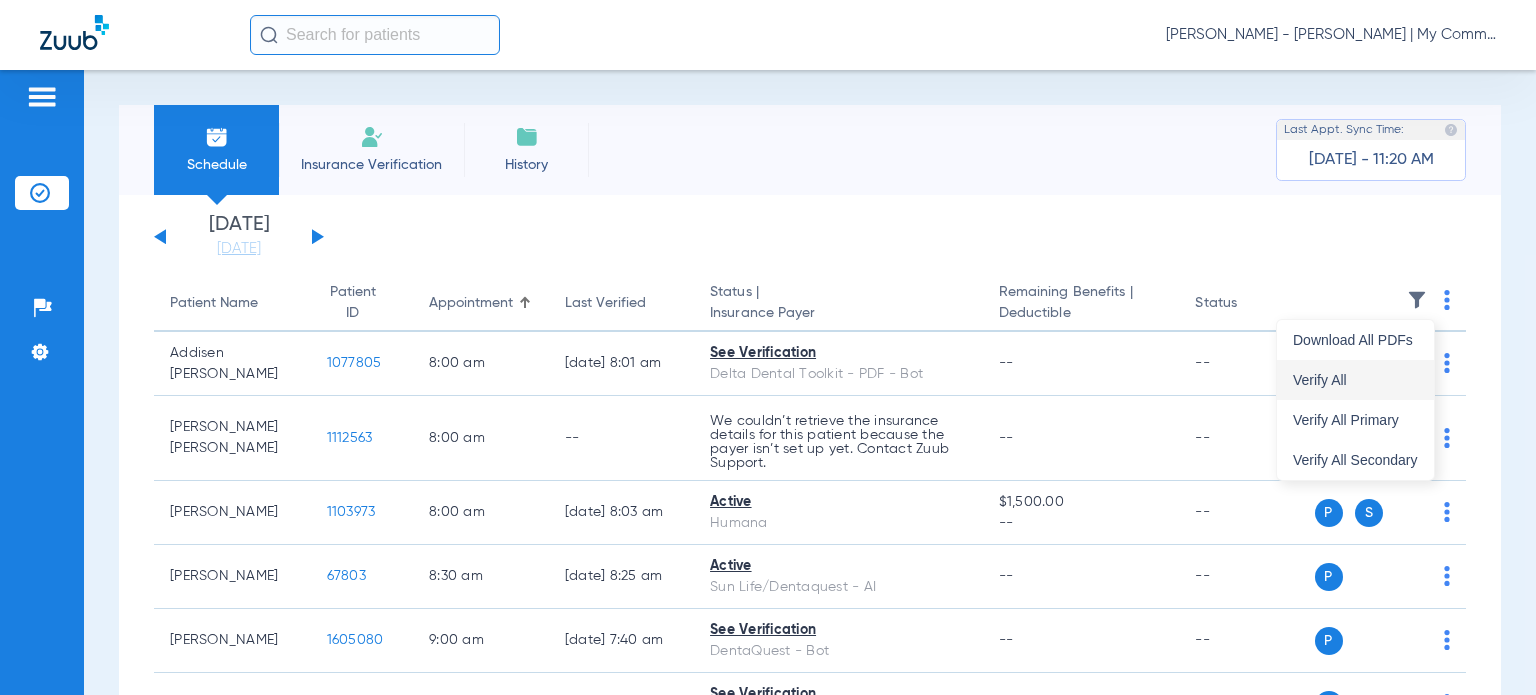 click on "Verify All" at bounding box center [1355, 380] 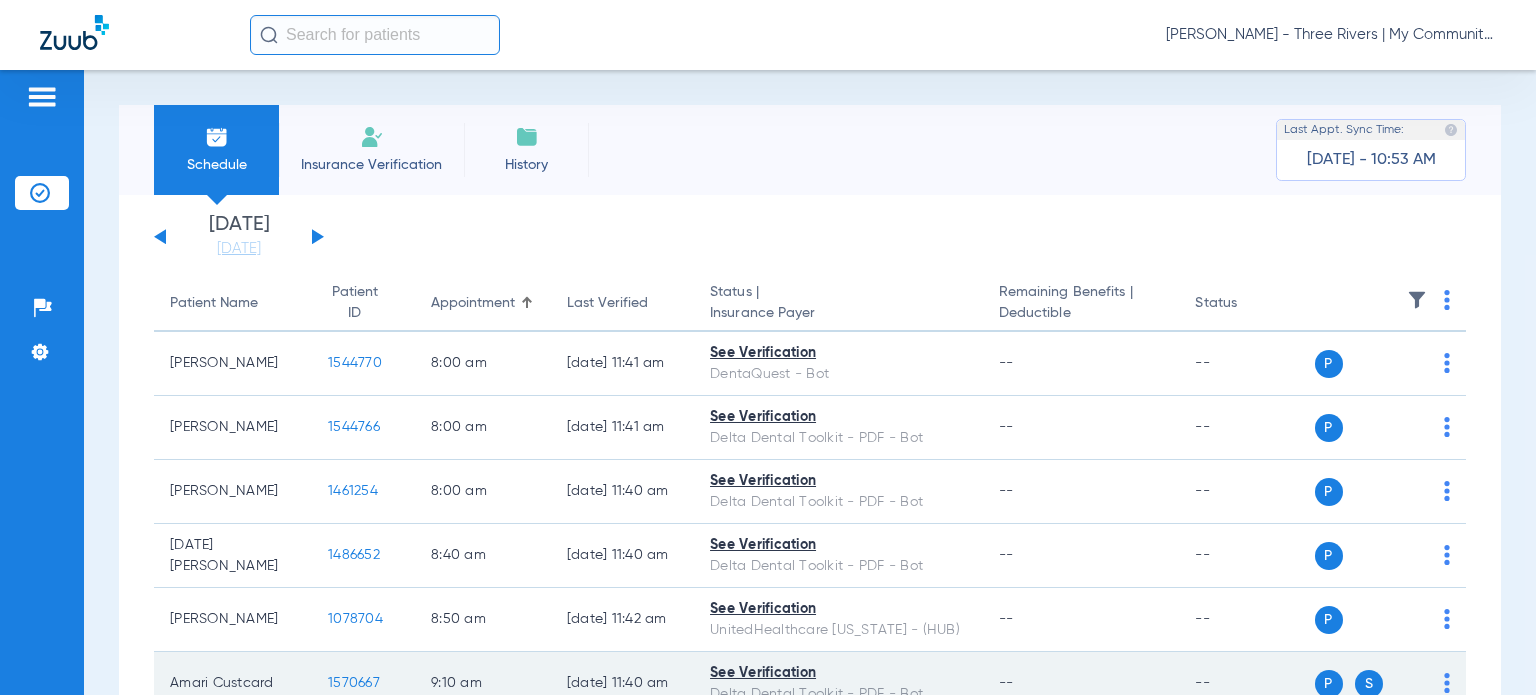scroll, scrollTop: 0, scrollLeft: 0, axis: both 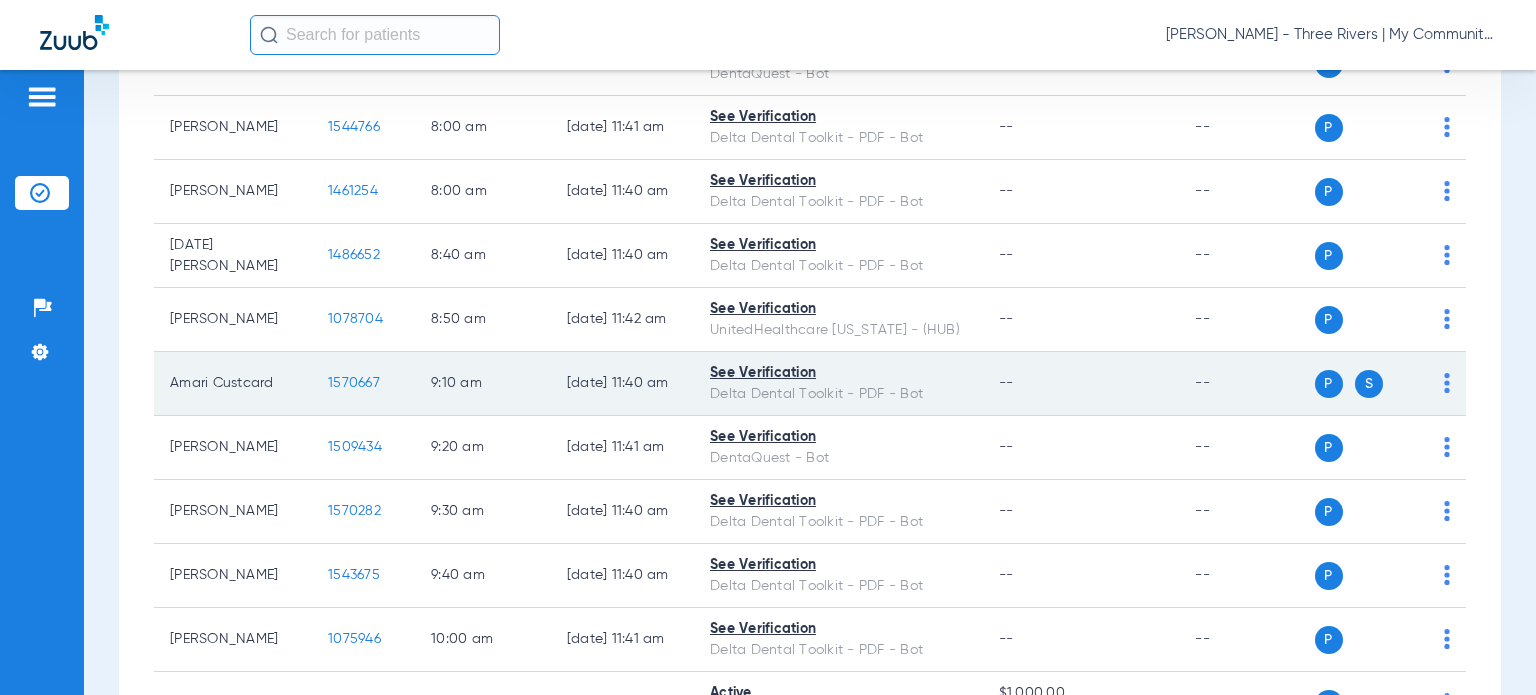 click on "1570667" 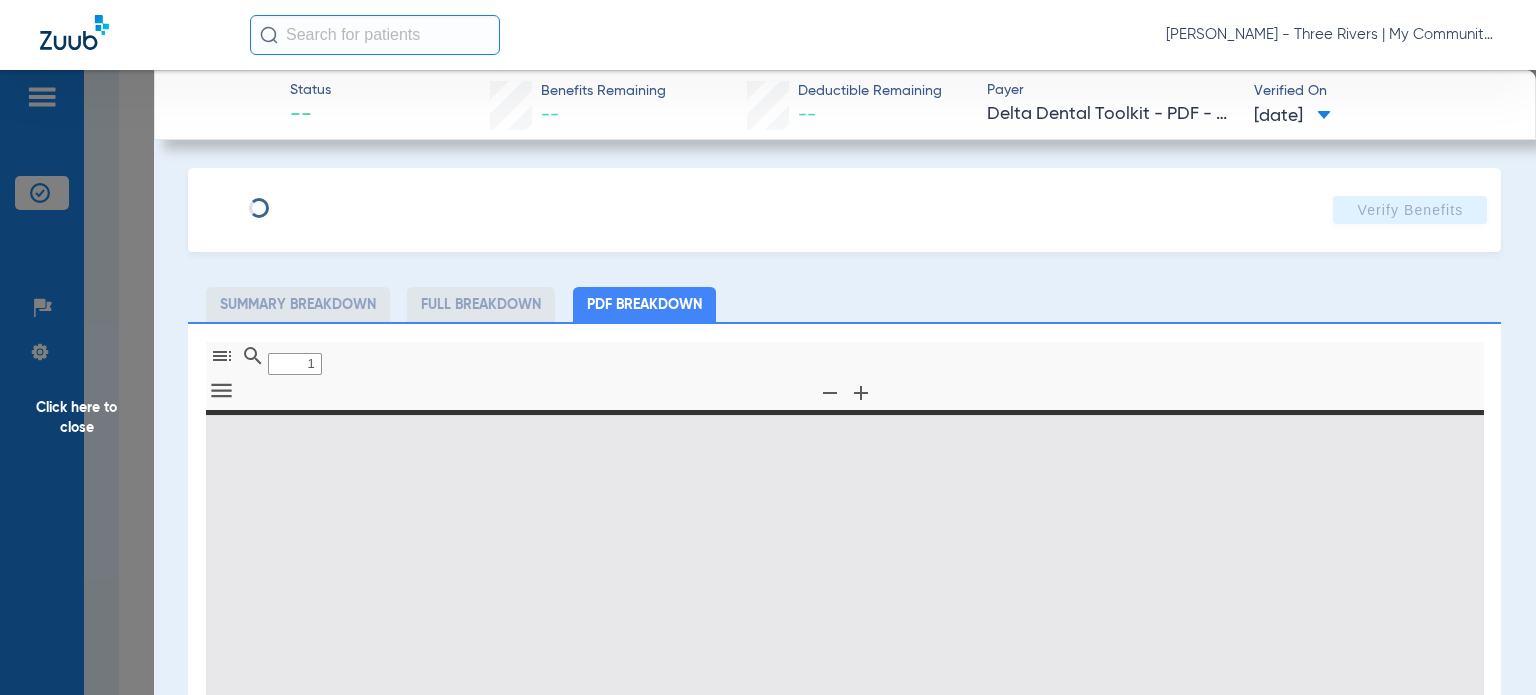 type on "0" 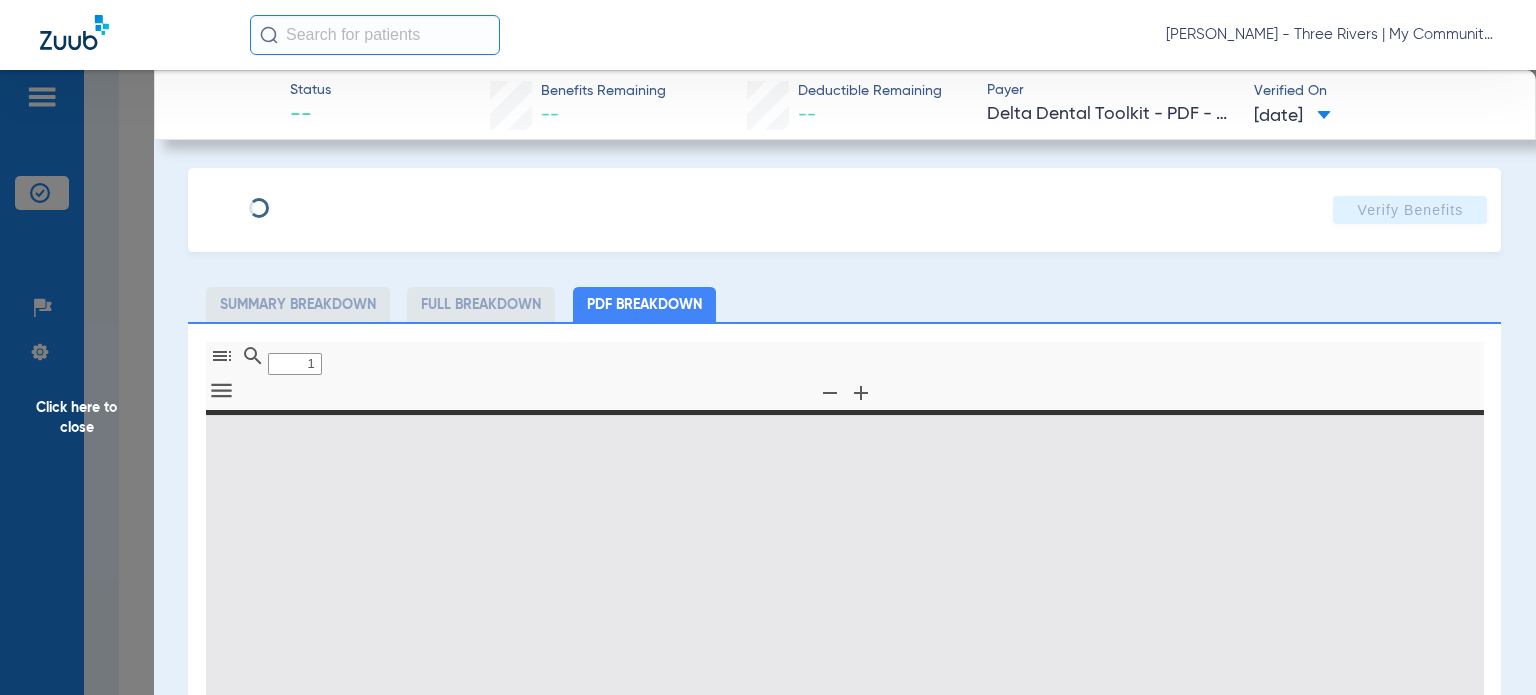 select on "page-width" 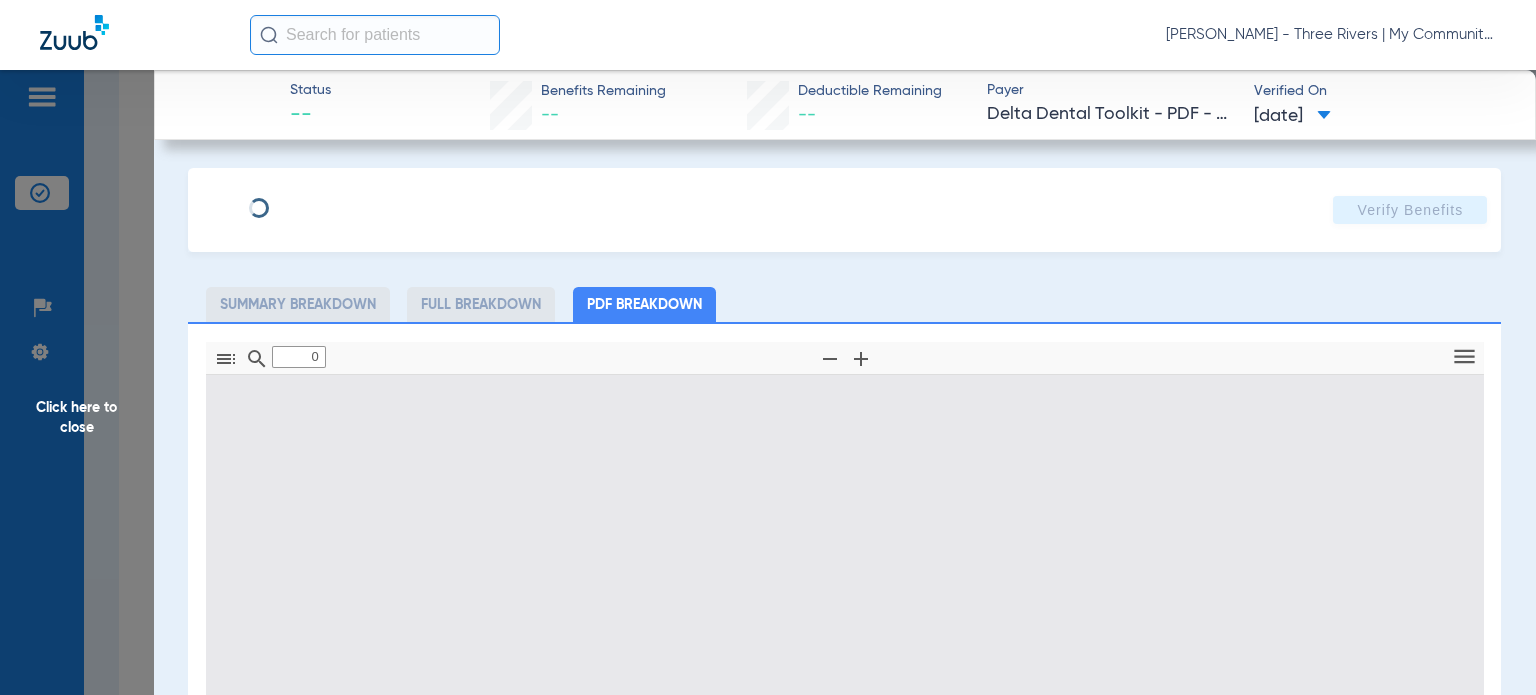 type on "1" 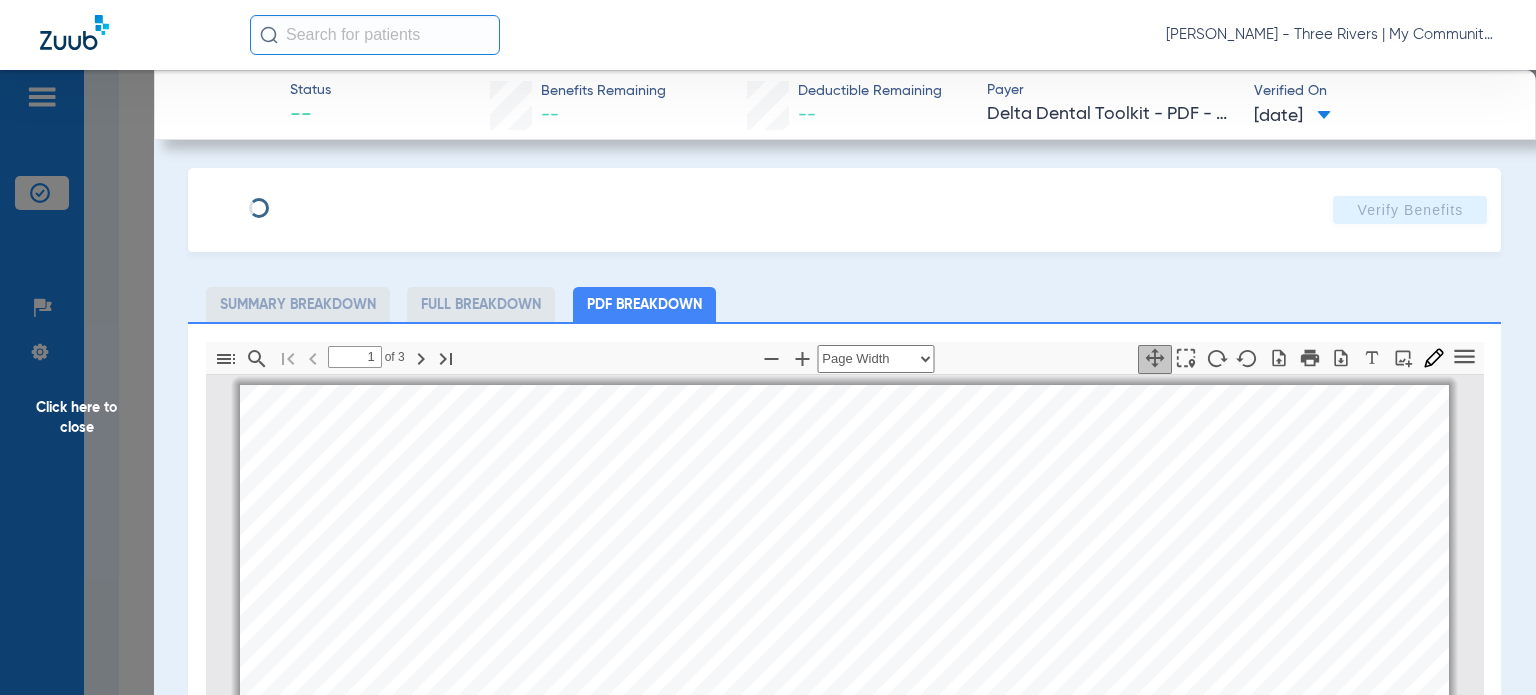 scroll, scrollTop: 10, scrollLeft: 0, axis: vertical 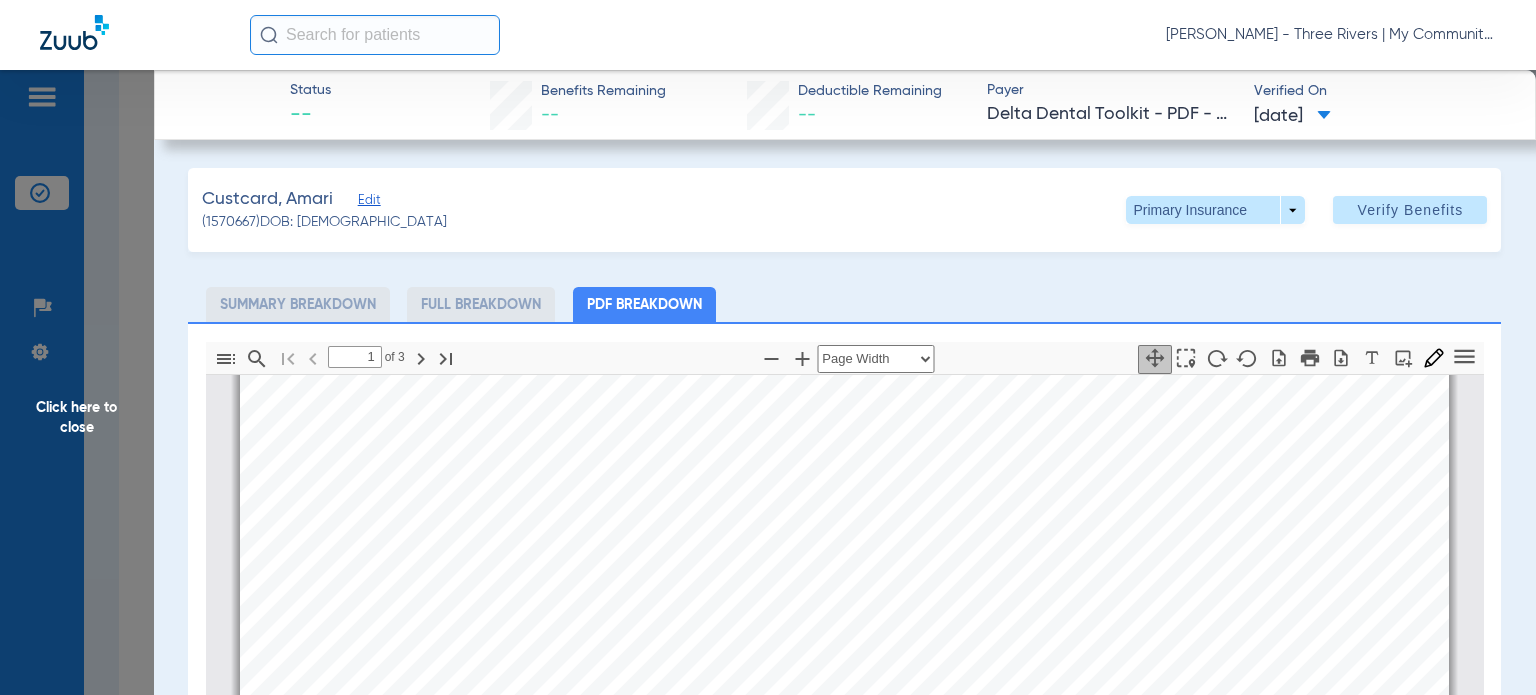 click on "Custcard, Amari   Edit   (1570667)   DOB: [DEMOGRAPHIC_DATA]   Primary Insurance  arrow_drop_down  Verify Benefits   Subscriber Information   First name  [PERSON_NAME]  Last name  [PERSON_NAME]  DOB  mm / dd / yyyy [DATE]  Member ID  912368946  Group ID (optional)  83703001  Insurance Payer   Insurance
Delta Dental Toolkit - Pdf - Bot  Provider   Dentist
[PERSON_NAME]  1134823909  remove   Dependent Information   First name  [PERSON_NAME]  Last name  Custcard  DOB  mm / dd / yyyy [DATE]  Member ID  same as subscriber 912368946  Summary Breakdown   Full Breakdown   PDF Breakdown  Thumbnails Document Outline Attachments Layers Current Outline Item         1 of ⁨3⁩ Automatic Zoom Actual Size Page Fit Page Width ⁨50⁩% ⁨100⁩% ⁨125⁩% ⁨150⁩% ⁨200⁩% ⁨300⁩% ⁨400⁩% ⁨0⁩%       Highlight         Add image              Tools Highlight color Thickness Color #000000 Size Color #000000 Thickness Opacity Presentation Mode Open Print Save Go to First Page Previous Next Go to Last Page Rotate Clockwise       Find" 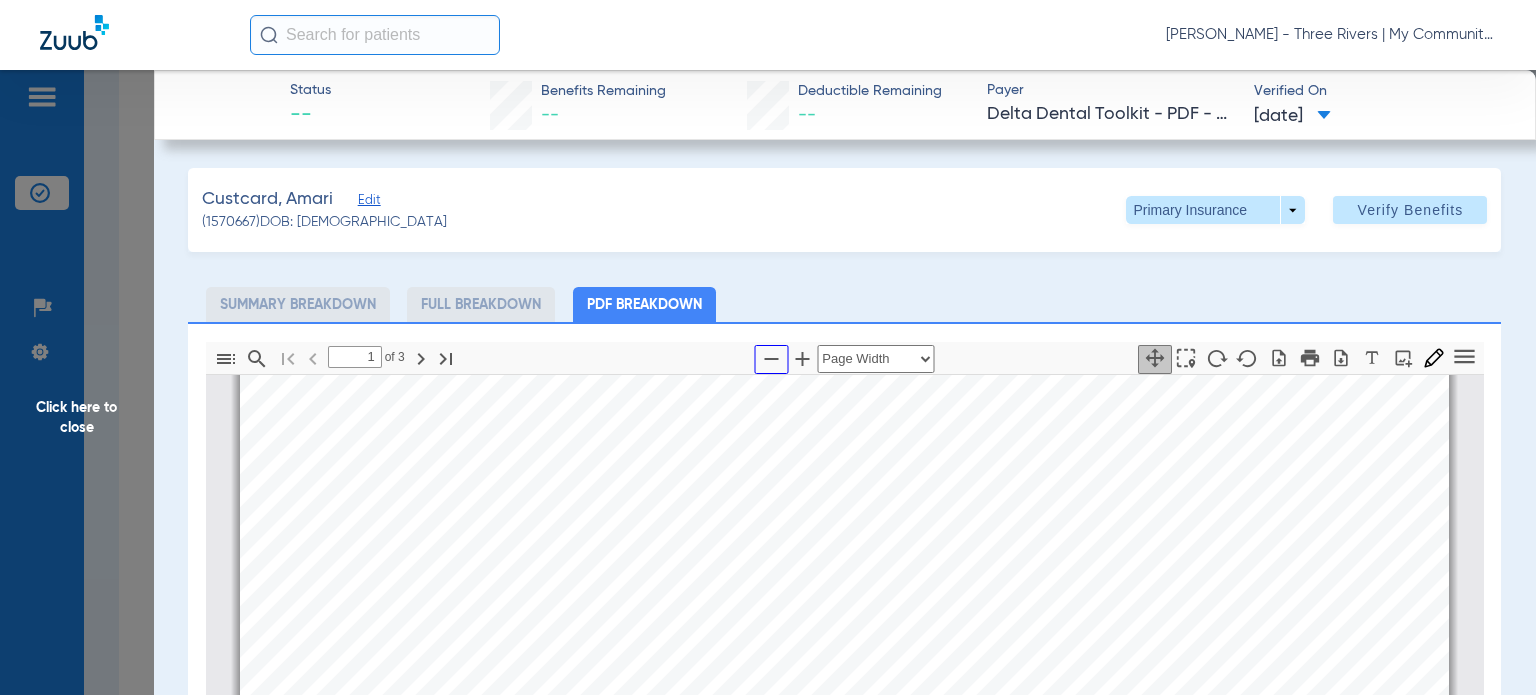 click 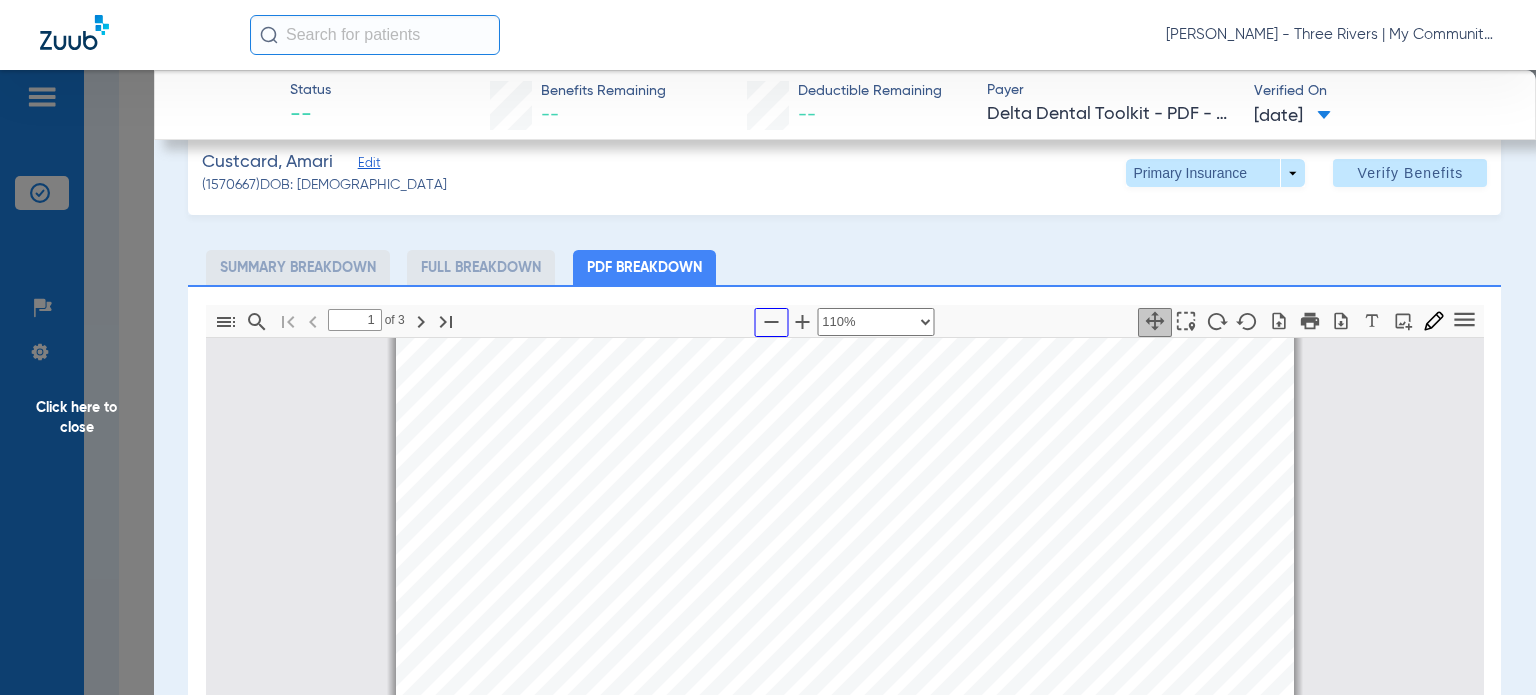 scroll, scrollTop: 100, scrollLeft: 0, axis: vertical 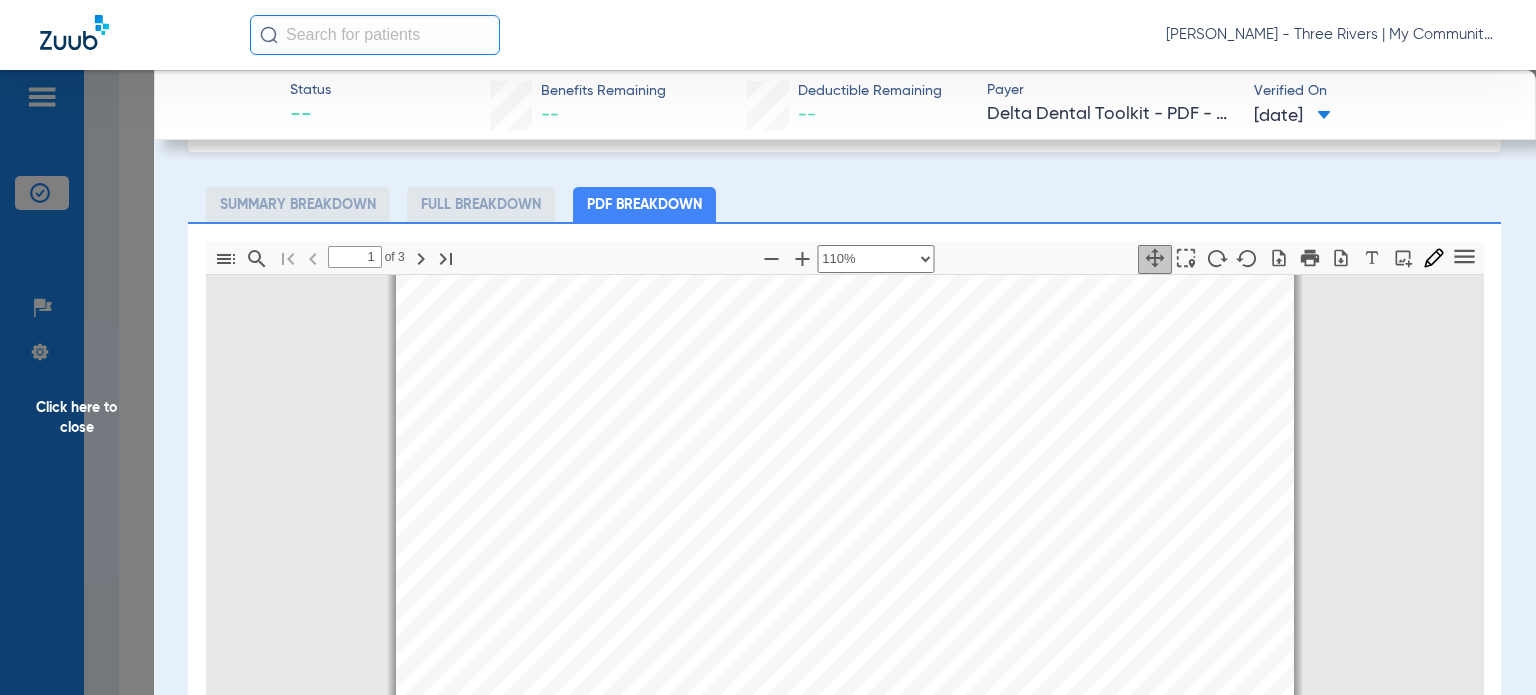 click on "mbb_20250711114053_15167977_DOT   Page 1 Eligibility and Benefits are based on information available on [DATE] . This is an overview of benefits that should be reviewed in its entirety, and not a guarantee of payment. Refer to the patient's summary plan description (SPD) for detailed benefits, limitations, and exclusions. Estimated patient out of pocket expenses can be determined by the submission of a pre-treatment estimate. DDPMI Eligibility Member Name:   [PERSON_NAME] Patient Name:   [PERSON_NAME] Relationship:   Dependent Client Name:   American Axle & Manufacturing, Inc. Client Number:   8370-3001 Product:   Delta Dental PPO (Point-of-Service) Currently Eligible:   Yes as of [DATE] Claims Mailing Address Delta Dental P.O. [STREET_ADDRESS] Payer ID   DDPMI, DDPIN, DDPOH Contact your clearing house if you have any issues with these payer IDs Client Information:   determined only when a claim is processed. Coordination of Benefits Internal:   No External:   Yes" at bounding box center [845, 1929] 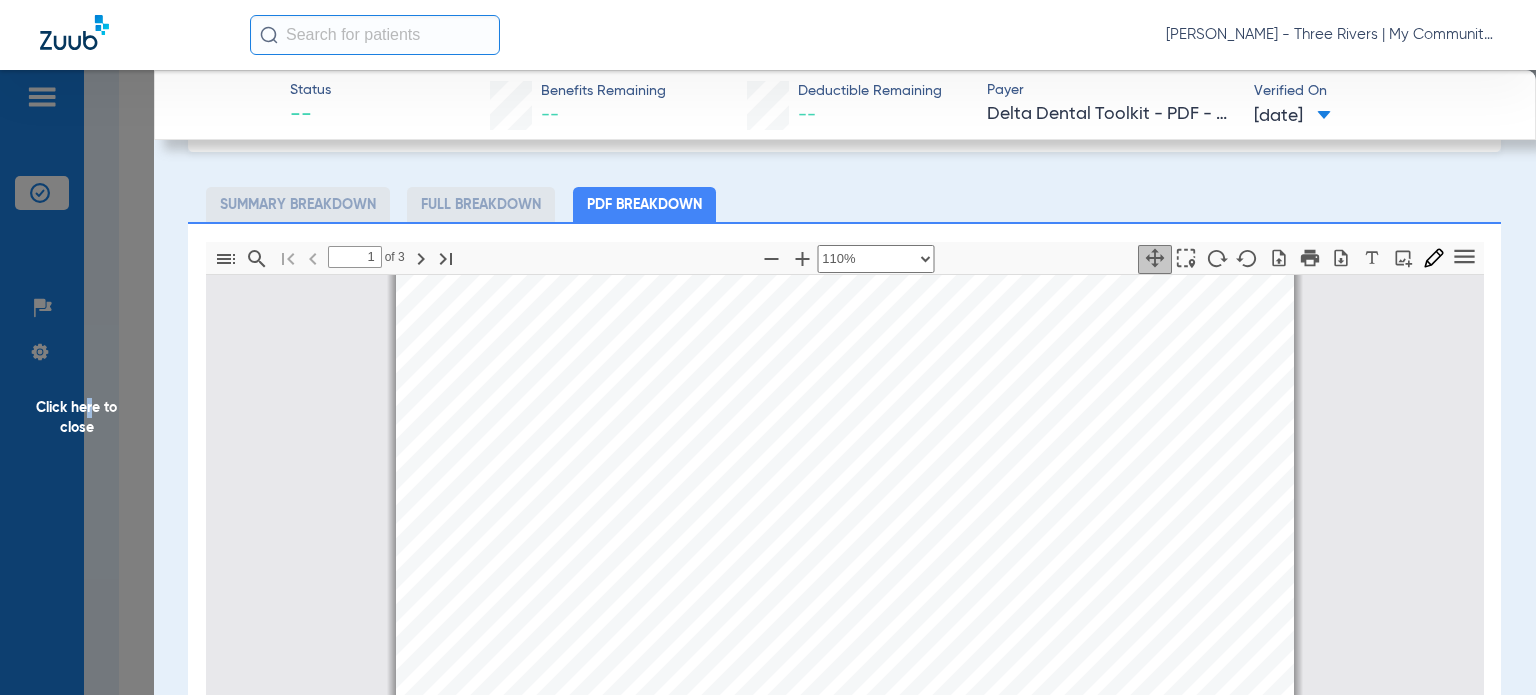 click on "Click here to close" 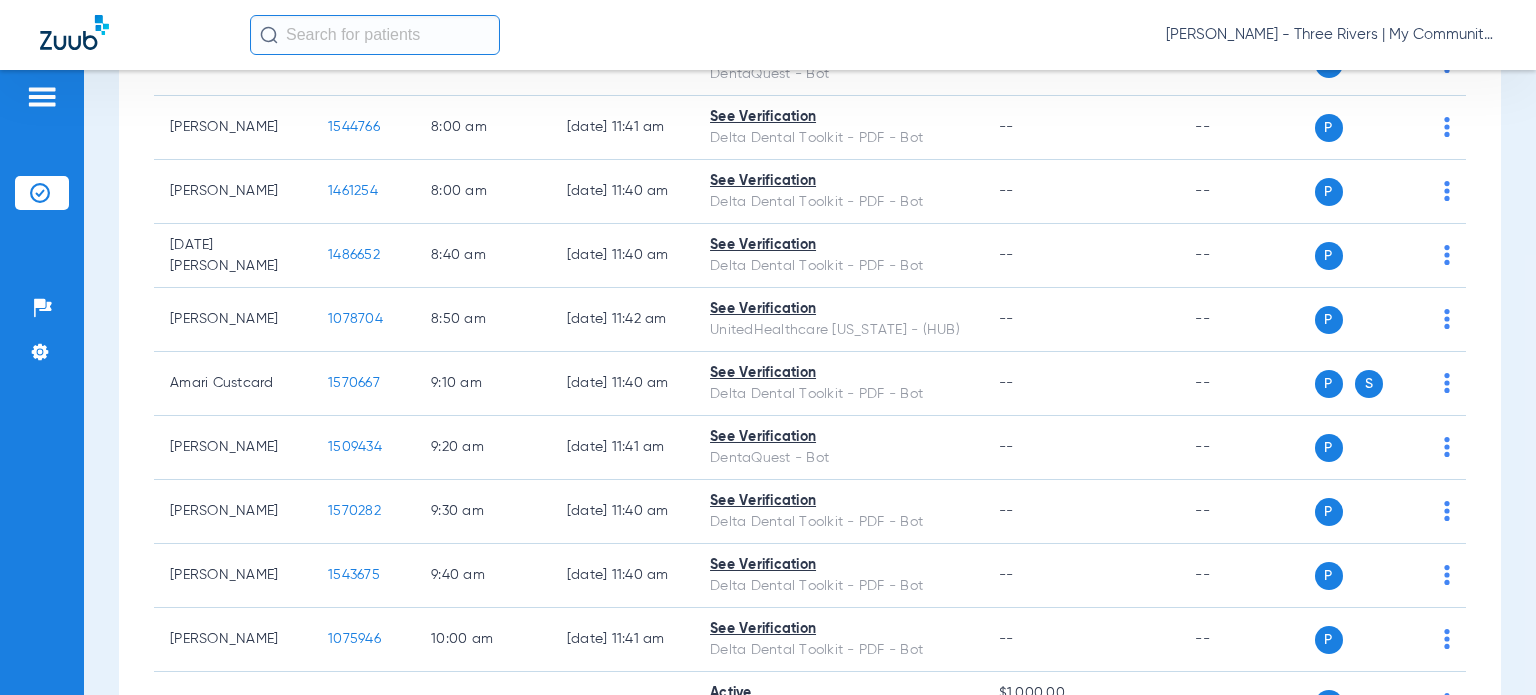 scroll, scrollTop: 0, scrollLeft: 0, axis: both 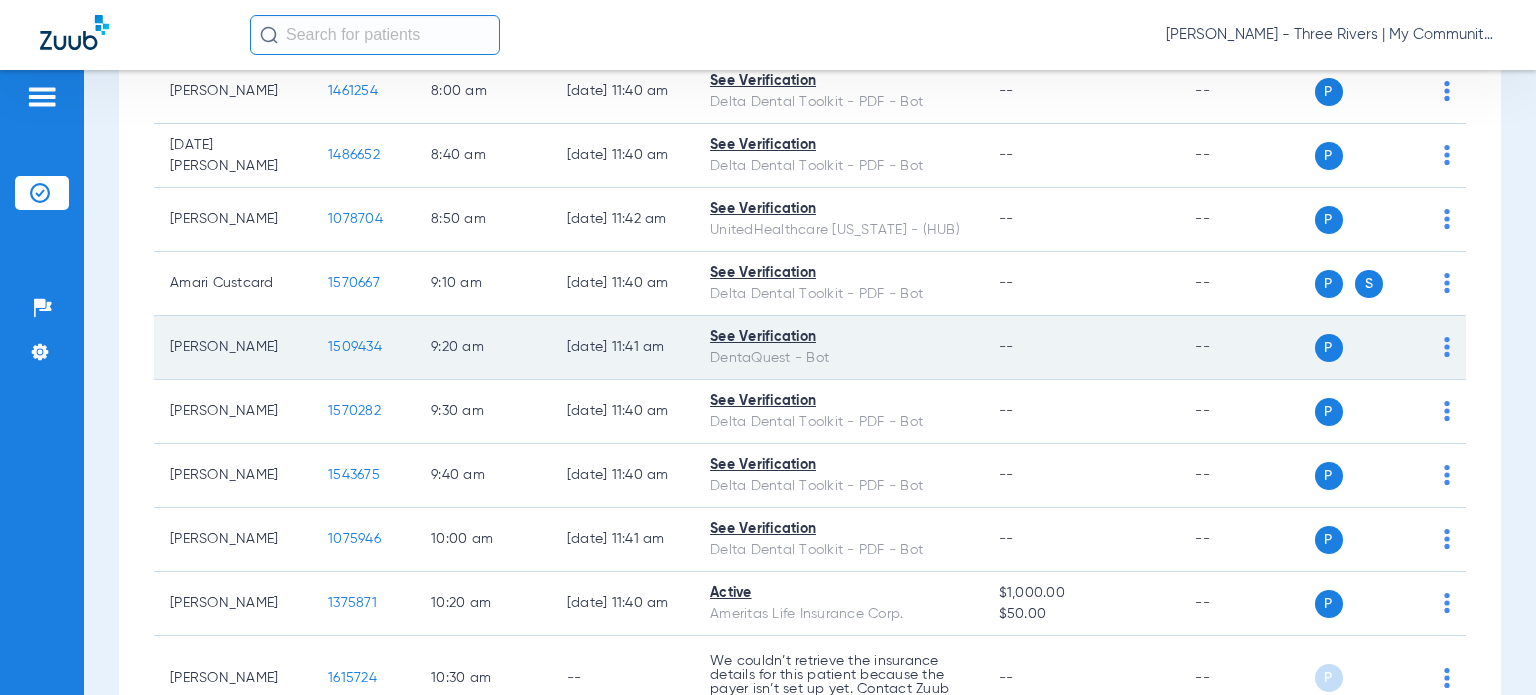 click on "1509434" 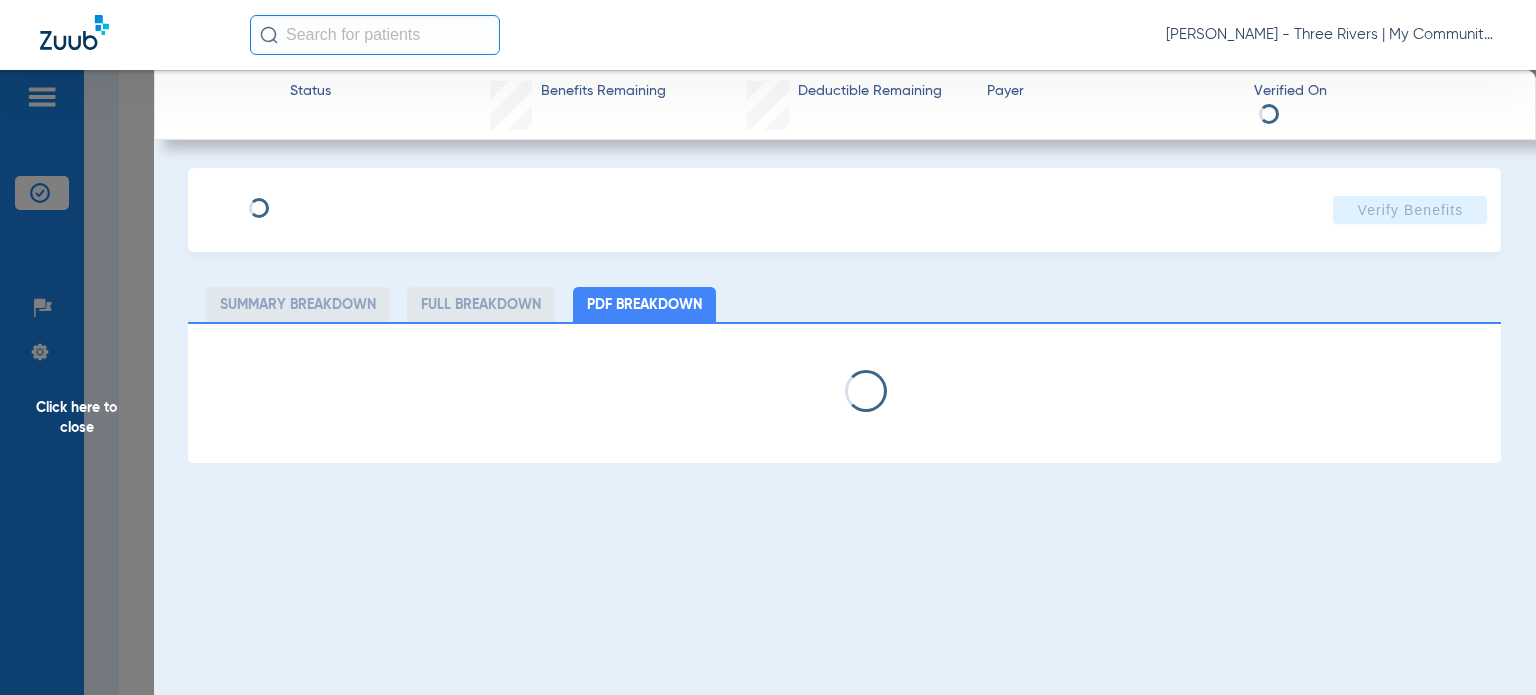 select on "page-width" 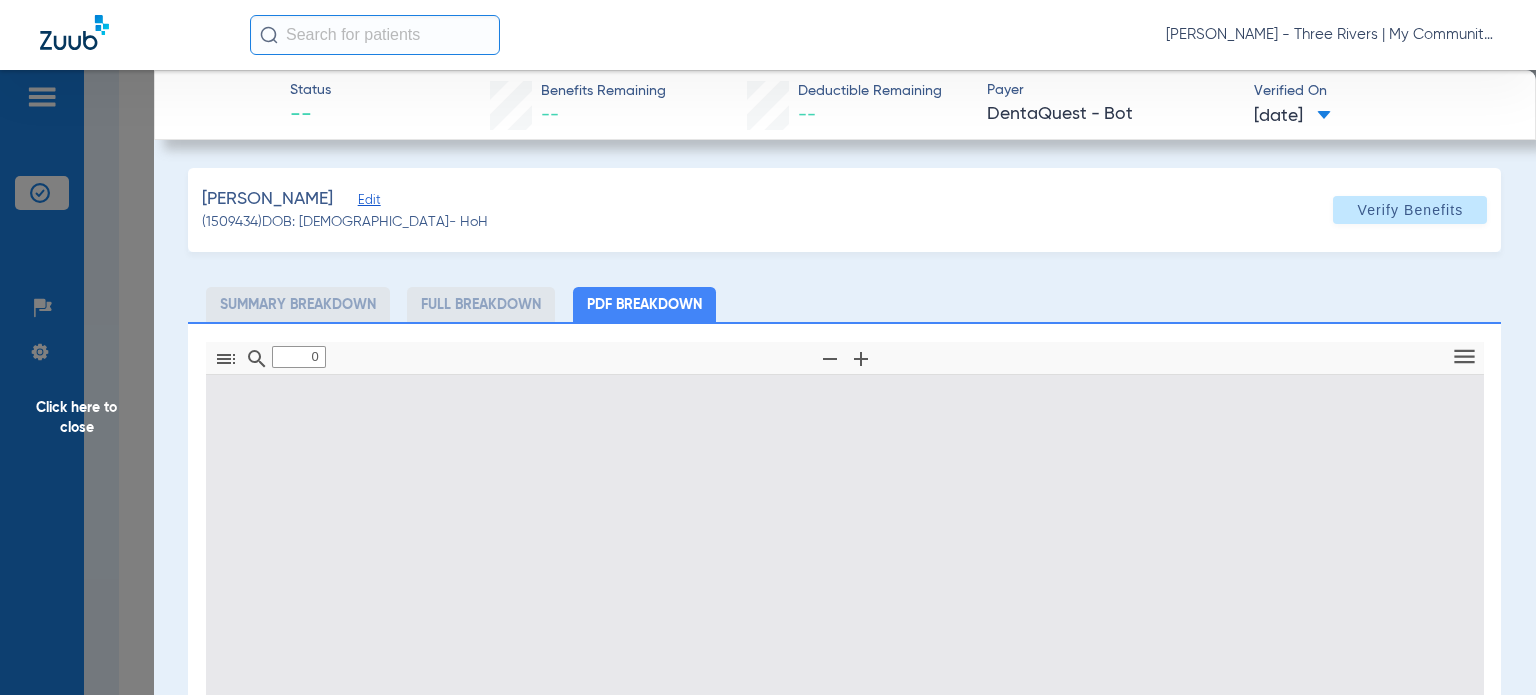 type on "1" 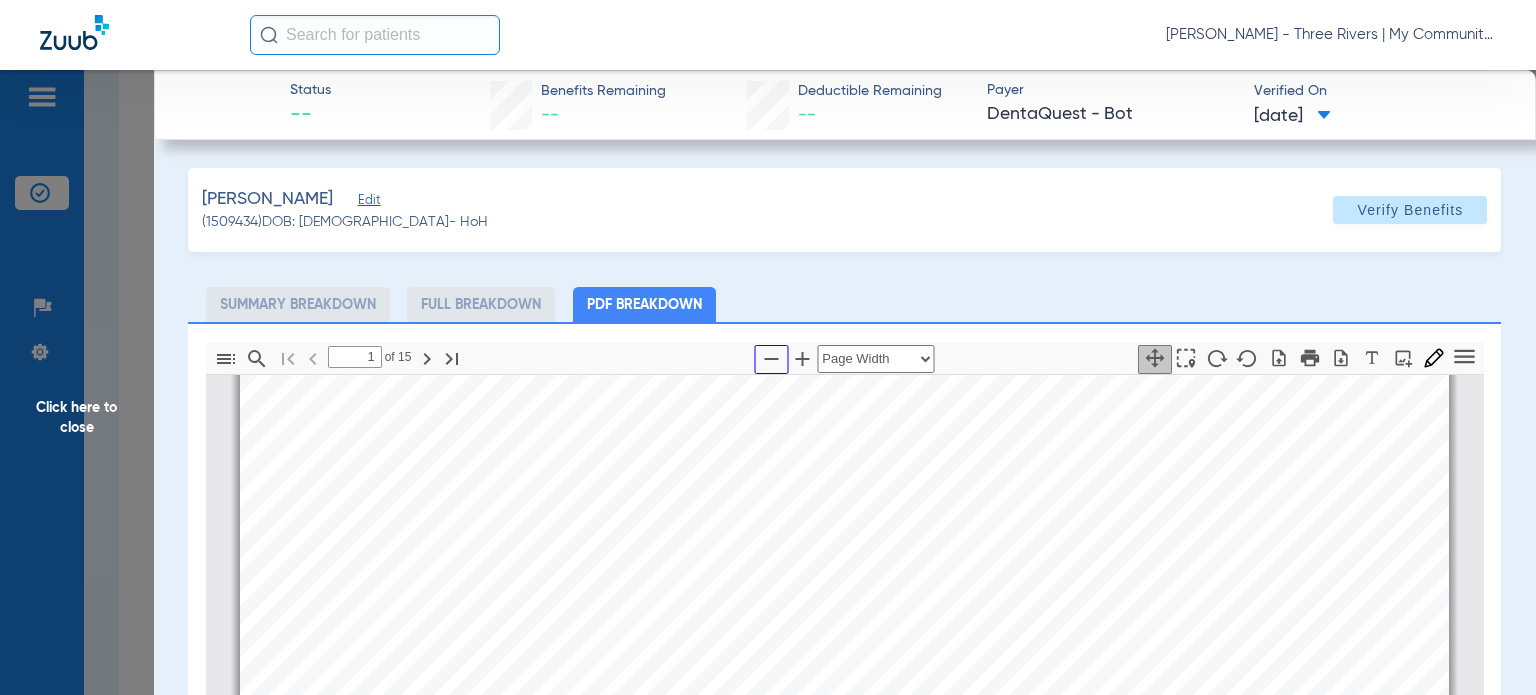 click 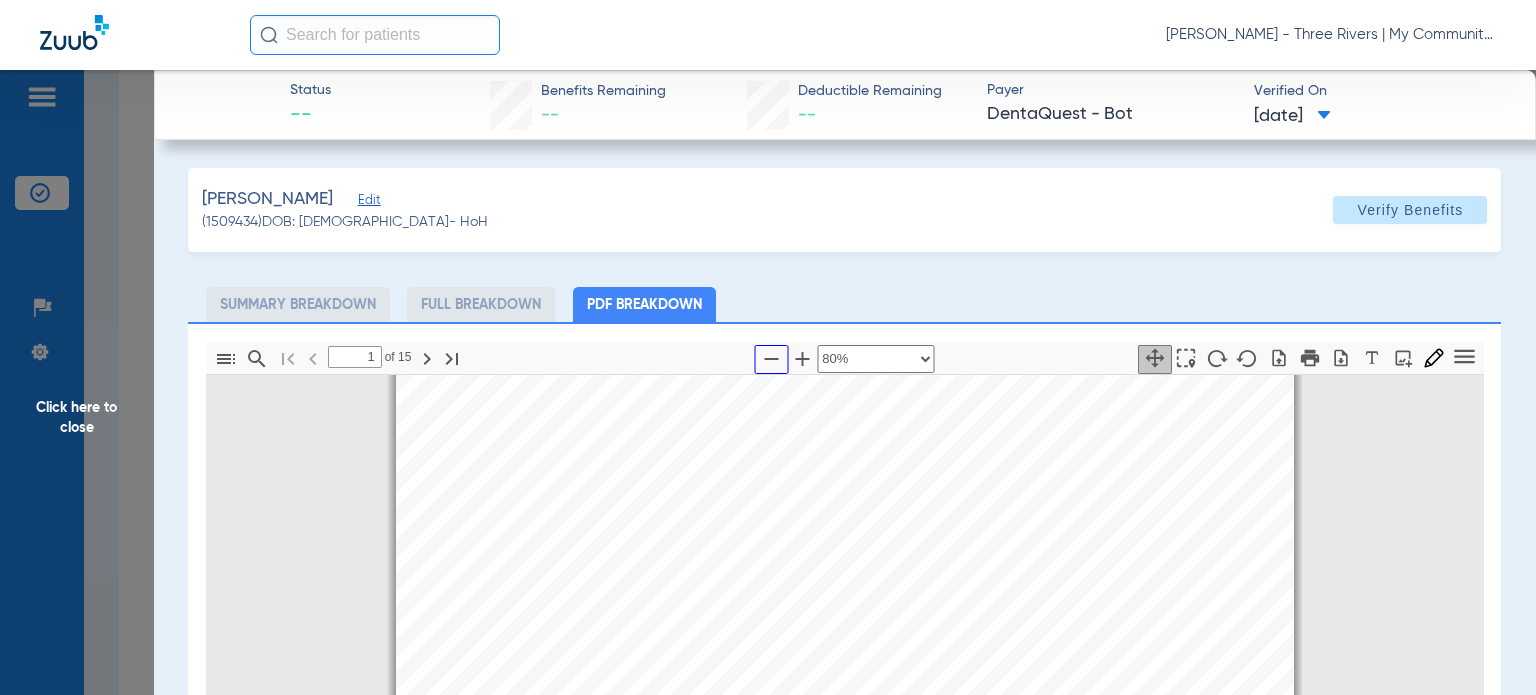 scroll, scrollTop: 9, scrollLeft: 0, axis: vertical 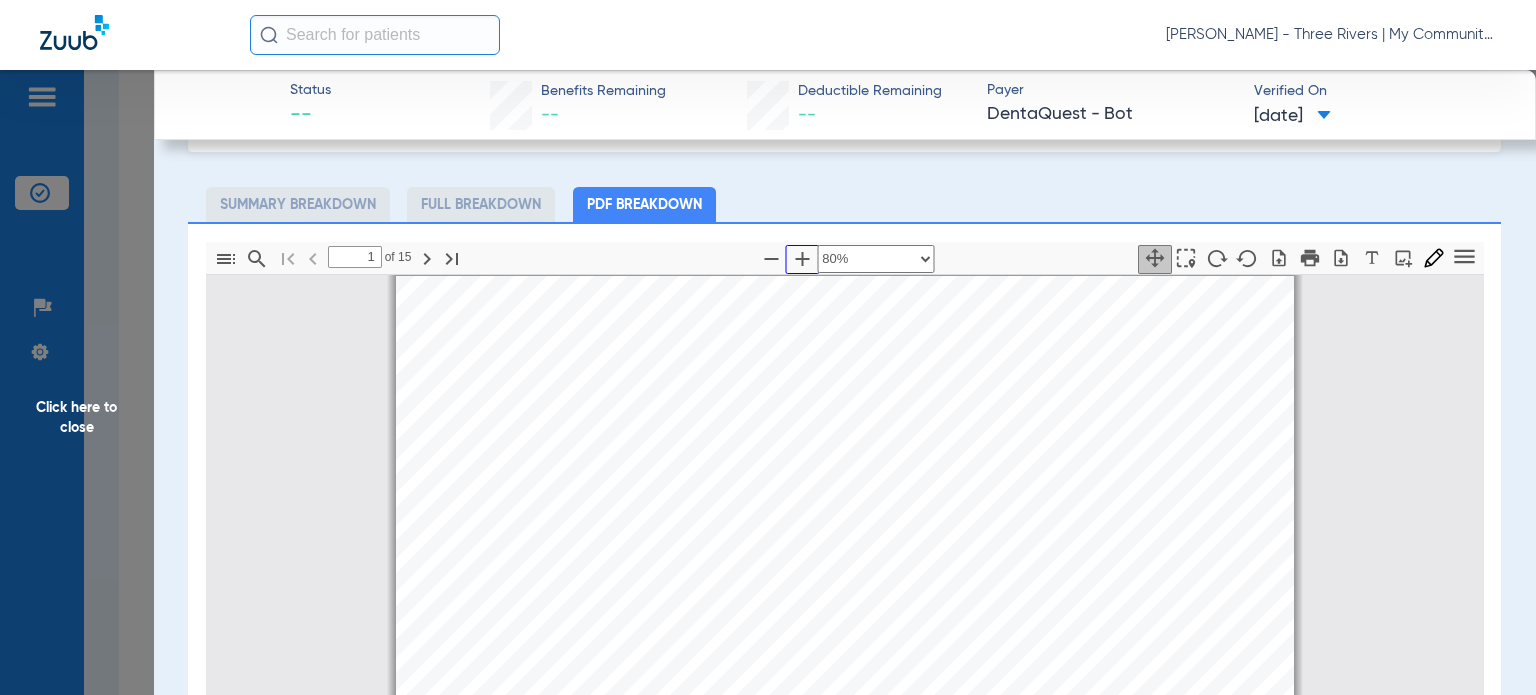 click 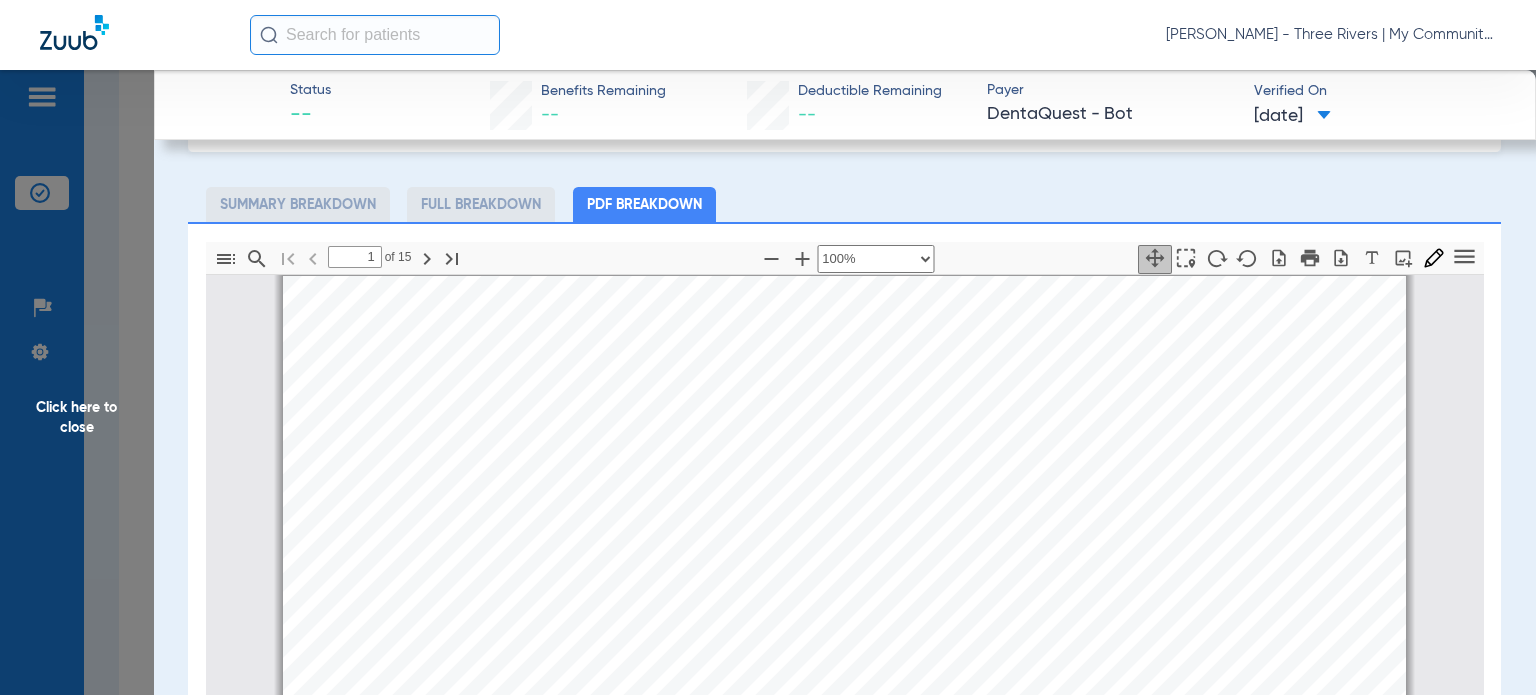 click on "[PERSON_NAME] Member is eligible:   My Community Dental Centers Inc   -   [PERSON_NAME]   -   MY COMMUNITY DENTAL CENTERS - [STREET_ADDRESS] - THREE RIVERS   -   [DATE] 0070174860000001 - GERGELY LAW OFFICES PC Name :   [PERSON_NAME] Relationship :   Subscriber DOB:   [DEMOGRAPHIC_DATA] Gender:   [DEMOGRAPHIC_DATA] Primary Address:   [STREET_ADDRESS] Work Phone:   - Fax Number:   - Primary Home Phone:   -    Print Plan 0070174860000001 - GERGELY LAW OFFICES PC Issued ID   Coverage End Date 923483659 Overview   Claim and   Authorization & Estimate   Service History   Eligibility History   Bene ﬁ t Summary Other Coverage This member does not have other coverages. Bene ﬁ t Maximums and Deductibles Type      Level      Class      Network      Bene ﬁ t Period      Period      Limit      Applied    Remaining    Deductible Individual Adjunctive, Antimicrobial Agents, Bridge Recement, Class2, Class3, Core, Crown, [MEDICAL_DATA], Denture ﬁ t, Onlay, Oral In Network" at bounding box center [844, 673] 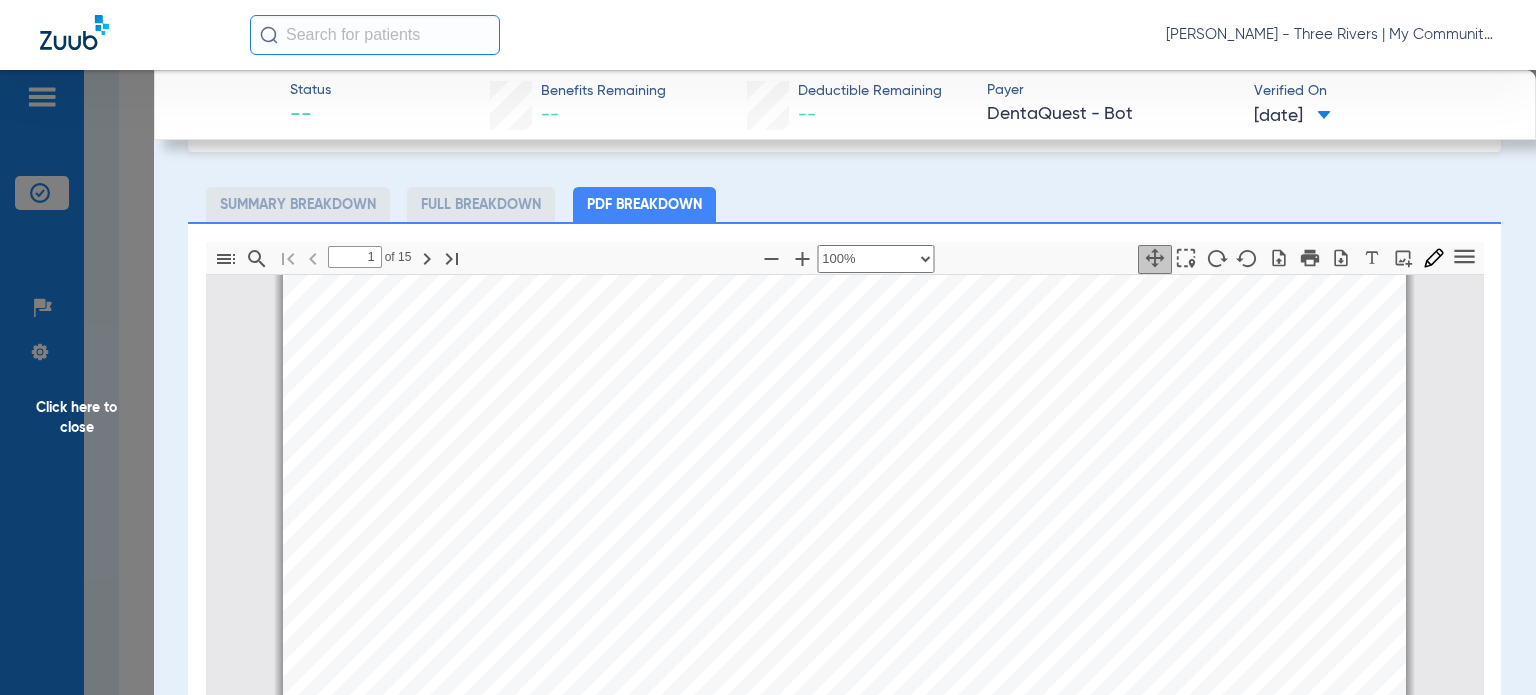 scroll, scrollTop: 409, scrollLeft: 0, axis: vertical 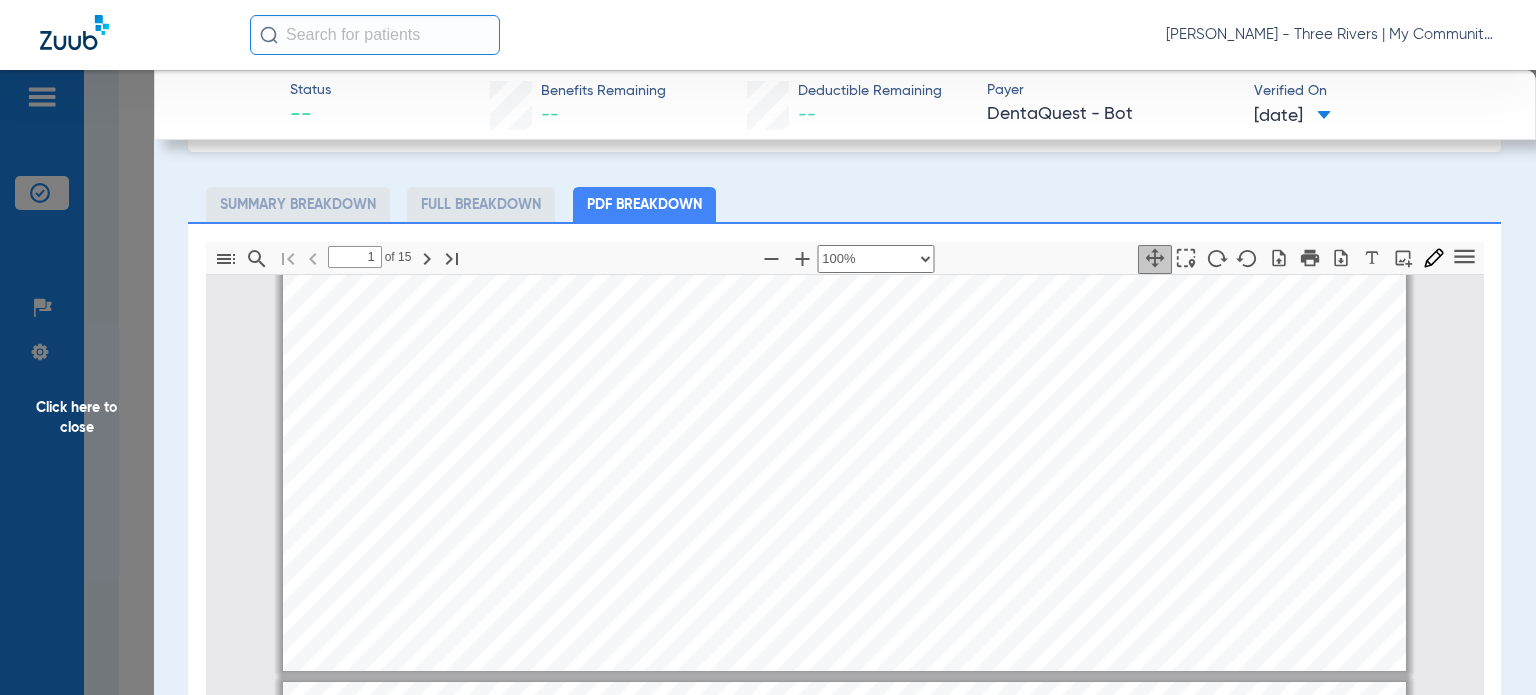 type on "2" 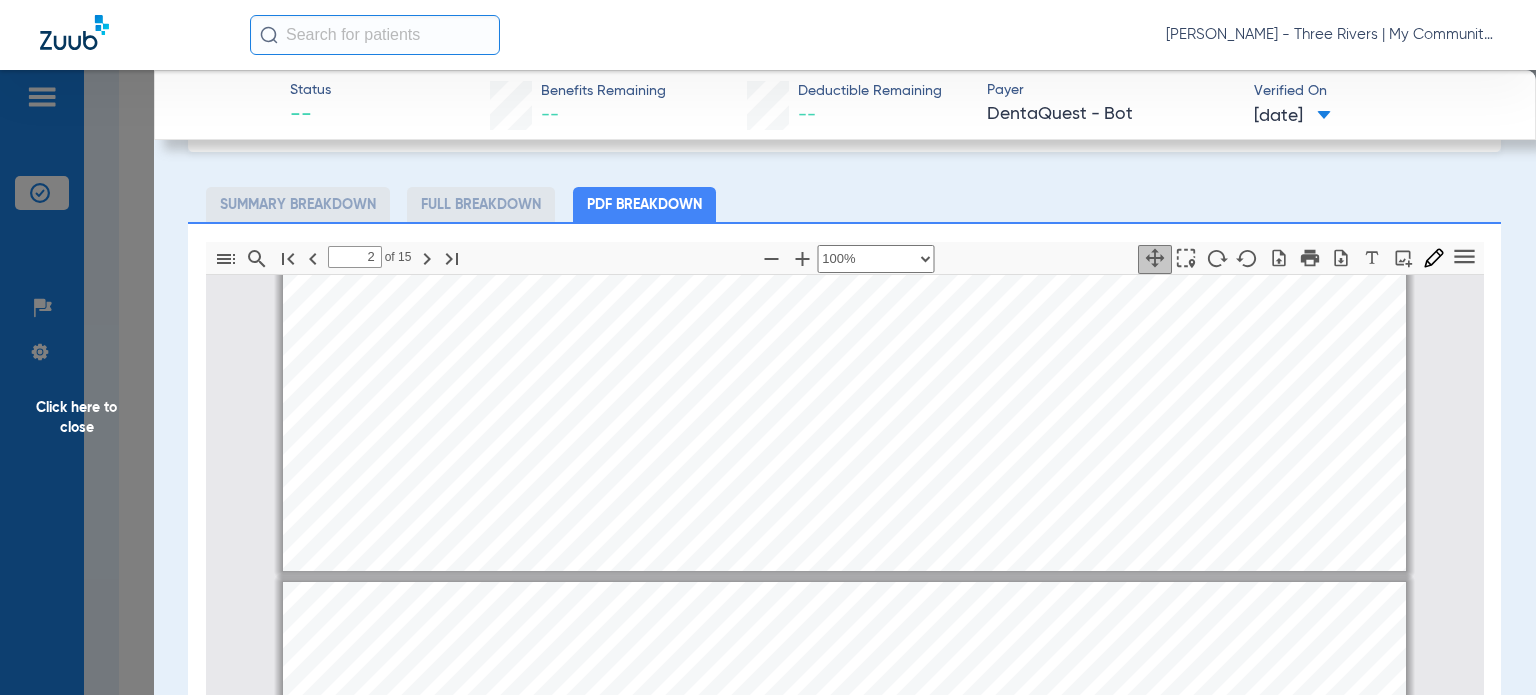 scroll, scrollTop: 609, scrollLeft: 0, axis: vertical 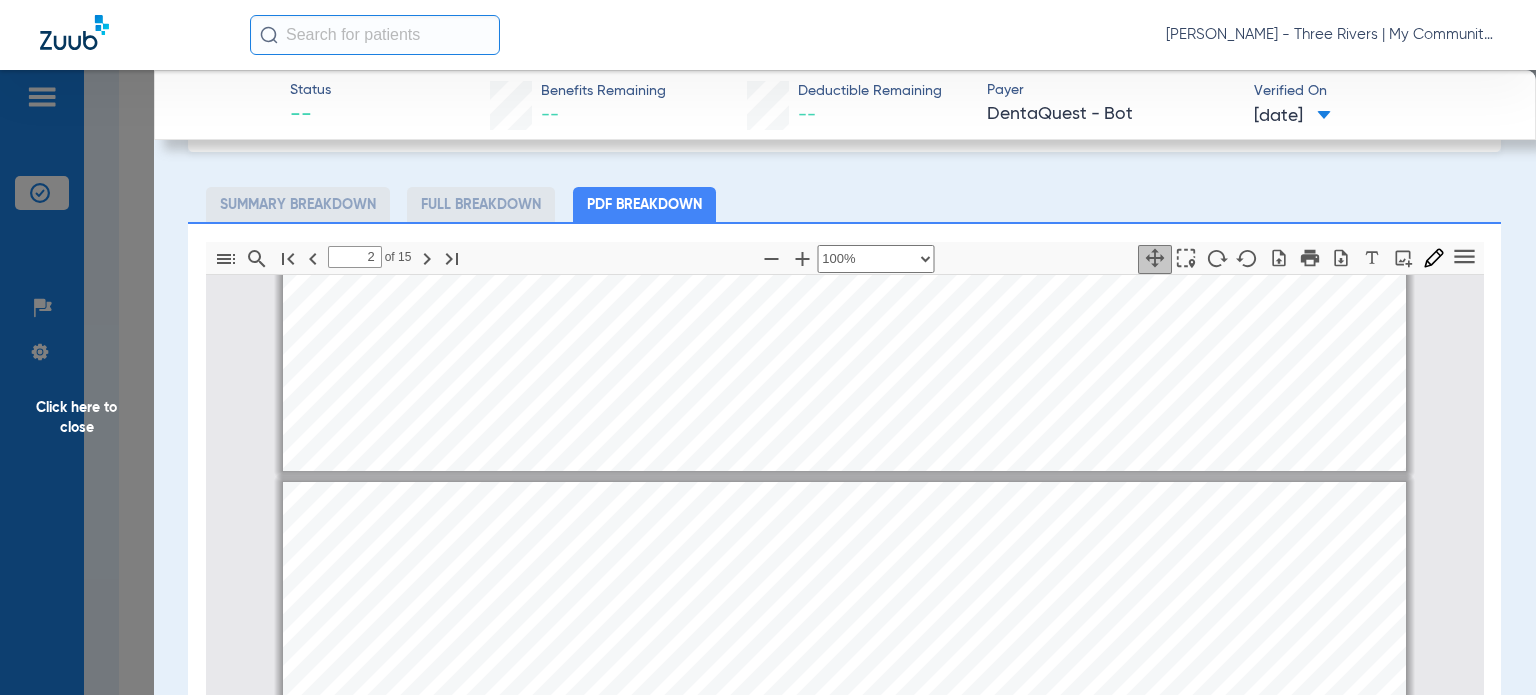 click on "Click here to close" 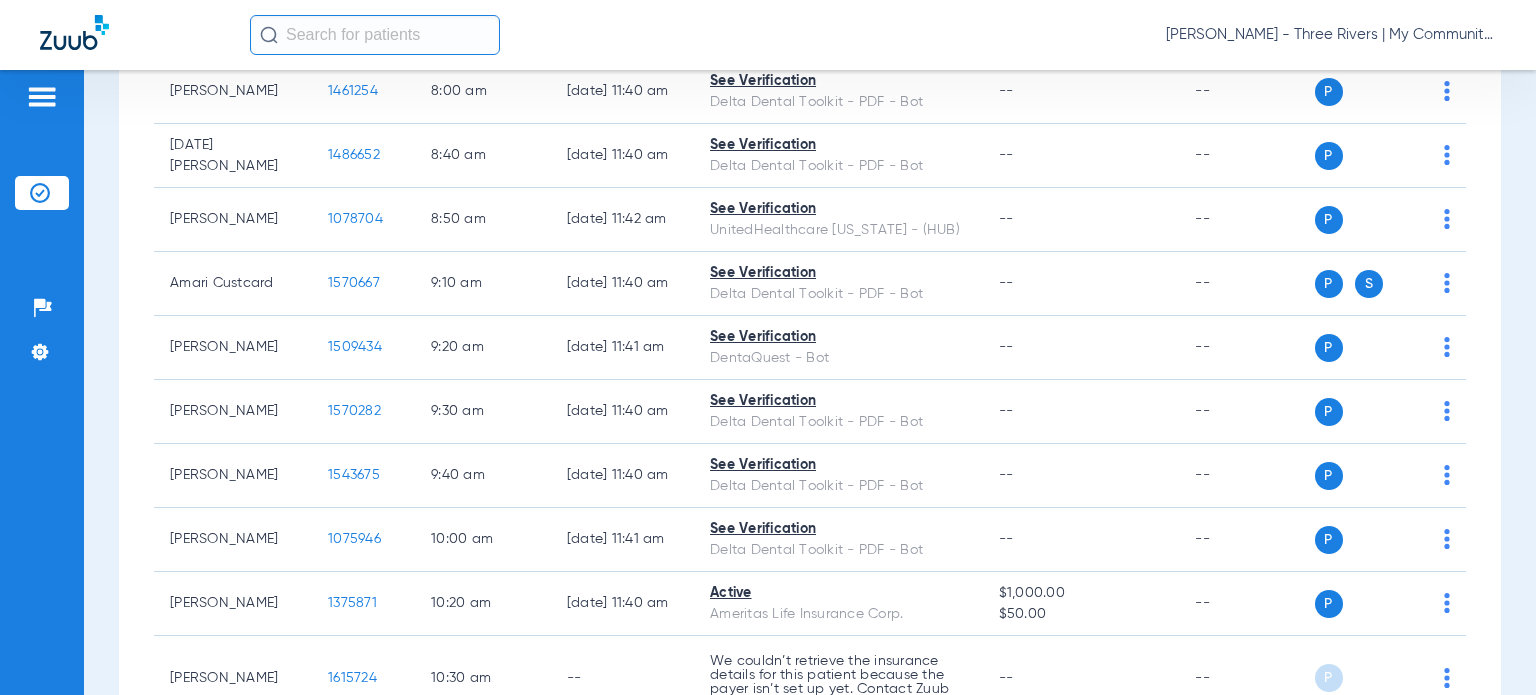 scroll, scrollTop: 0, scrollLeft: 0, axis: both 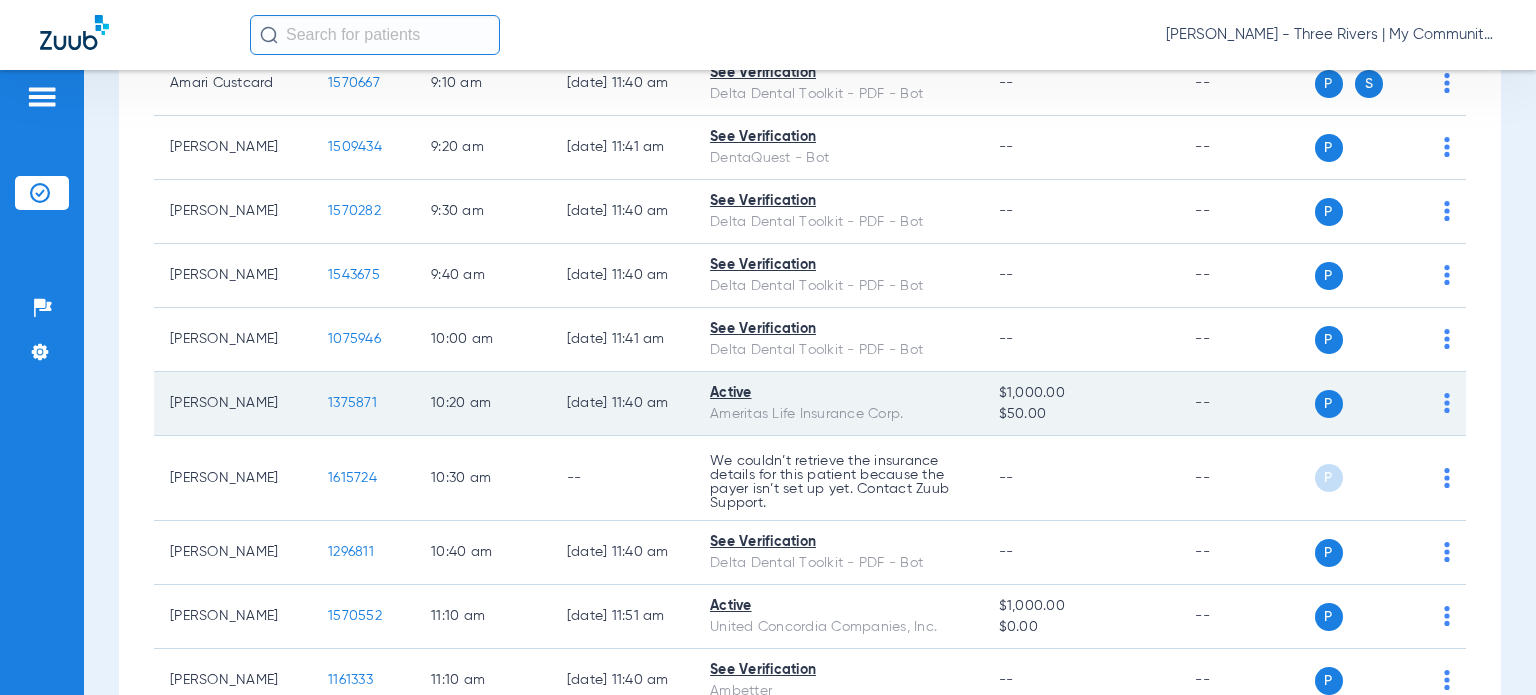 click on "1375871" 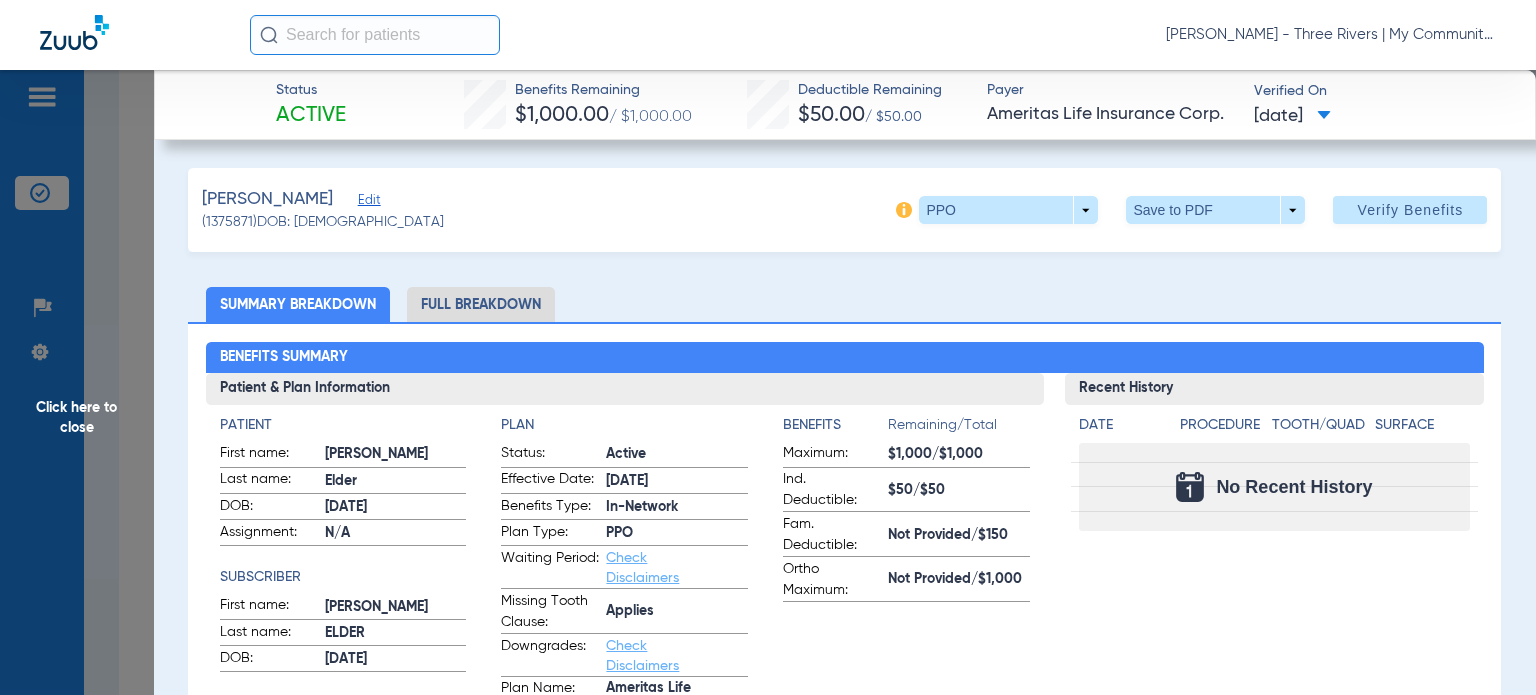 click on "[PERSON_NAME]   (1375871)   DOB: [DEMOGRAPHIC_DATA]   PPO  arrow_drop_down  Save to PDF  arrow_drop_down  Verify Benefits   Subscriber Information   First name  [PERSON_NAME]  Last name  [PERSON_NAME]  DOB  mm / dd / yyyy [DATE]  Member ID  014673470  Group ID (optional)  00049990555969  Insurance Payer   Insurance
Ameritas Life Insurance Corp.  Provider   Dentist
[PERSON_NAME]  1134823909  remove   Dependent Information   First name  [PERSON_NAME]  Last name  [PERSON_NAME]  DOB  mm / dd / yyyy [DATE]  Member ID  same as subscriber 014673470  Summary Breakdown   Full Breakdown  Benefits Summary Patient & Plan Information Patient First name:  [PERSON_NAME]  Last name:  [PERSON_NAME]  DOB:  [DEMOGRAPHIC_DATA]  Assignment:  N/A  Subscriber First name:  [PERSON_NAME] L  Last name:  [PERSON_NAME]  DOB:  [DEMOGRAPHIC_DATA]  Plan Status:  Active  Effective Date:  [DATE]  Benefits Type:  In-Network  Plan Type:  PPO  Waiting Period:  Check Disclaimers  Missing Tooth Clause:  Applies  Downgrades:  Check Disclaimers  Plan Name:  Ameritas Life Insurance Corp  Benefits  Remaining/Total" 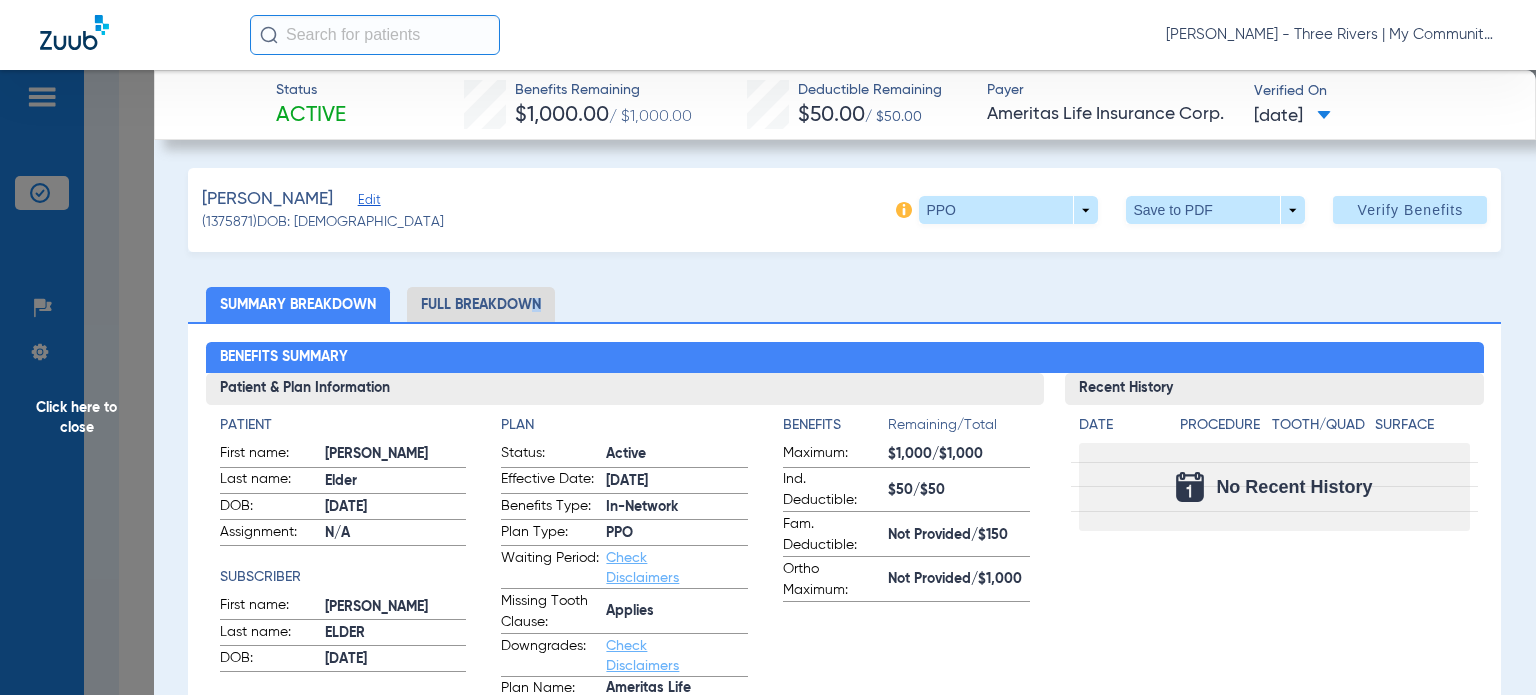 click on "Full Breakdown" 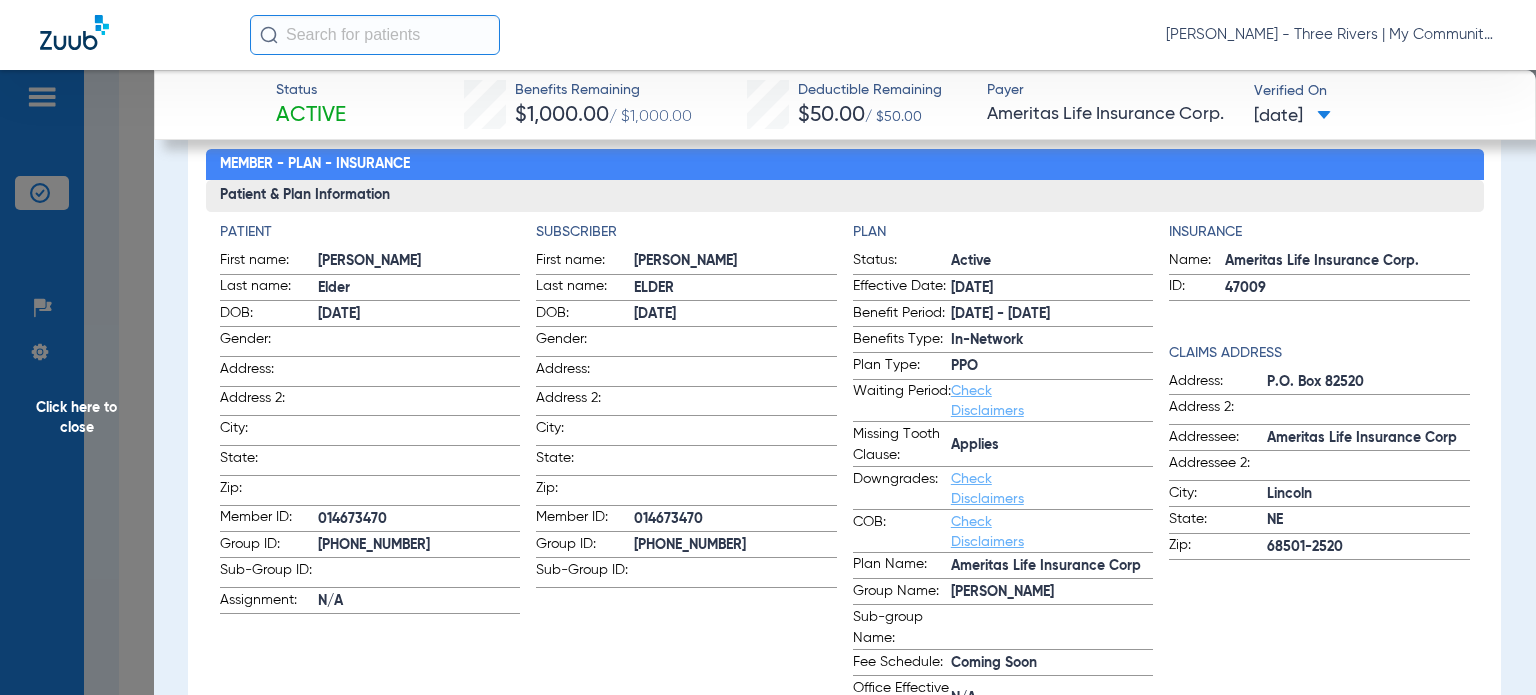 scroll, scrollTop: 200, scrollLeft: 0, axis: vertical 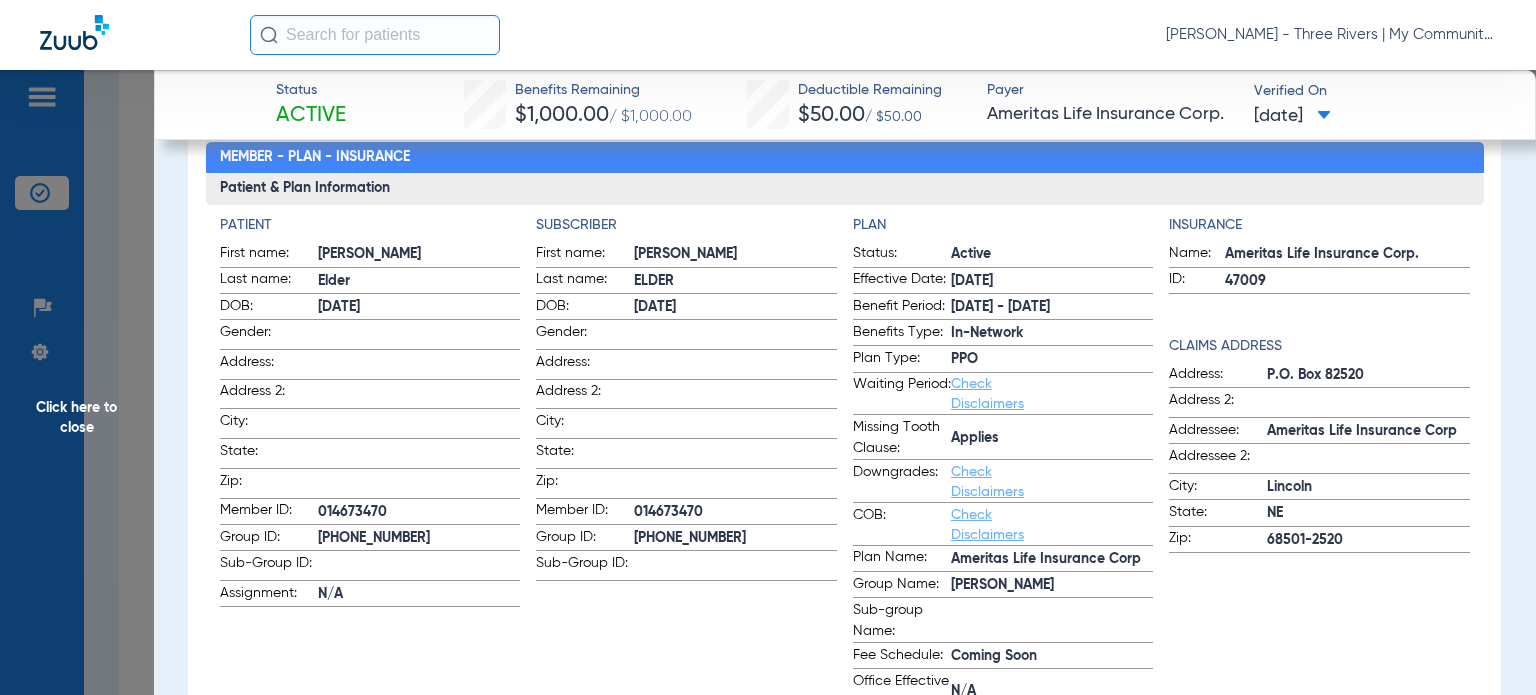 click on "ID:" 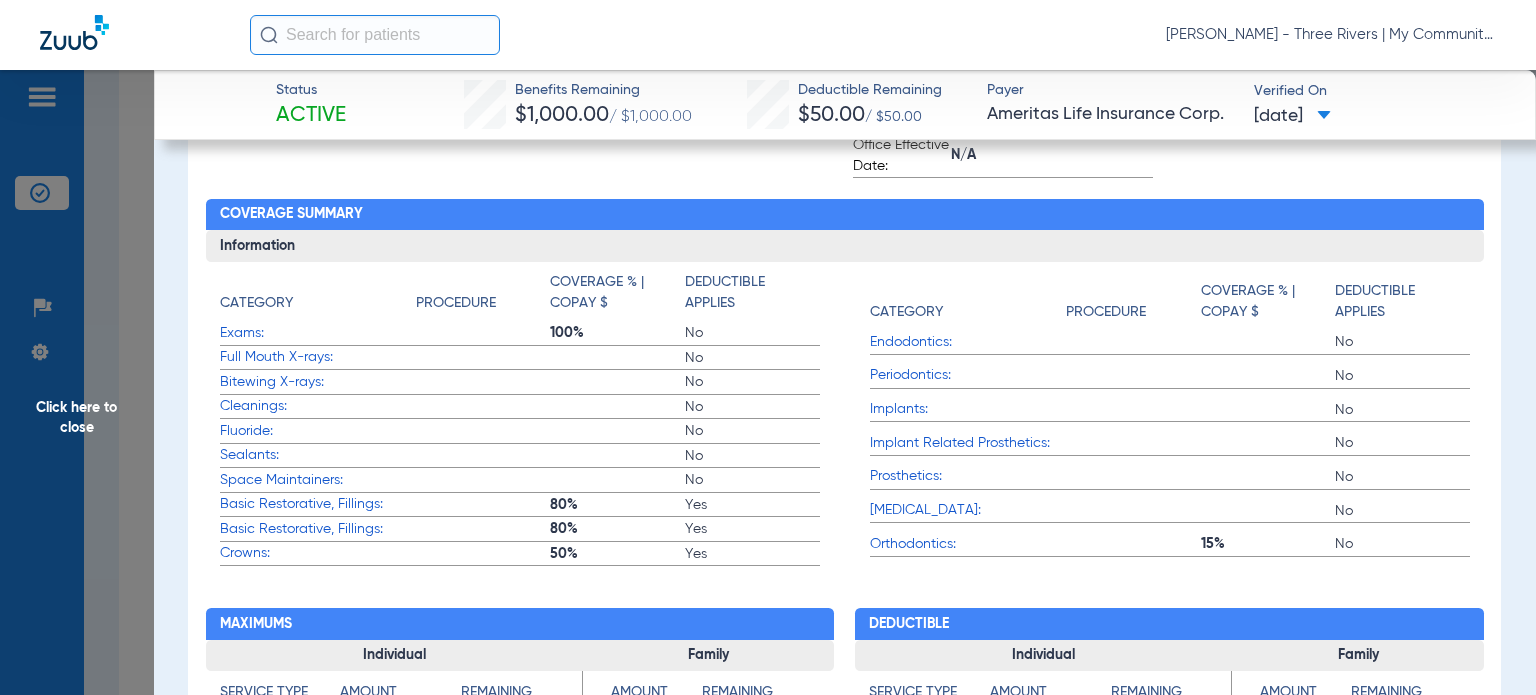 scroll, scrollTop: 800, scrollLeft: 0, axis: vertical 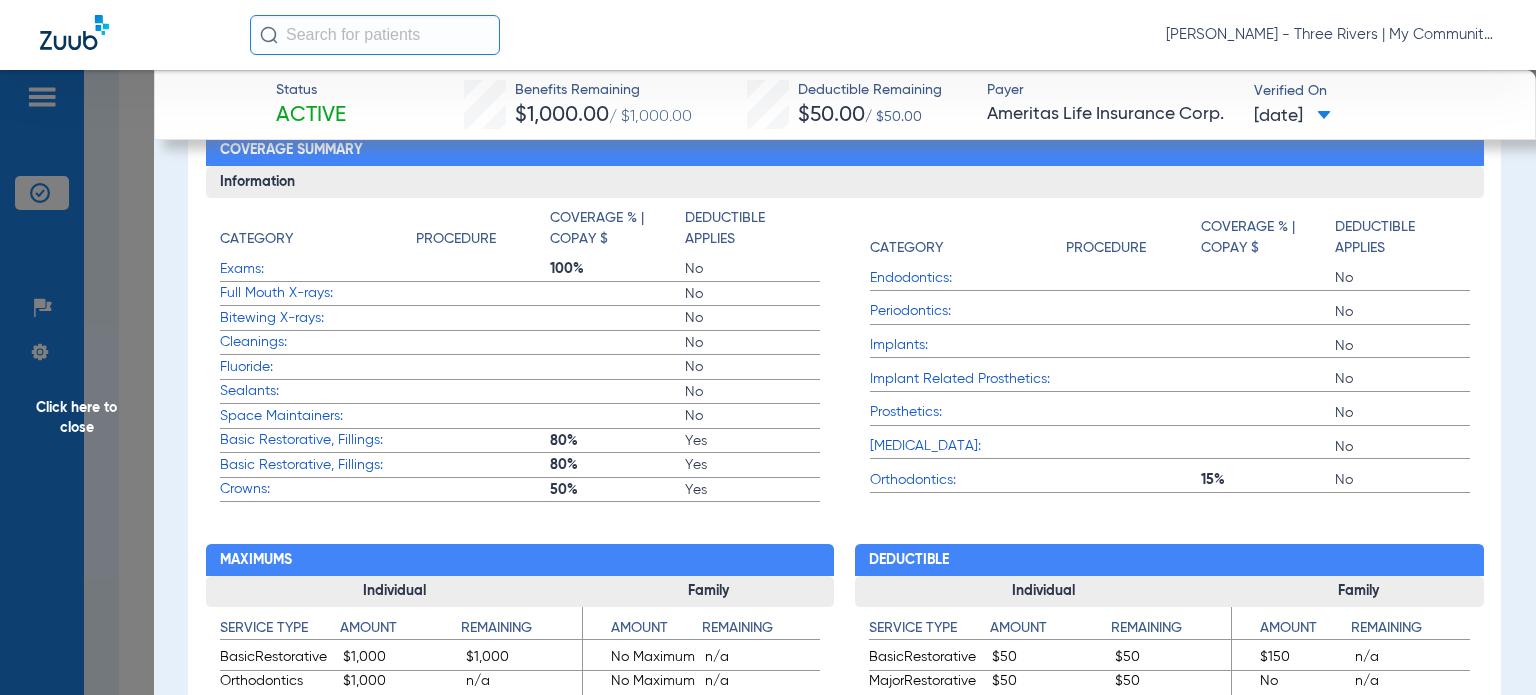 click on "Deductible Individual Service Type Amount Remaining  BasicRestorative   $50   $50   MajorRestorative   $50   $50  Family Service Type Amount Remaining  BasicRestorative   $150   n/a   MajorRestorative   No Deductible   n/a" 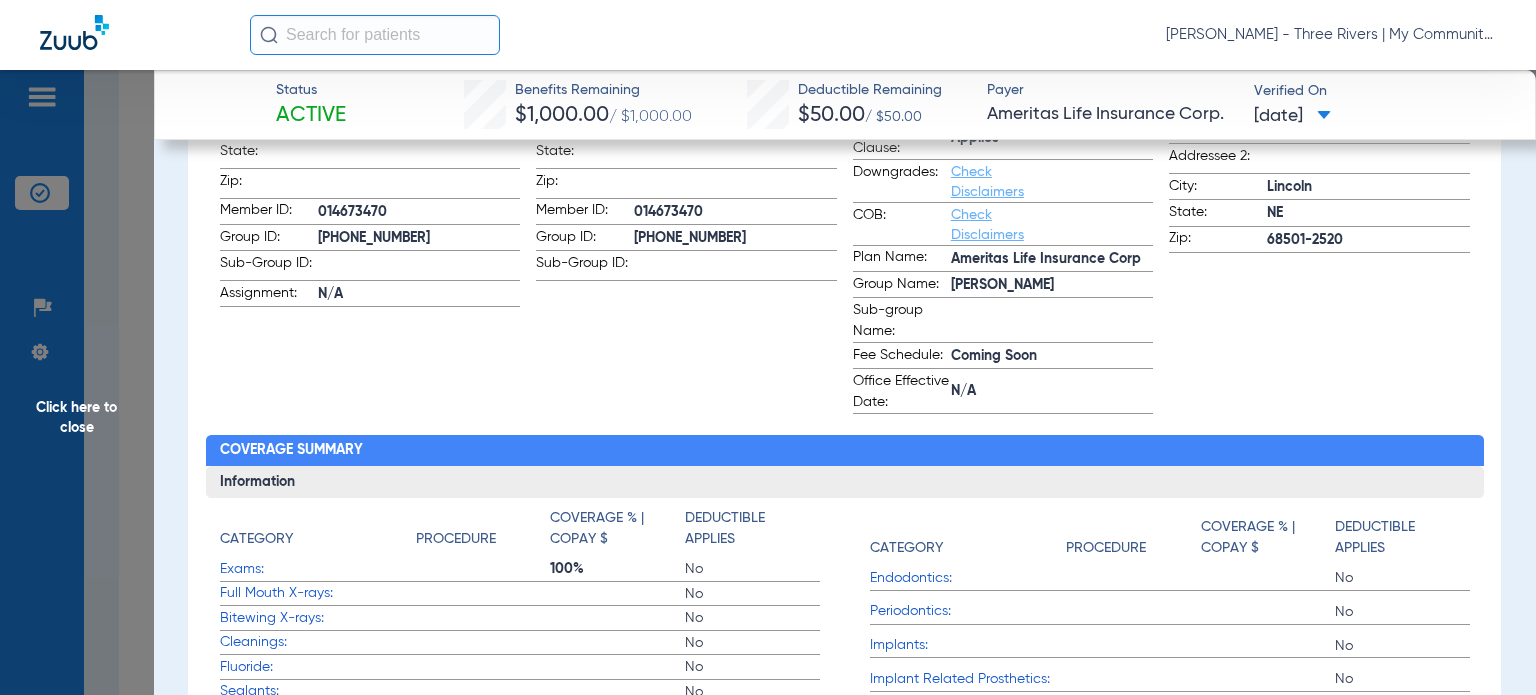 scroll, scrollTop: 0, scrollLeft: 0, axis: both 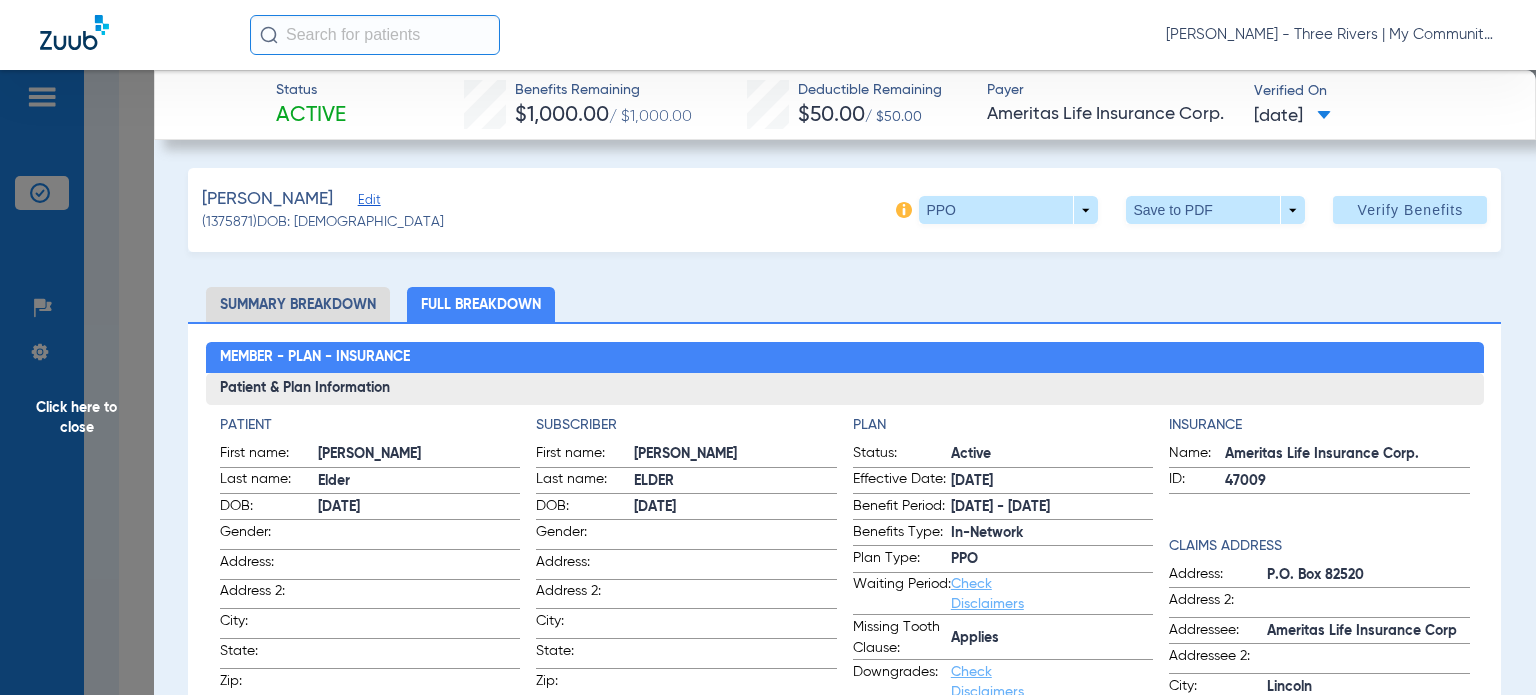 click on "Full Breakdown" 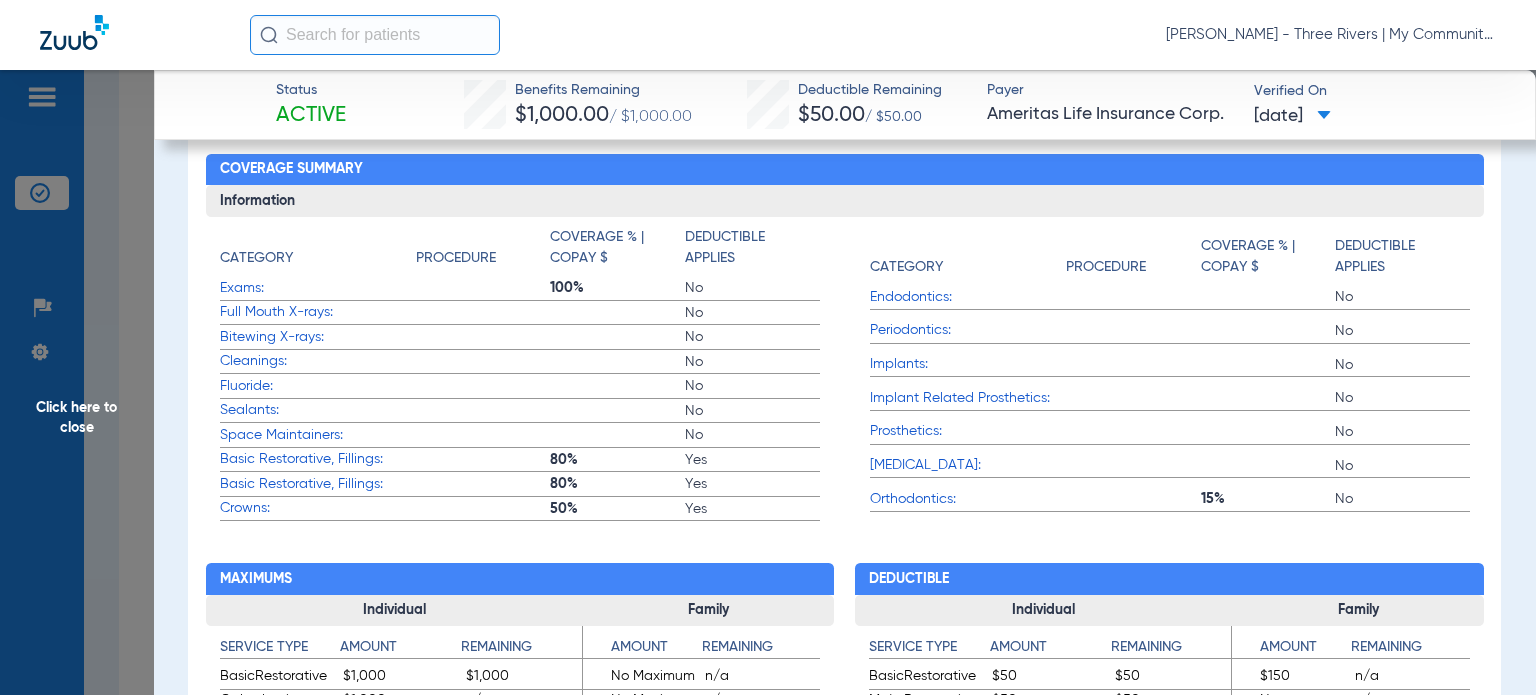 scroll, scrollTop: 800, scrollLeft: 0, axis: vertical 